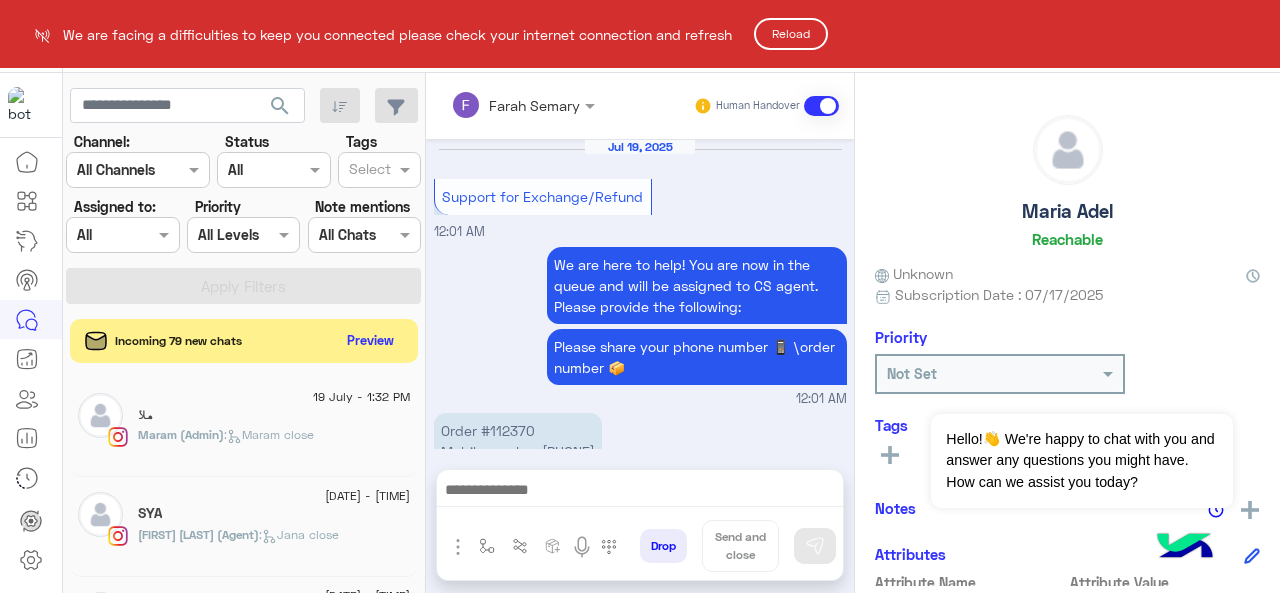 scroll, scrollTop: 0, scrollLeft: 0, axis: both 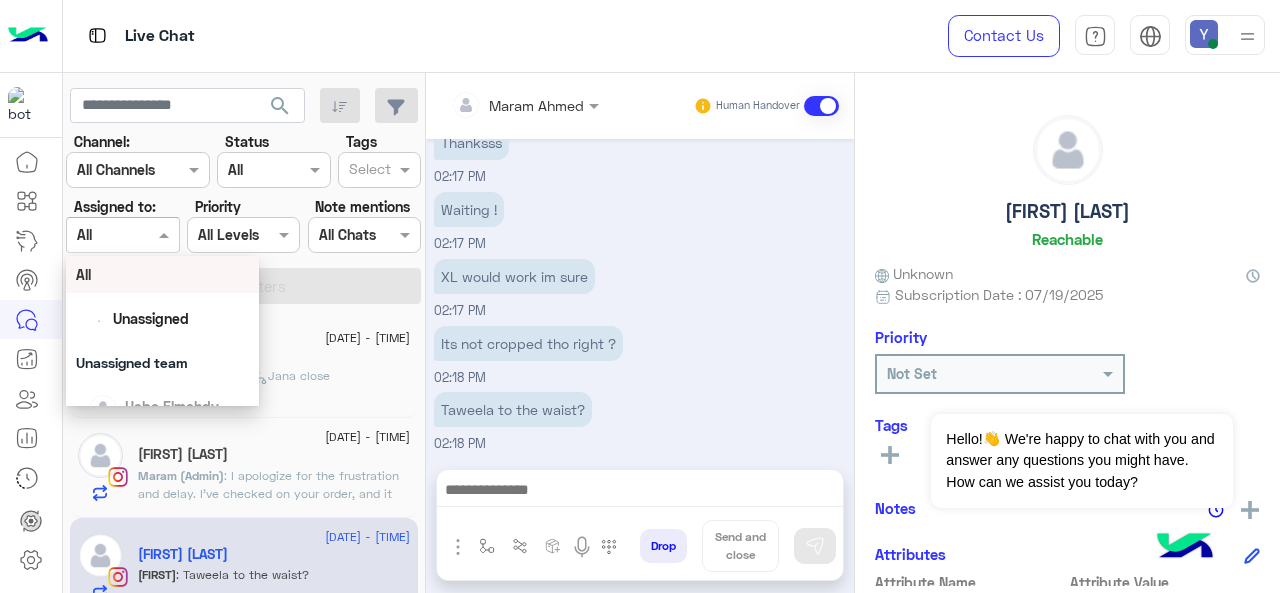 click at bounding box center (166, 234) 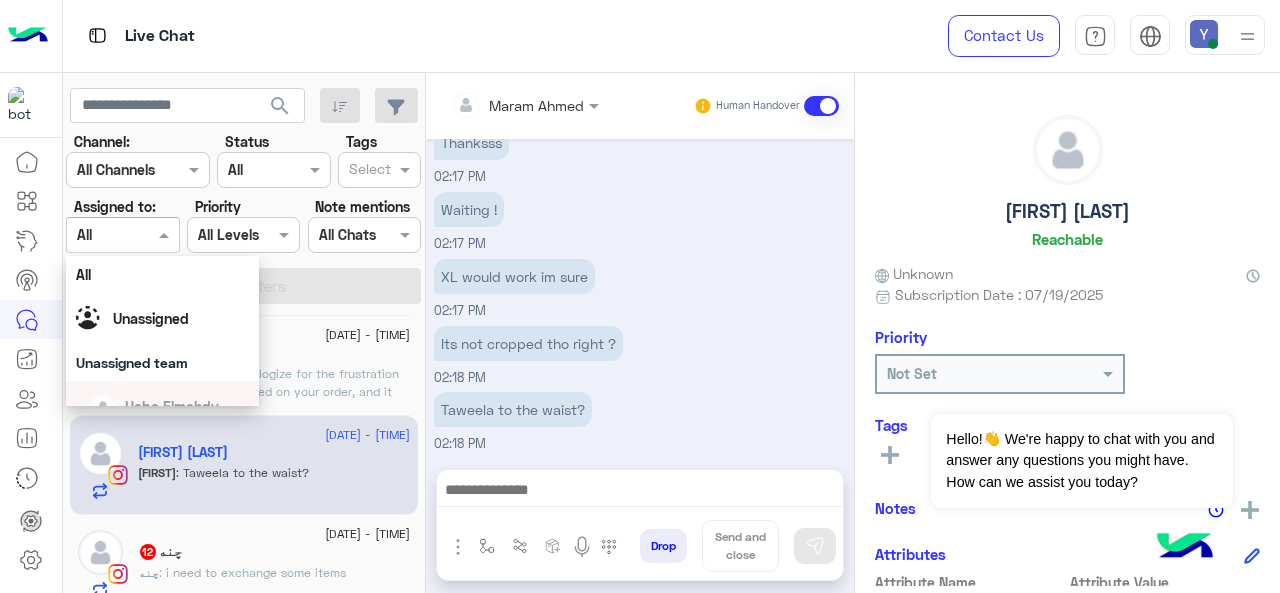 scroll, scrollTop: 103, scrollLeft: 0, axis: vertical 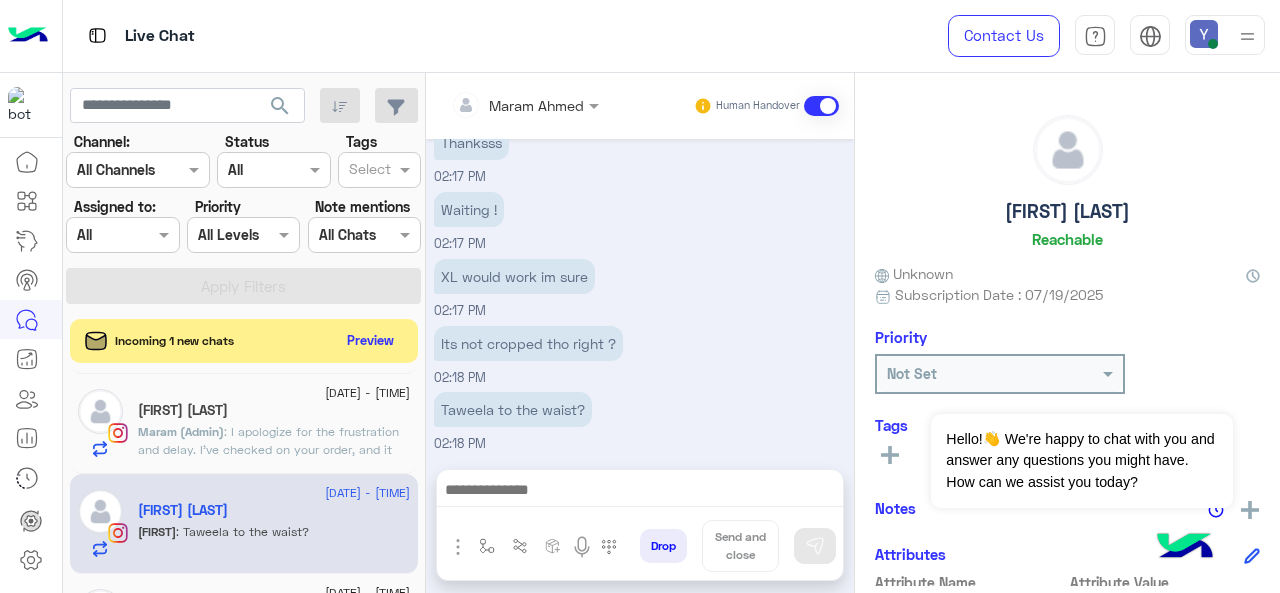 click on "[FIRST] [LAST]" 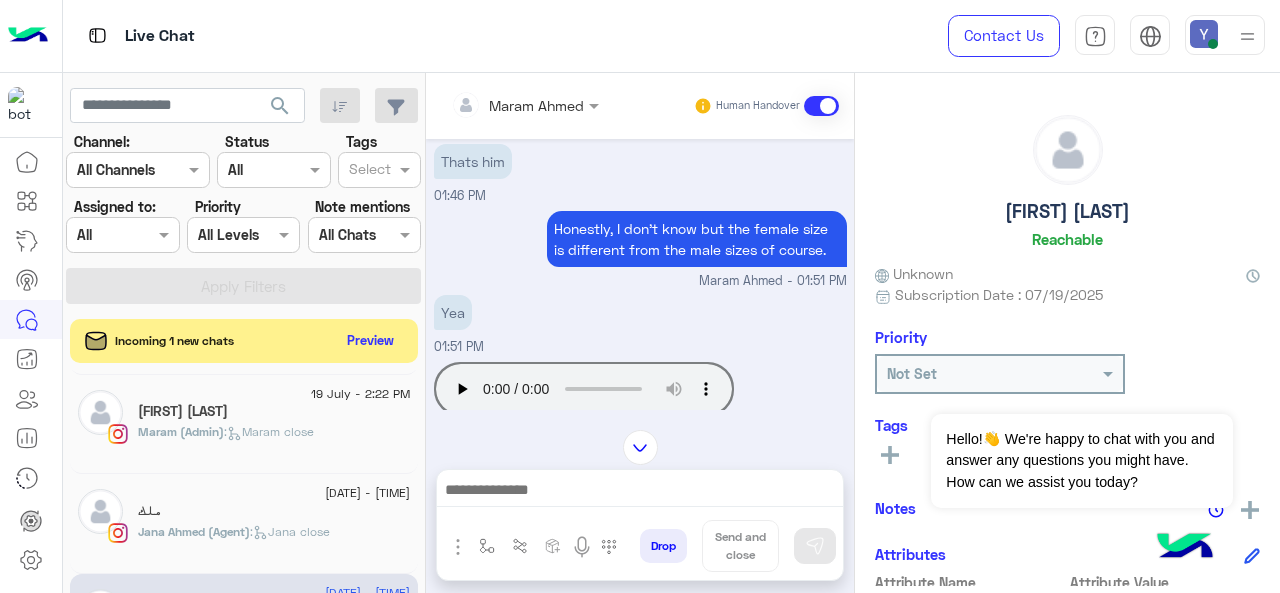 scroll, scrollTop: 34, scrollLeft: 0, axis: vertical 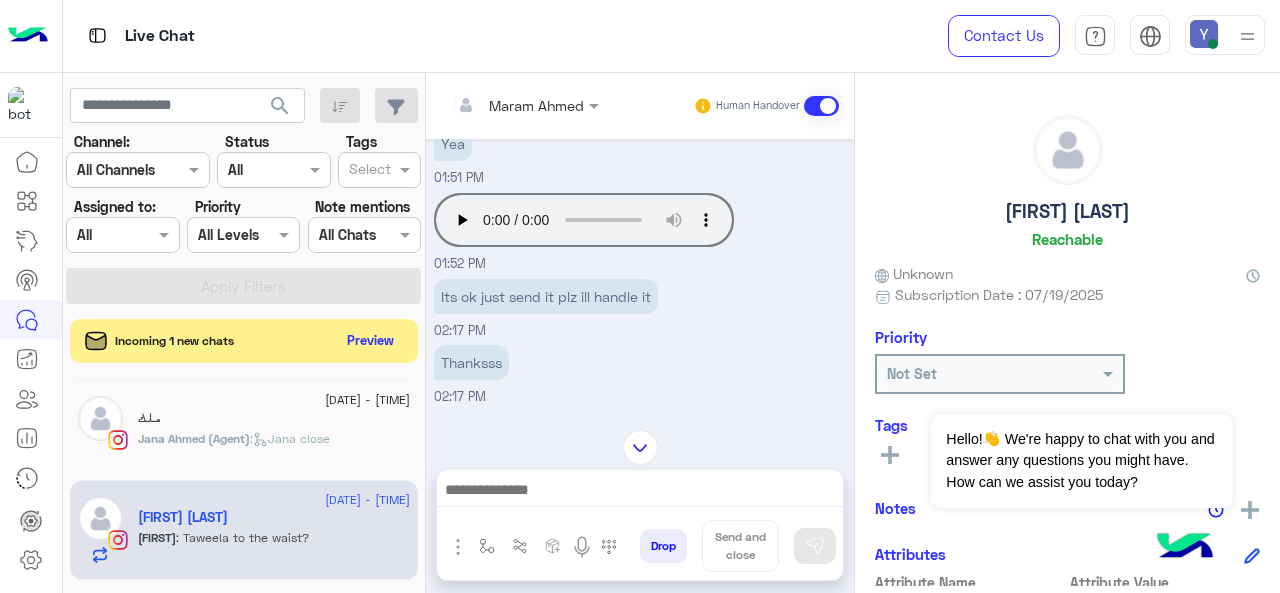 click on "Jana Ahmed (Agent)" 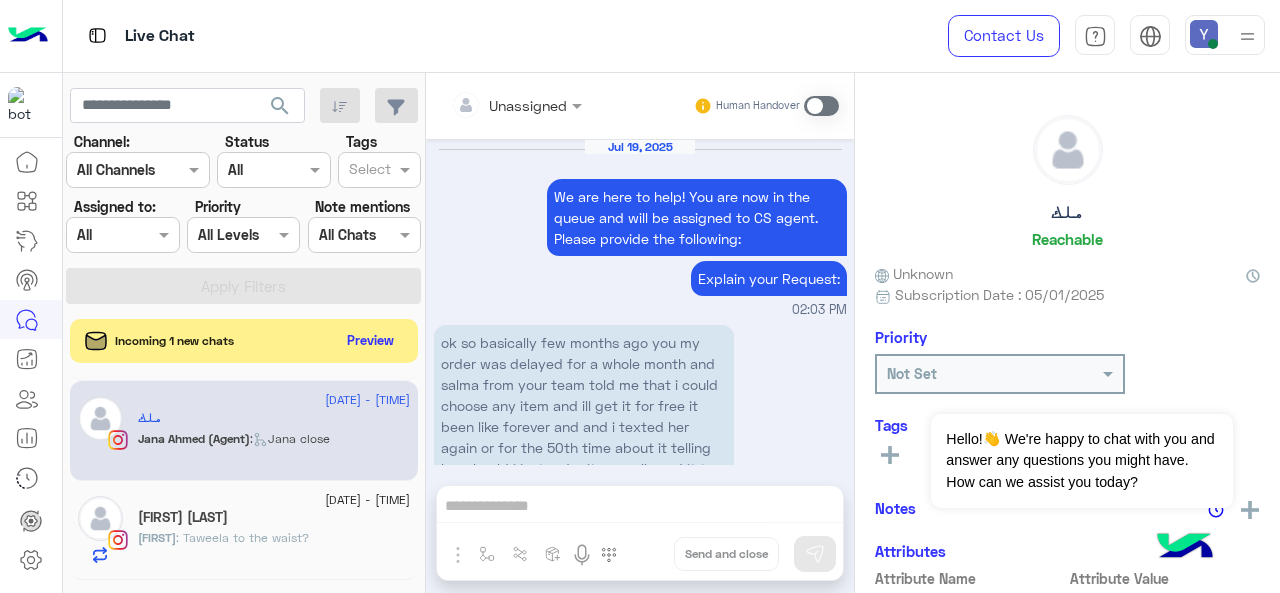 scroll, scrollTop: 1022, scrollLeft: 0, axis: vertical 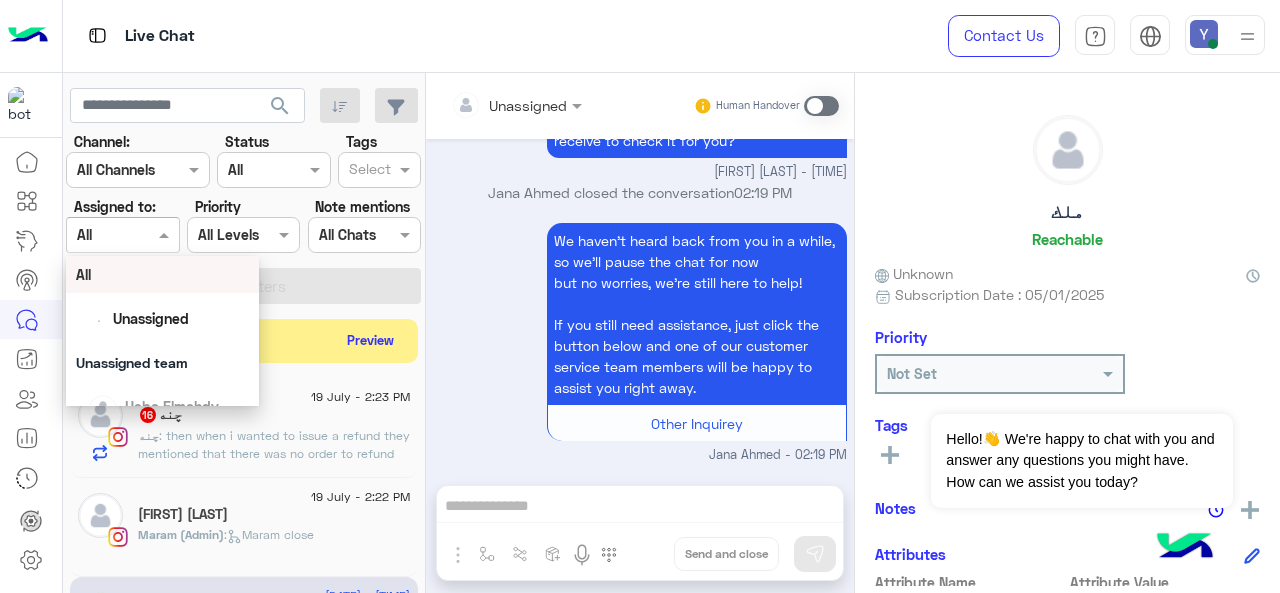 click at bounding box center [166, 234] 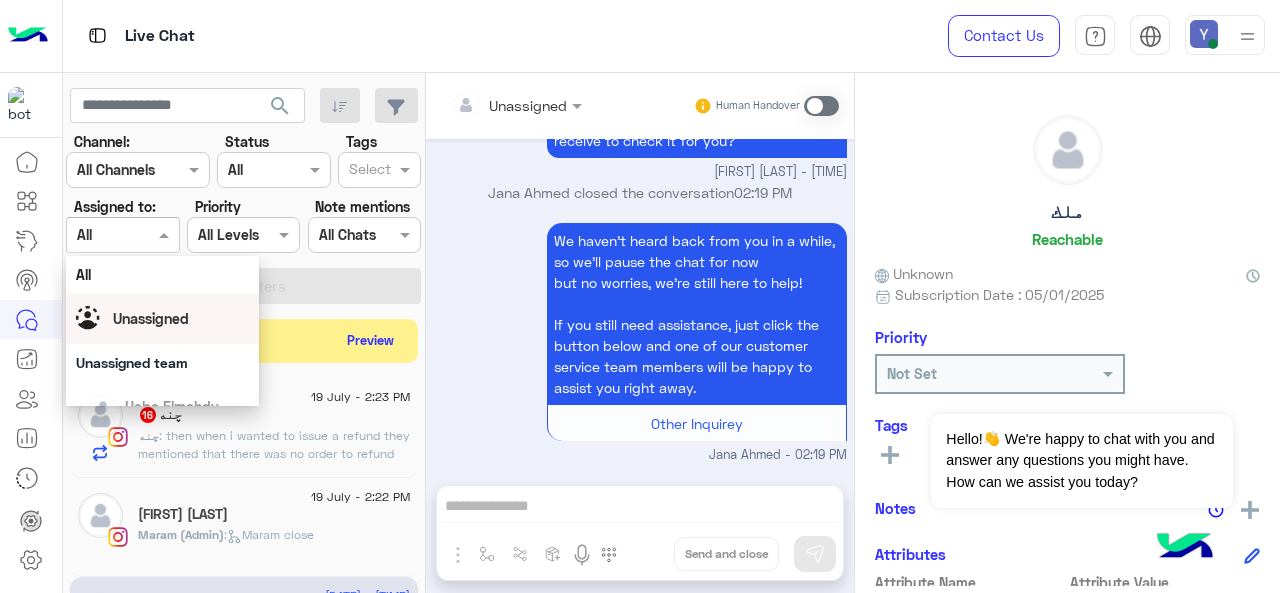 click on "Unassigned" at bounding box center [151, 318] 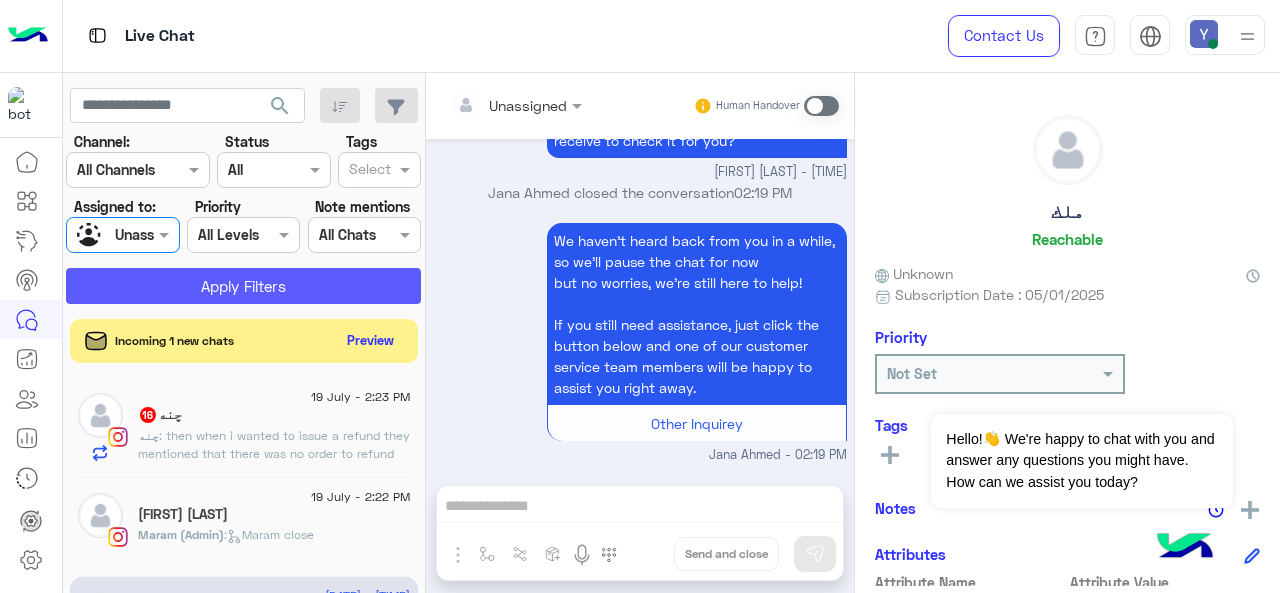 click on "Apply Filters" 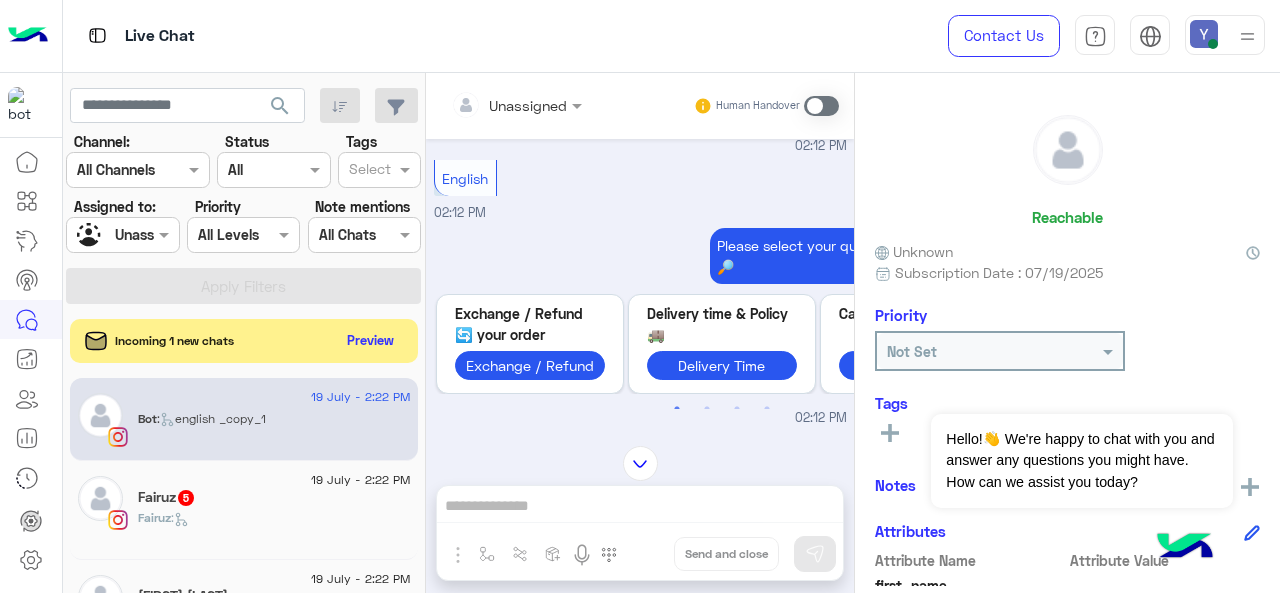 scroll, scrollTop: 293, scrollLeft: 0, axis: vertical 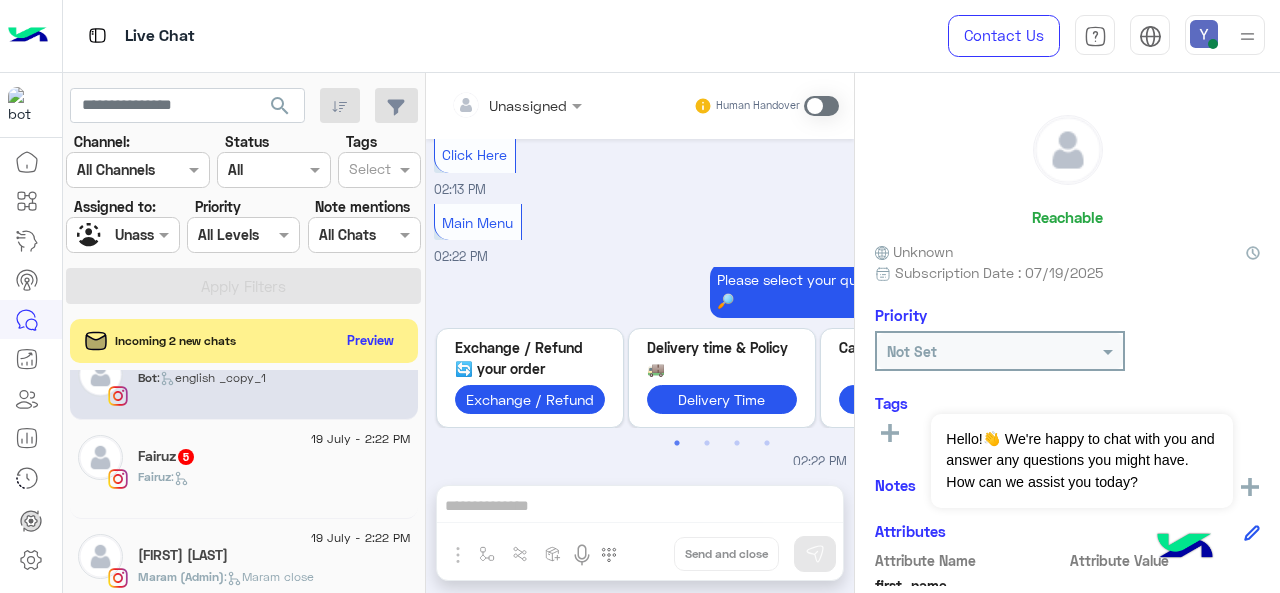 click on "19 July - 2:22 PM" 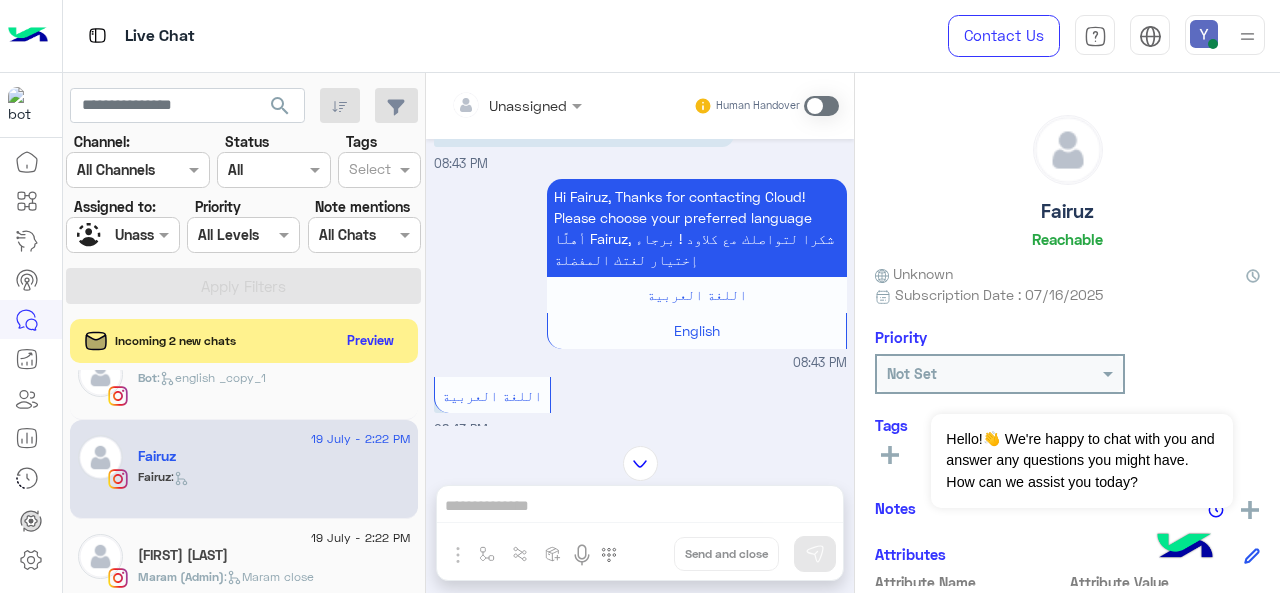 scroll, scrollTop: 0, scrollLeft: 0, axis: both 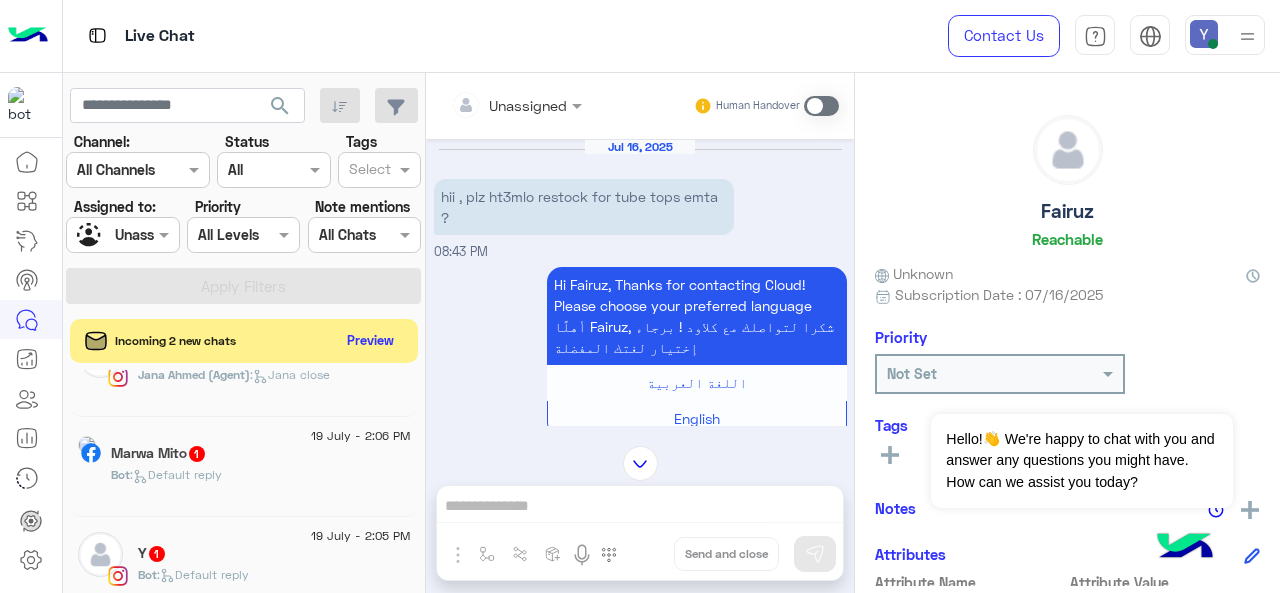 click on "Marwa Mito  1" 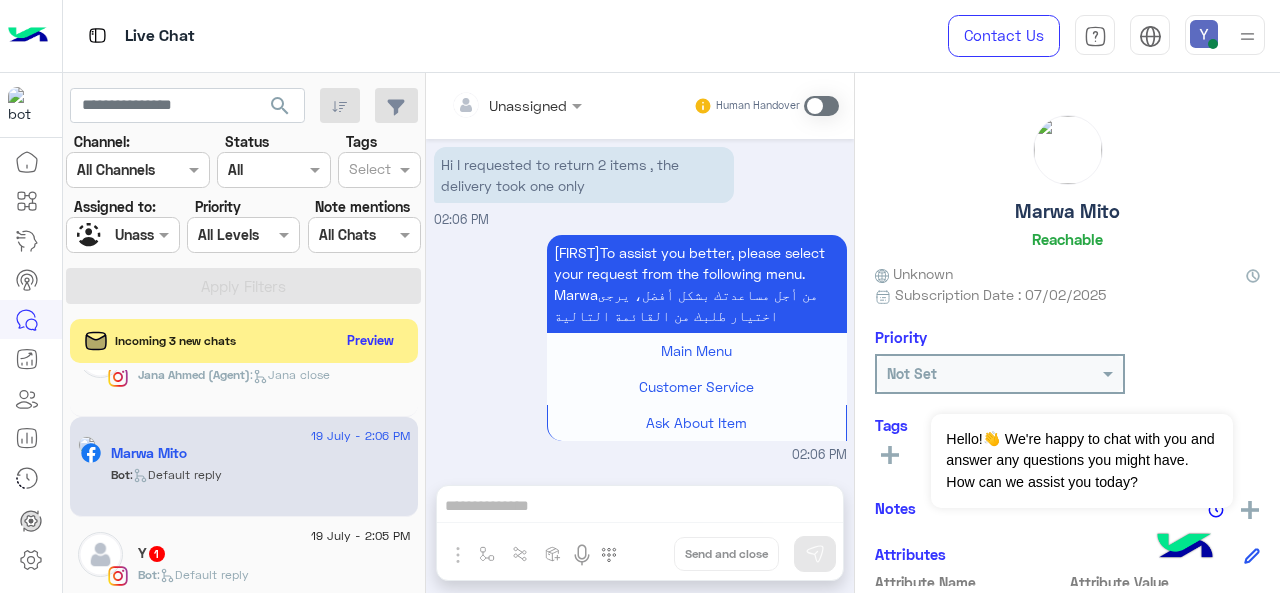 scroll, scrollTop: 2551, scrollLeft: 0, axis: vertical 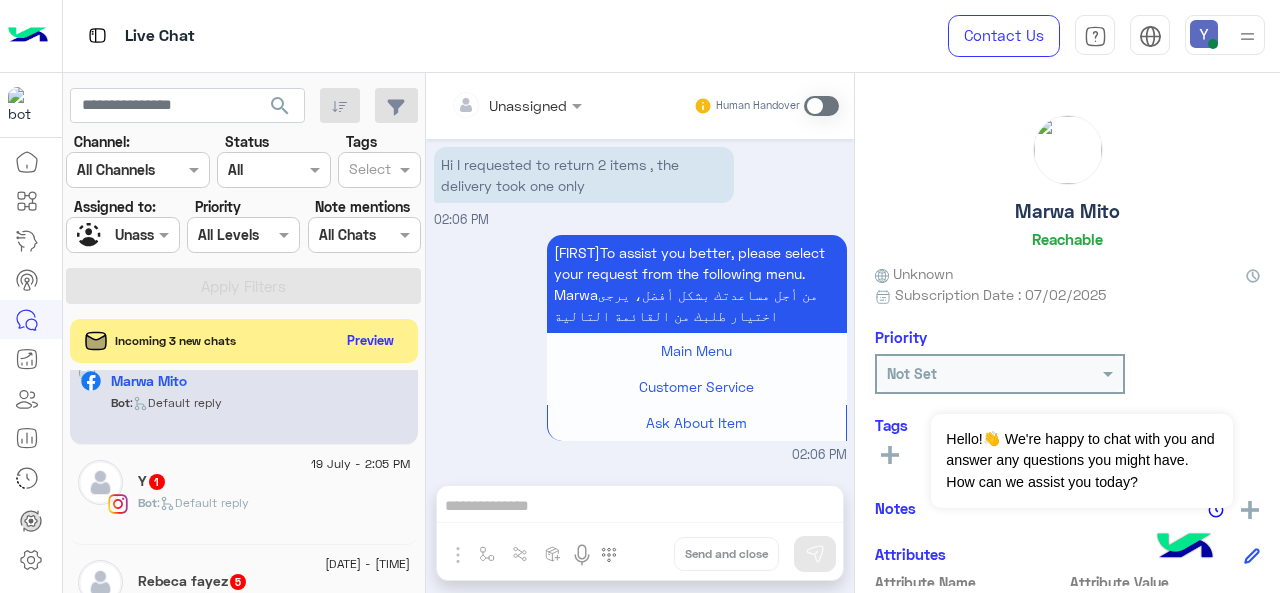 click on "Y   1" 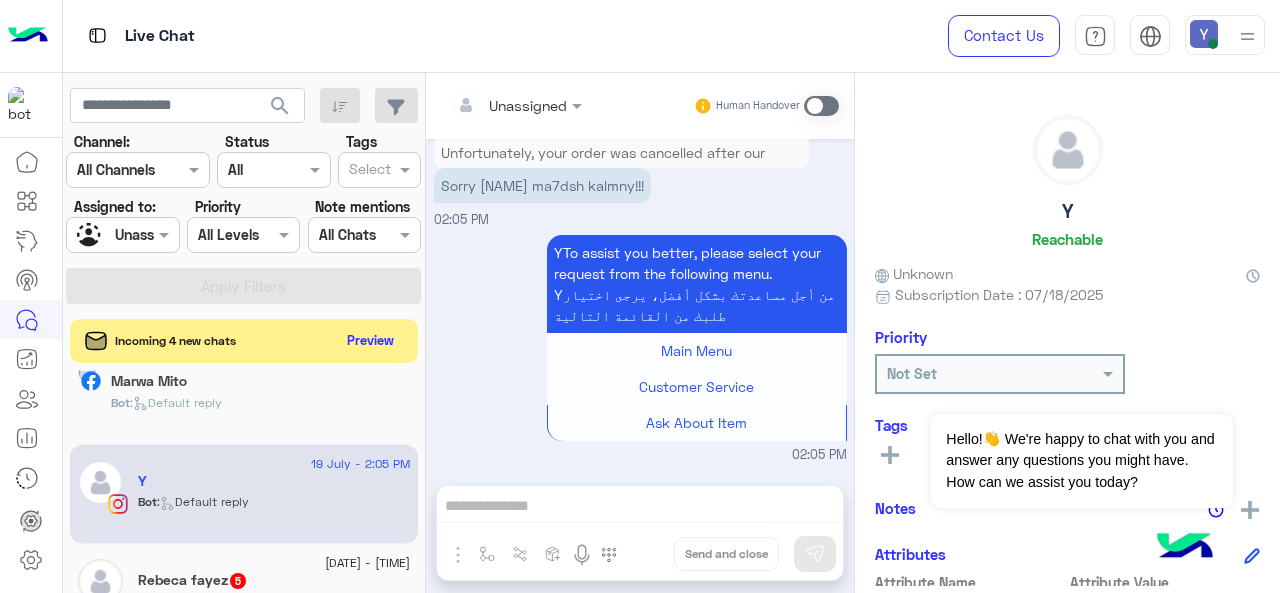 scroll, scrollTop: 1076, scrollLeft: 0, axis: vertical 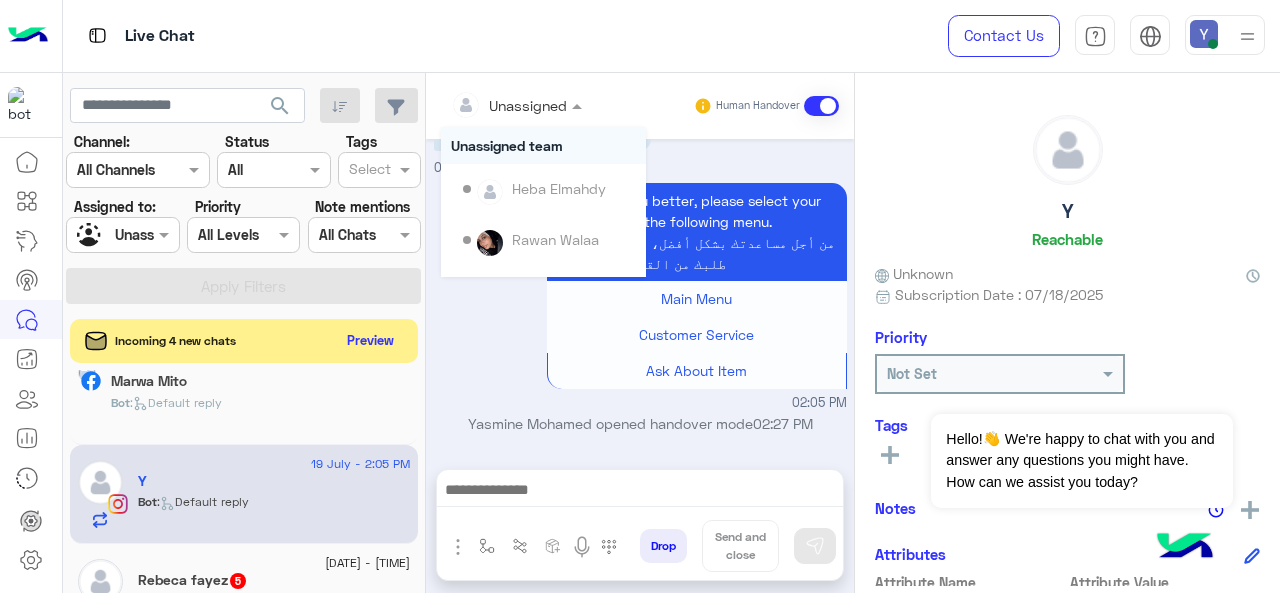 click at bounding box center [516, 104] 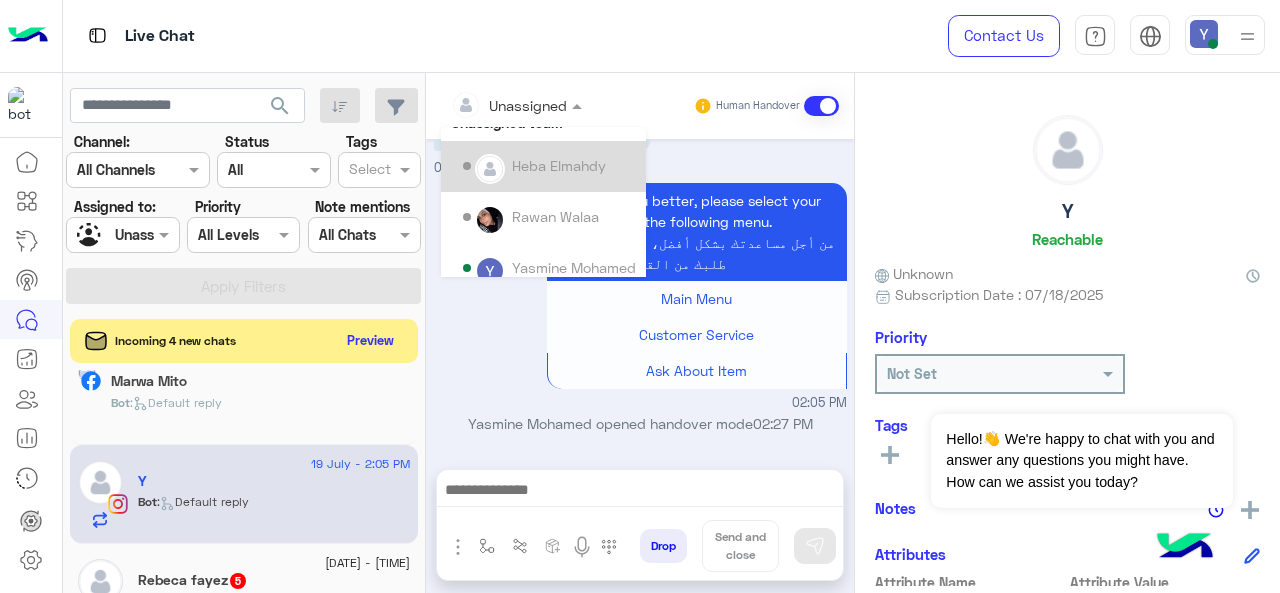 scroll, scrollTop: 83, scrollLeft: 0, axis: vertical 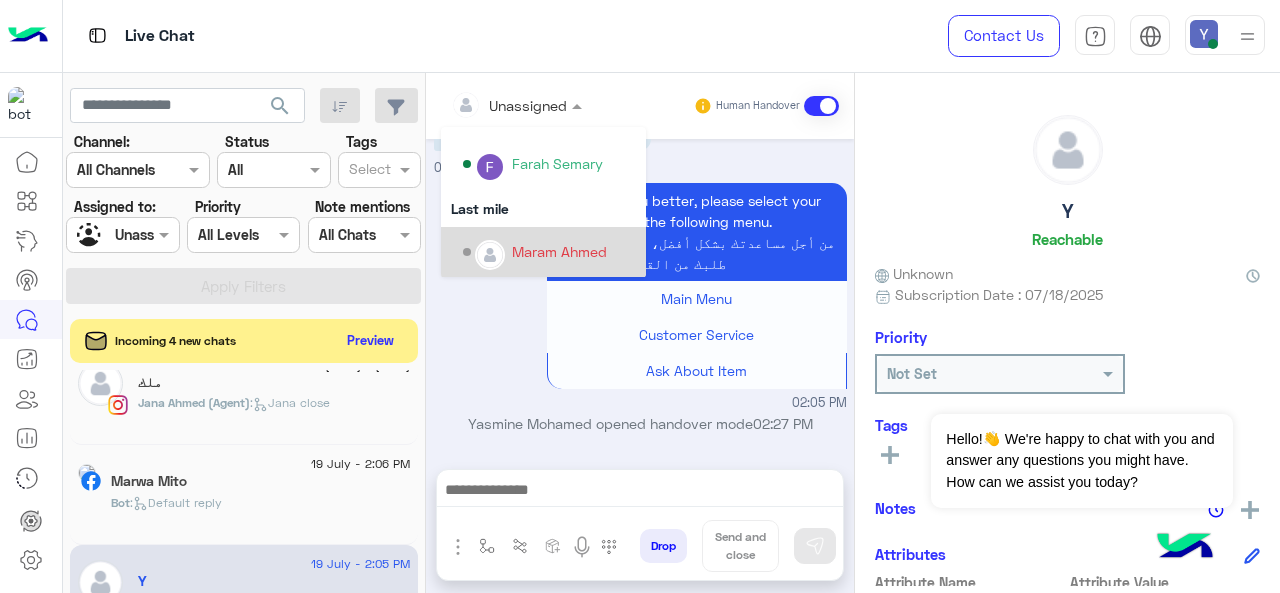 click on "Maram Ahmed" at bounding box center [559, 251] 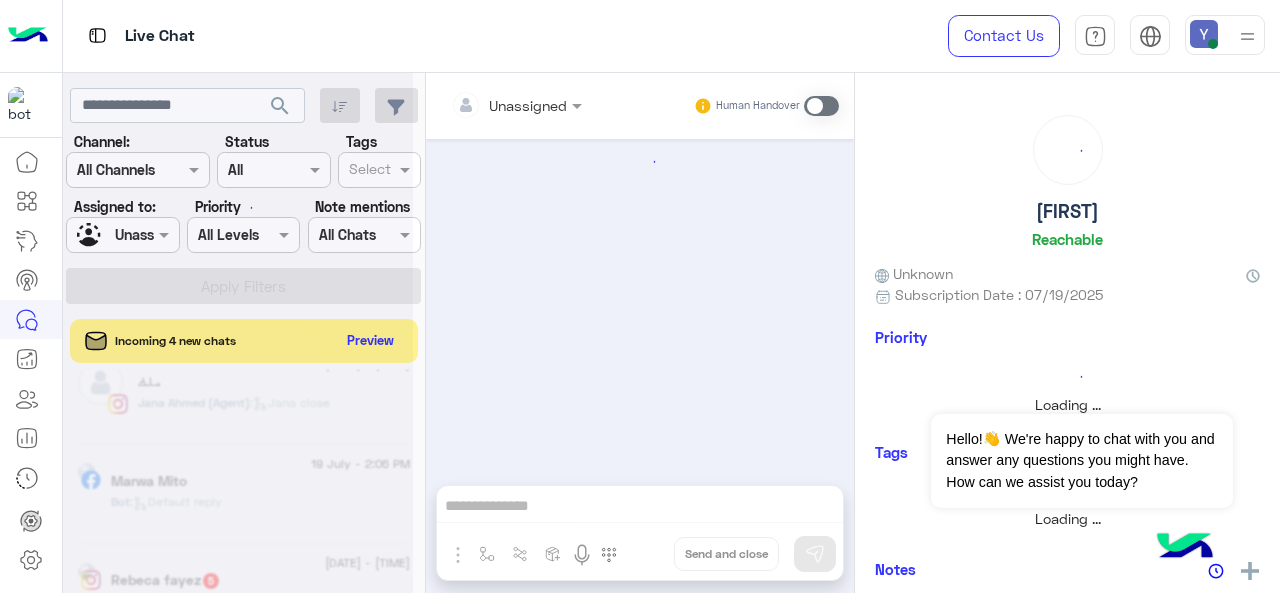 scroll, scrollTop: 0, scrollLeft: 0, axis: both 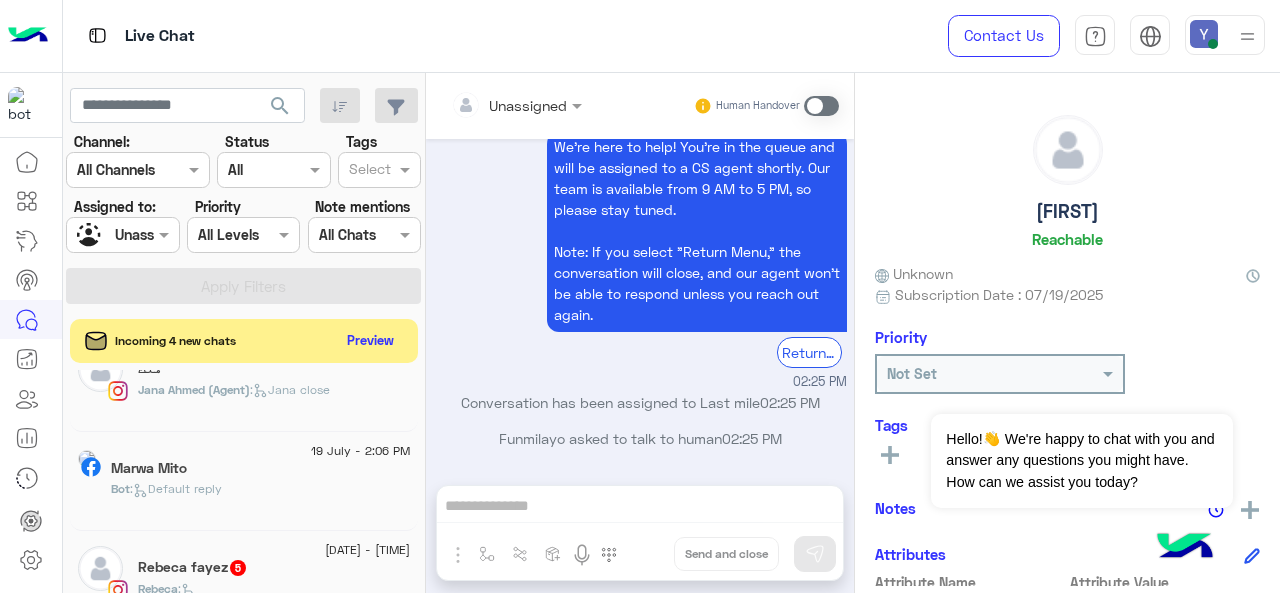 click on "Marwa Mito" 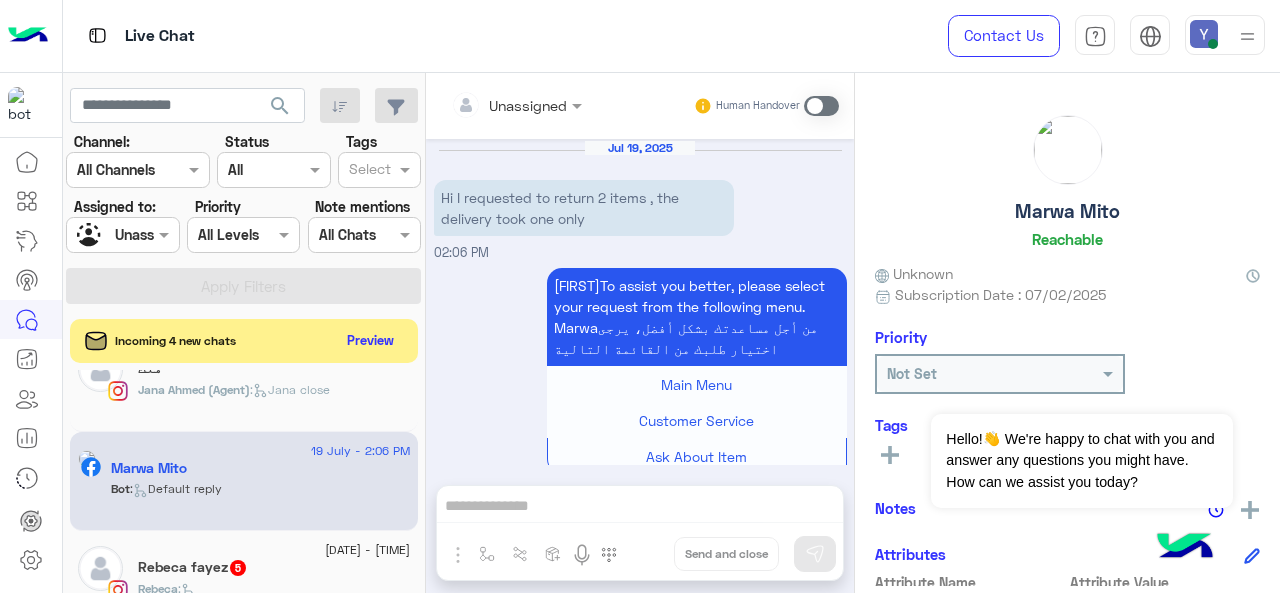 scroll, scrollTop: 1058, scrollLeft: 0, axis: vertical 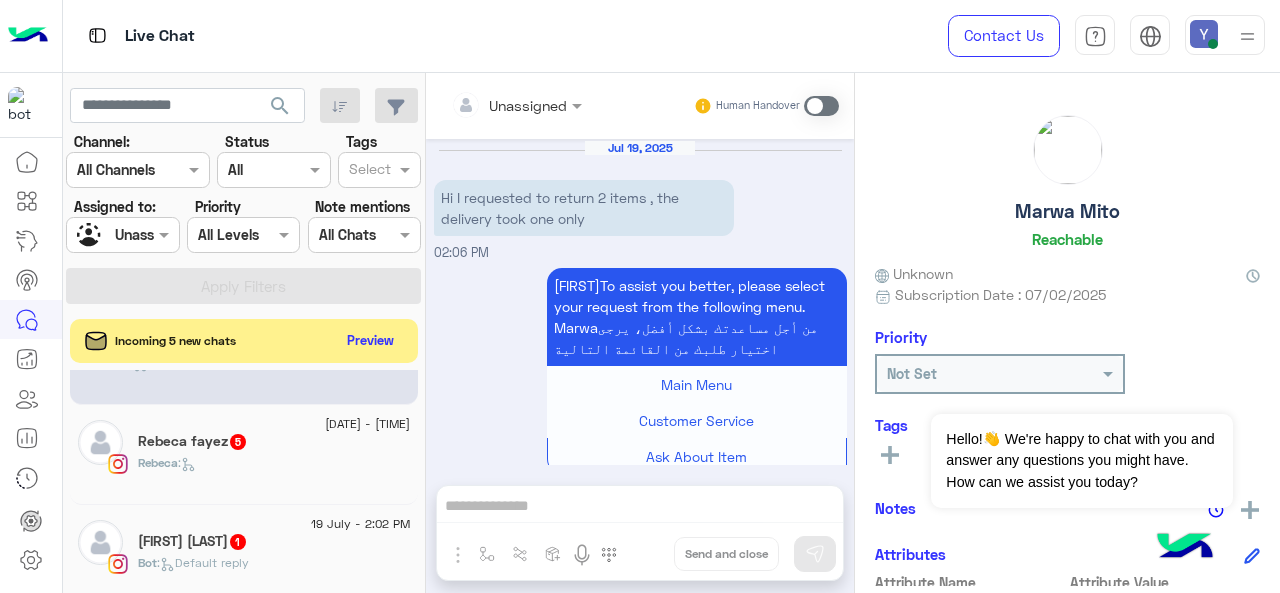 click on "Rebeca :" 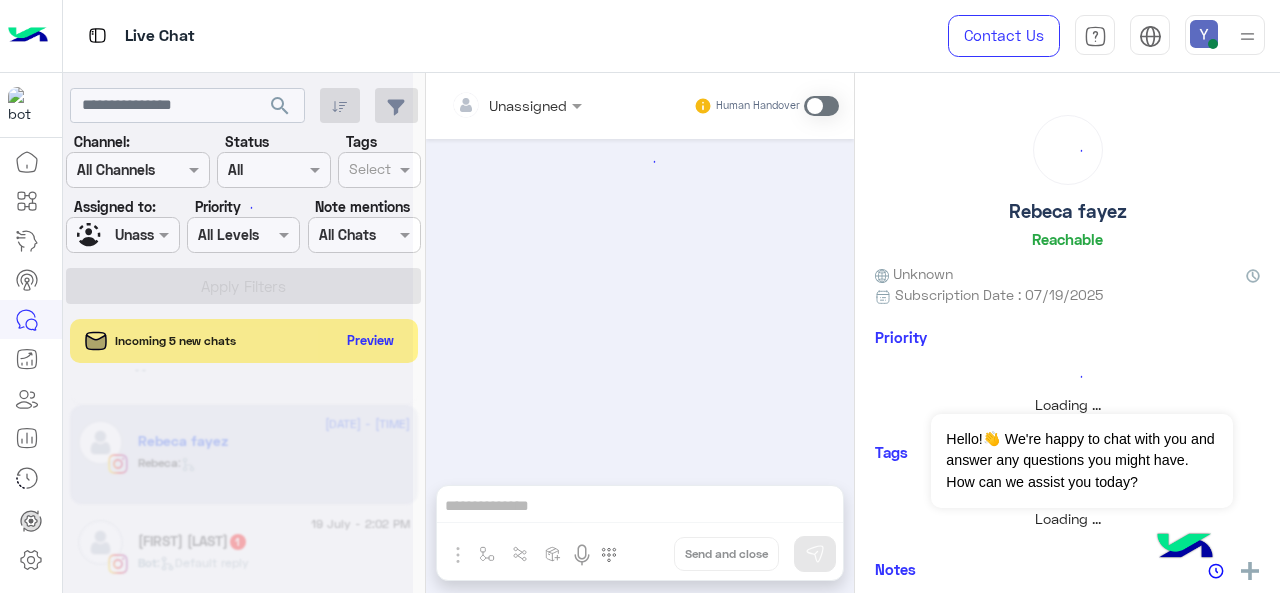 scroll, scrollTop: 1377, scrollLeft: 0, axis: vertical 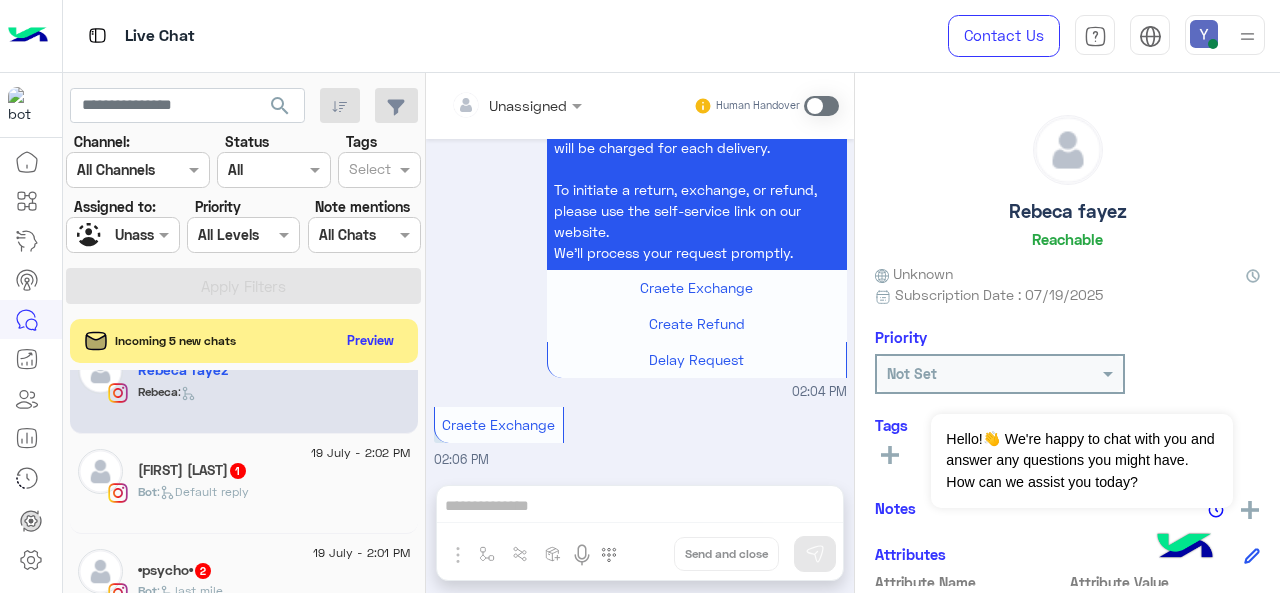 click on "Leila El Alfy 1" 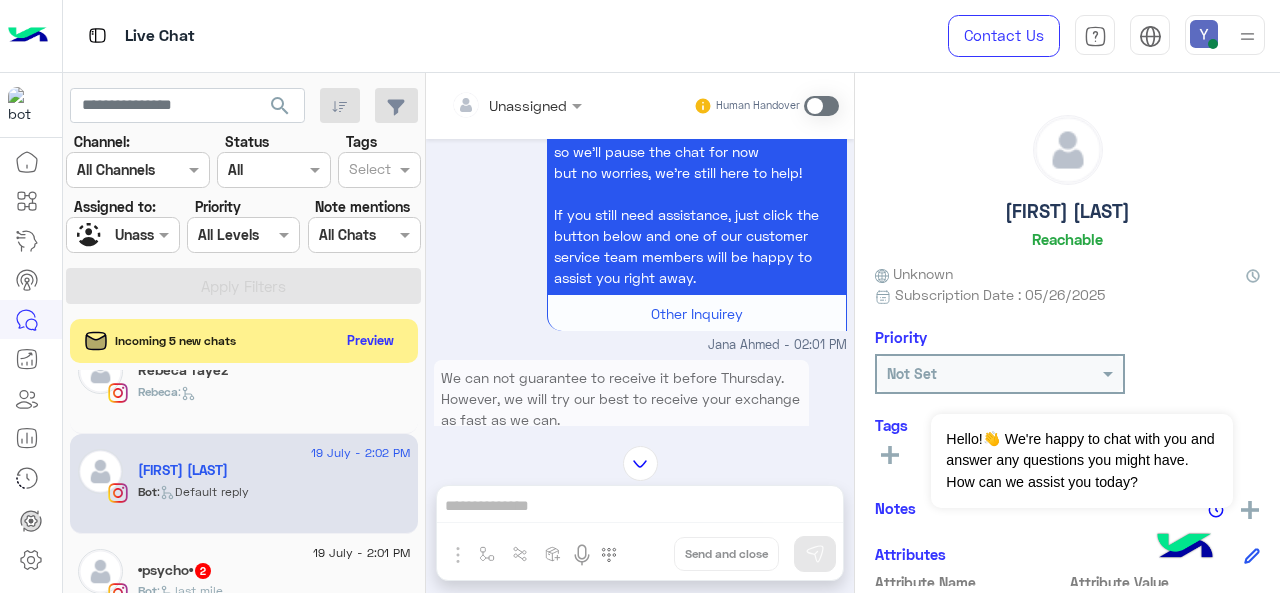 scroll, scrollTop: 672, scrollLeft: 0, axis: vertical 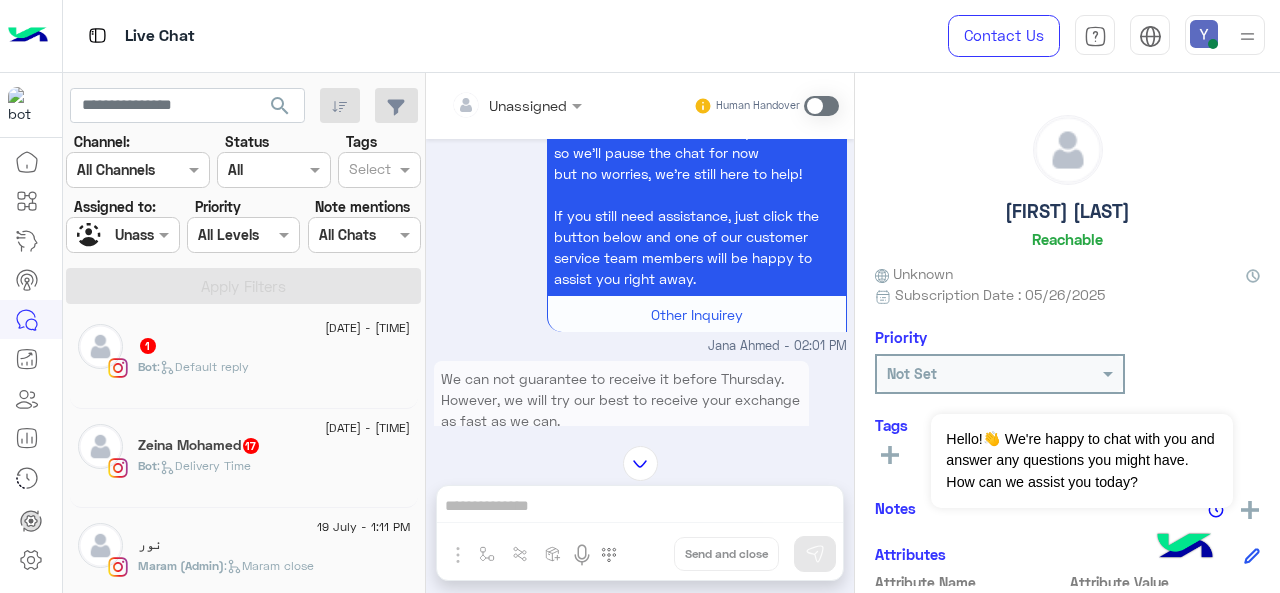 click on ":   Delivery Time" 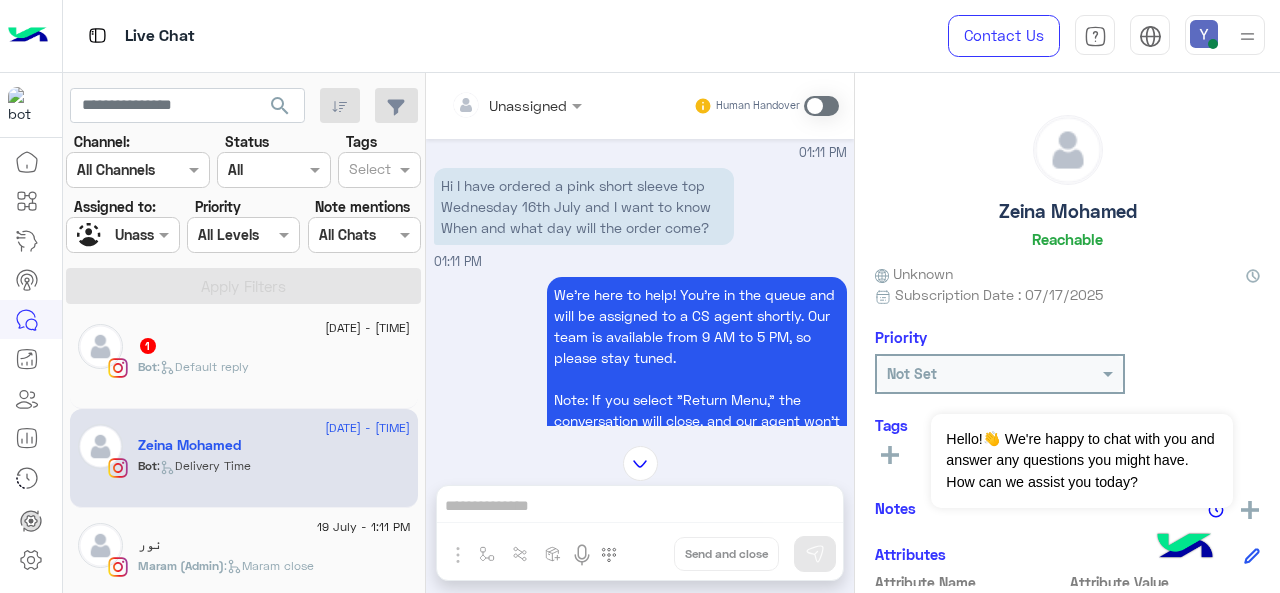 scroll, scrollTop: 1326, scrollLeft: 0, axis: vertical 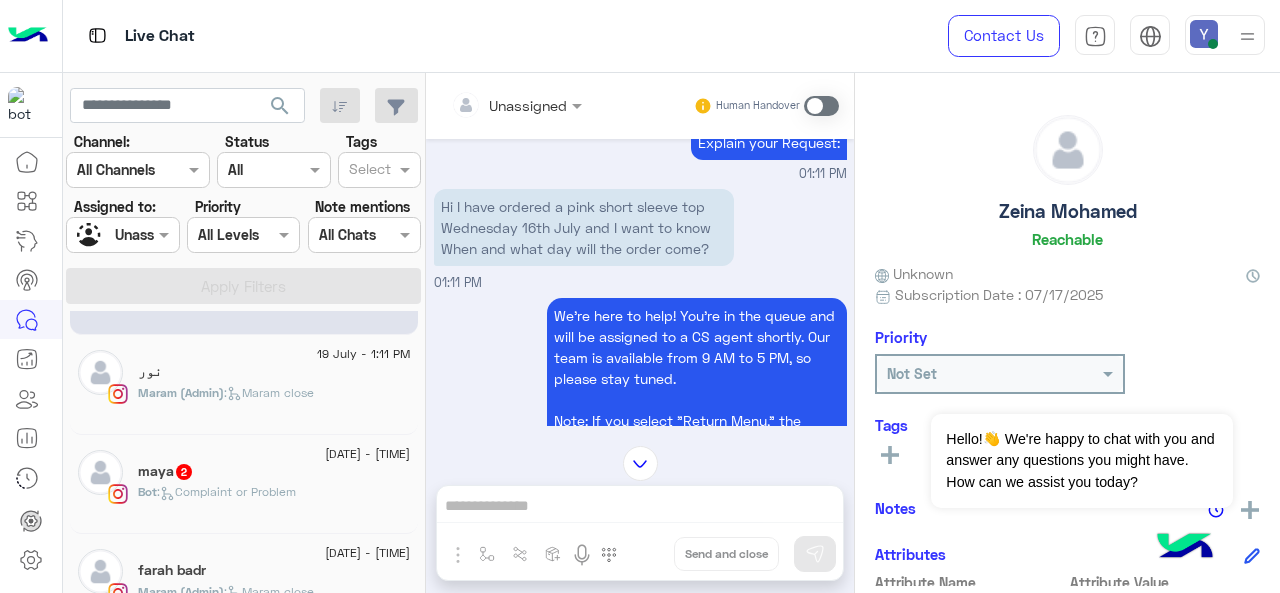 click on "maya 2" 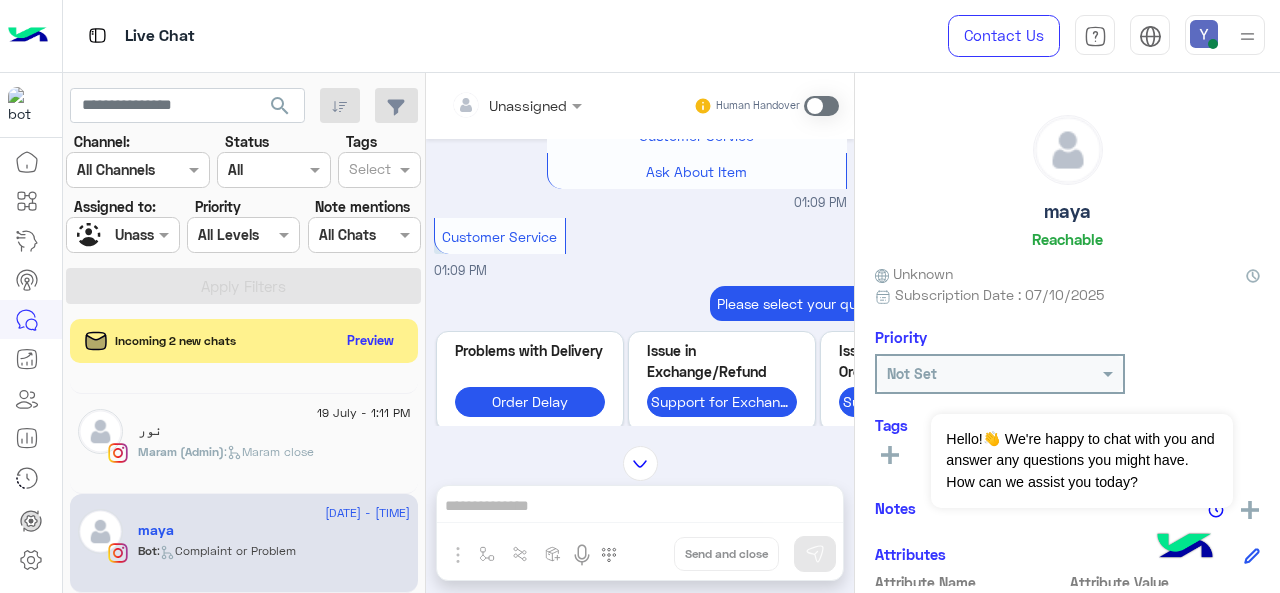 scroll, scrollTop: 4854, scrollLeft: 0, axis: vertical 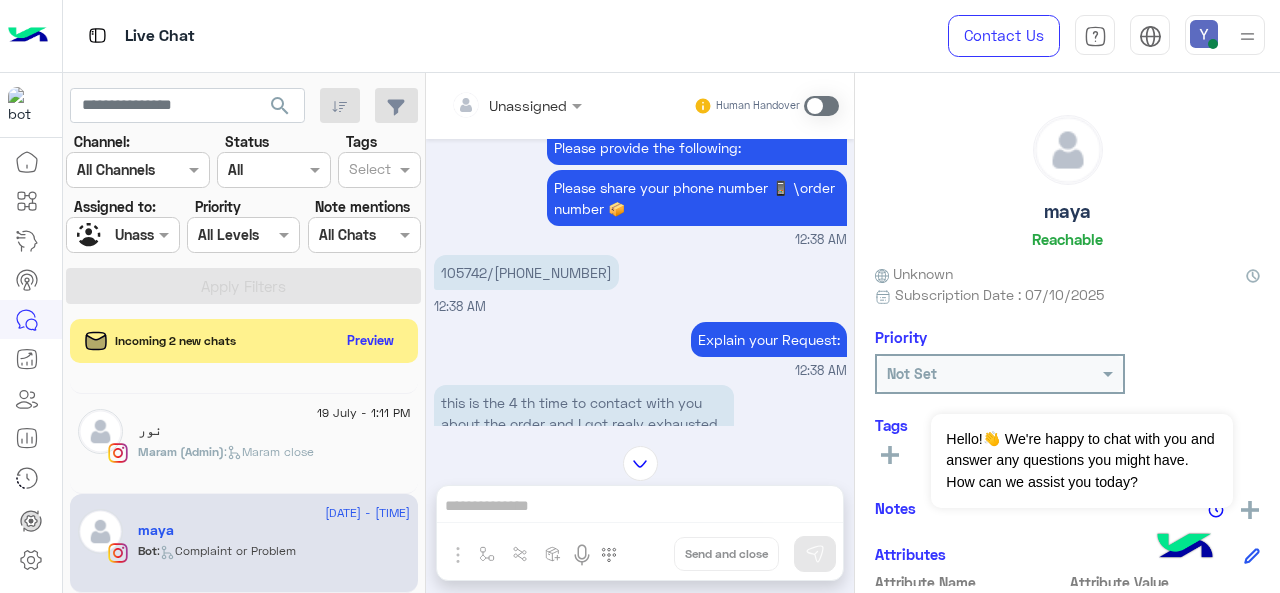 click on "105742/[PHONE_NUMBER]" at bounding box center [526, 272] 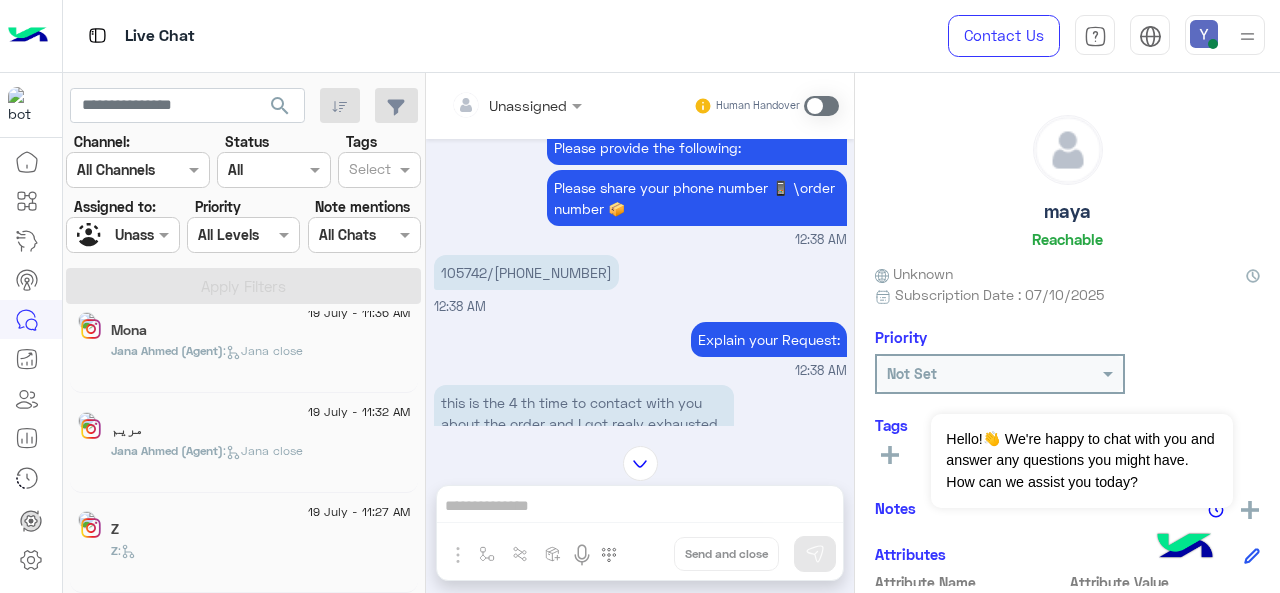 scroll, scrollTop: 10, scrollLeft: 0, axis: vertical 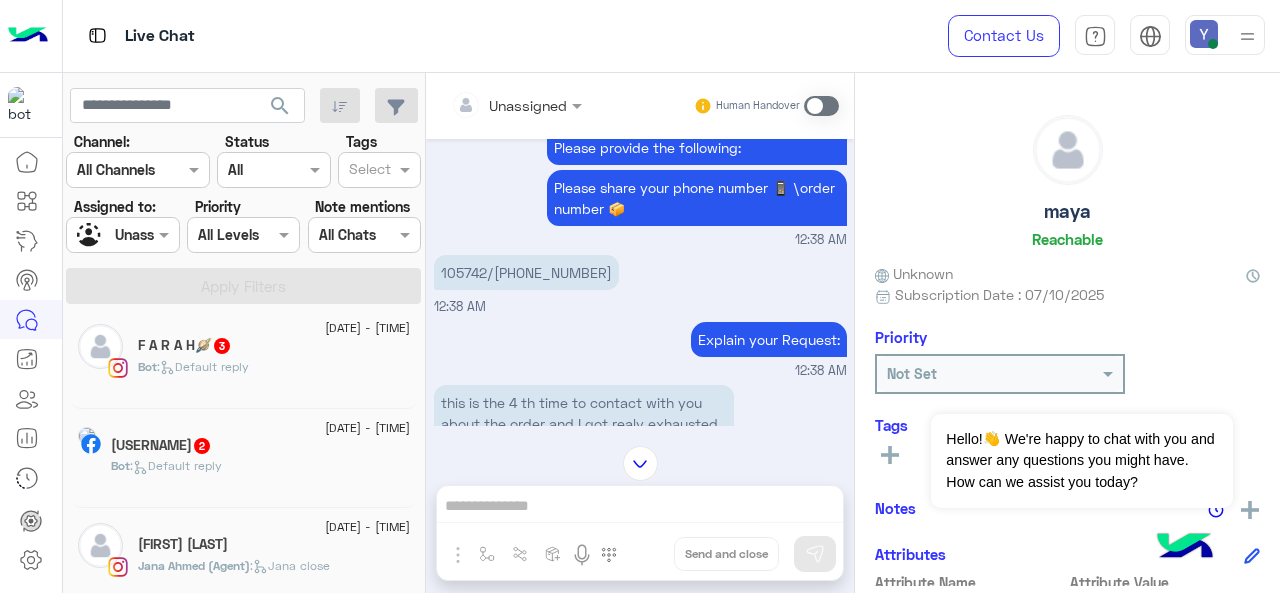 click on "Bot :   Default reply" 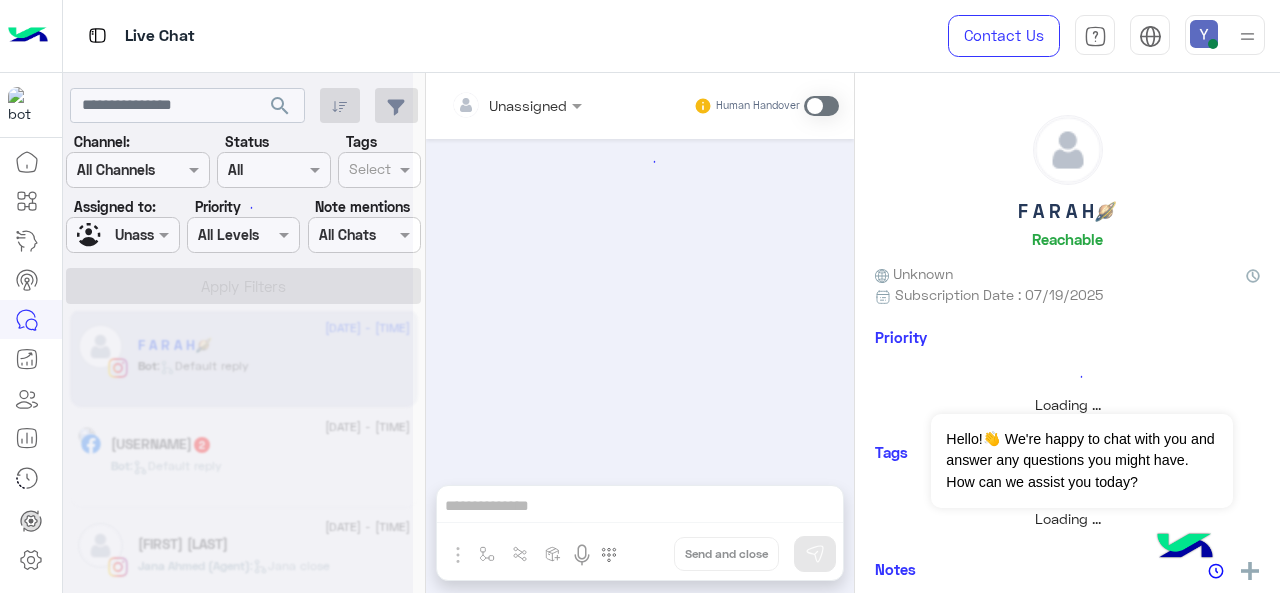 scroll, scrollTop: 574, scrollLeft: 0, axis: vertical 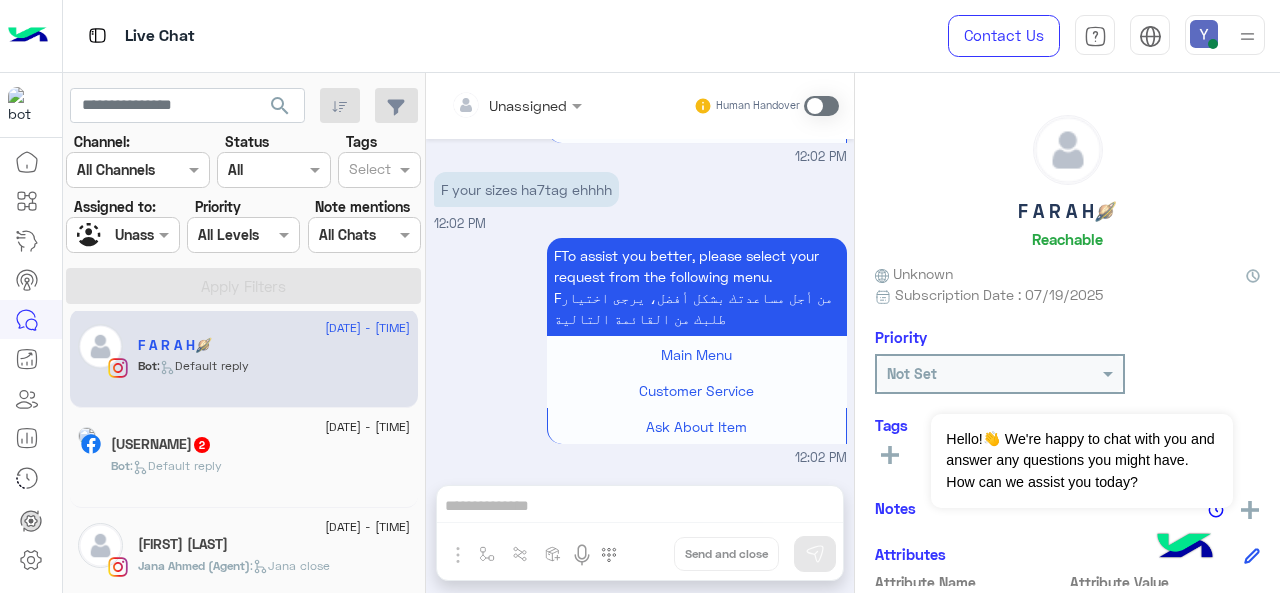 click on "2" 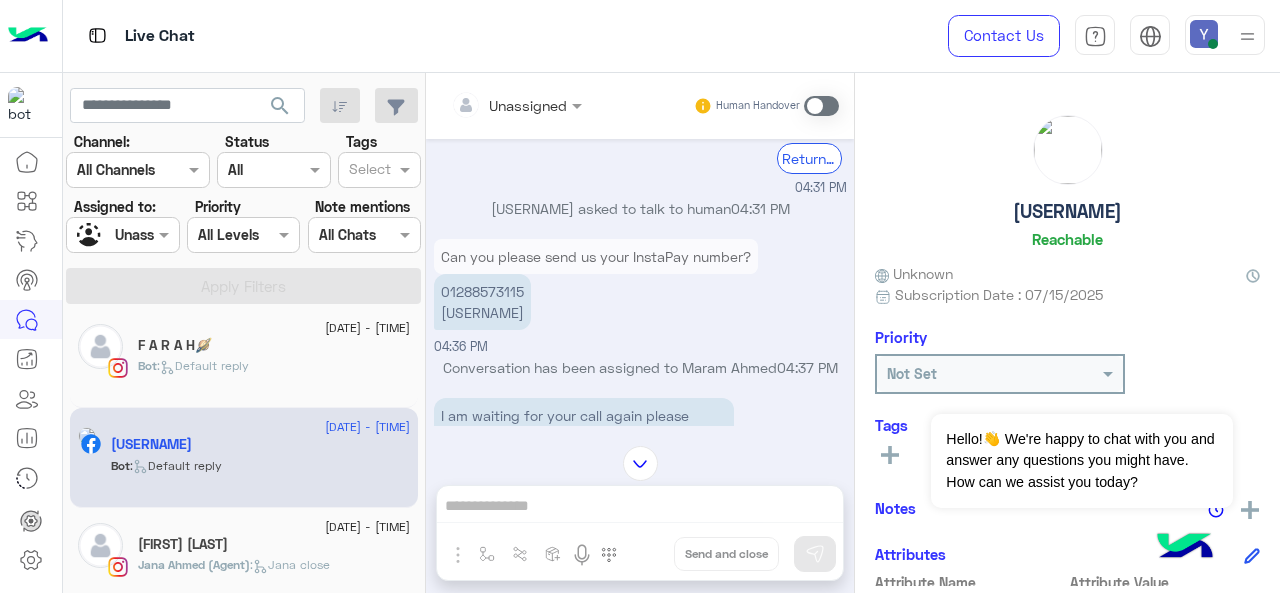 scroll, scrollTop: 1143, scrollLeft: 0, axis: vertical 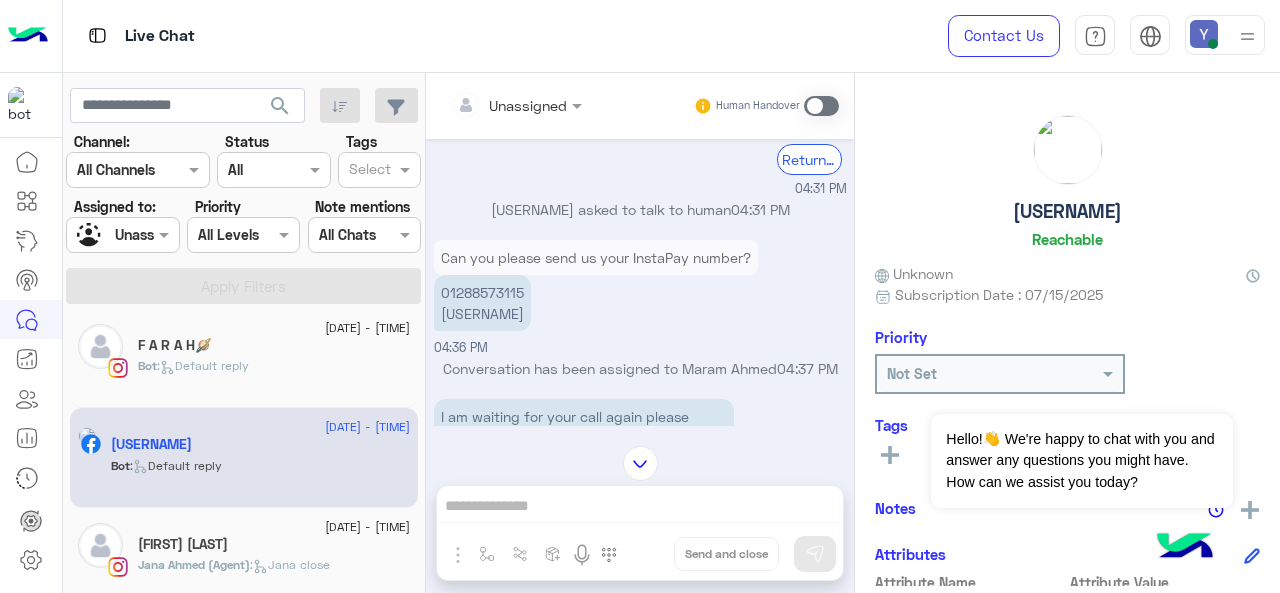 click on "[PHONE_NUMBER] [USERNAME]" at bounding box center [482, 303] 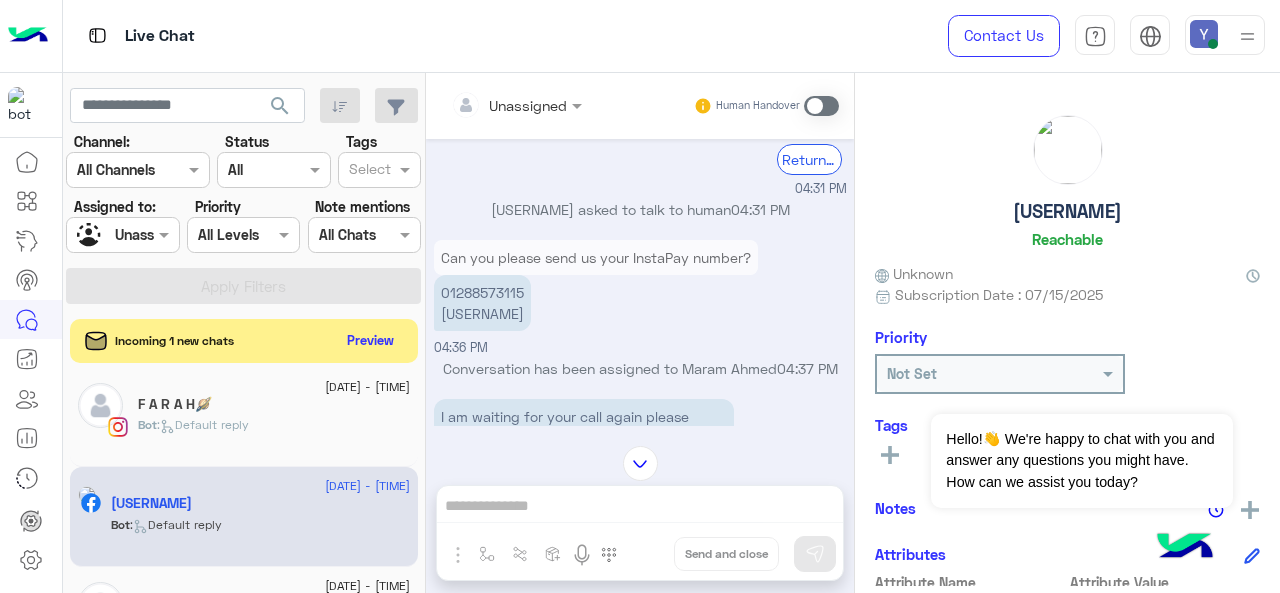 click at bounding box center (821, 106) 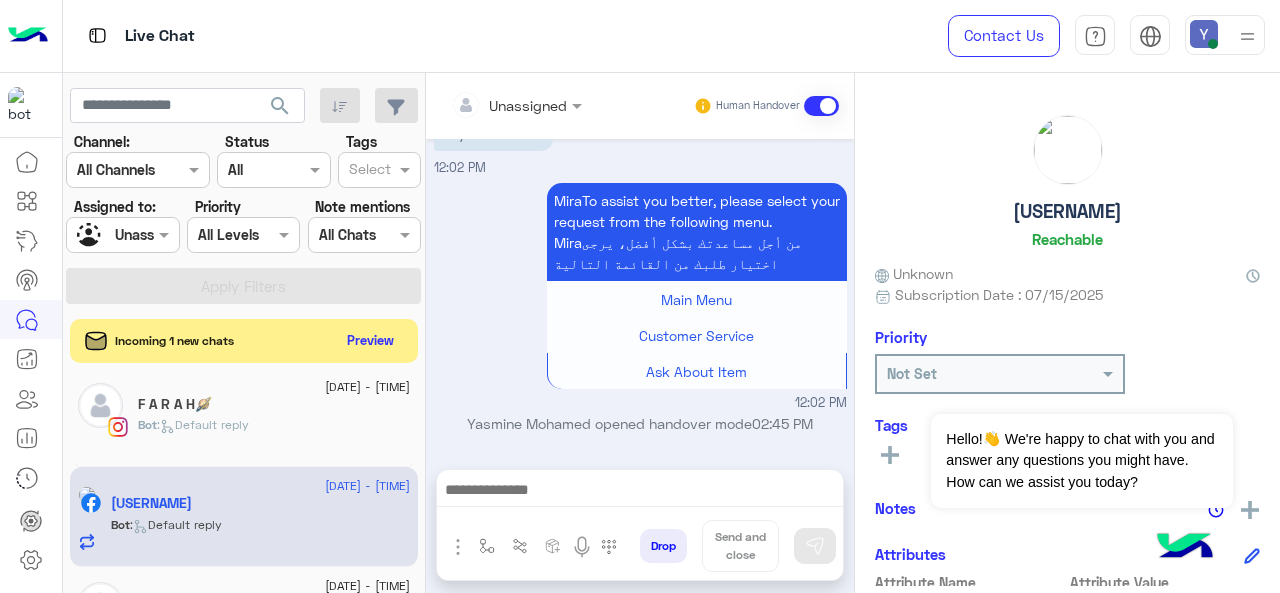 click at bounding box center [516, 104] 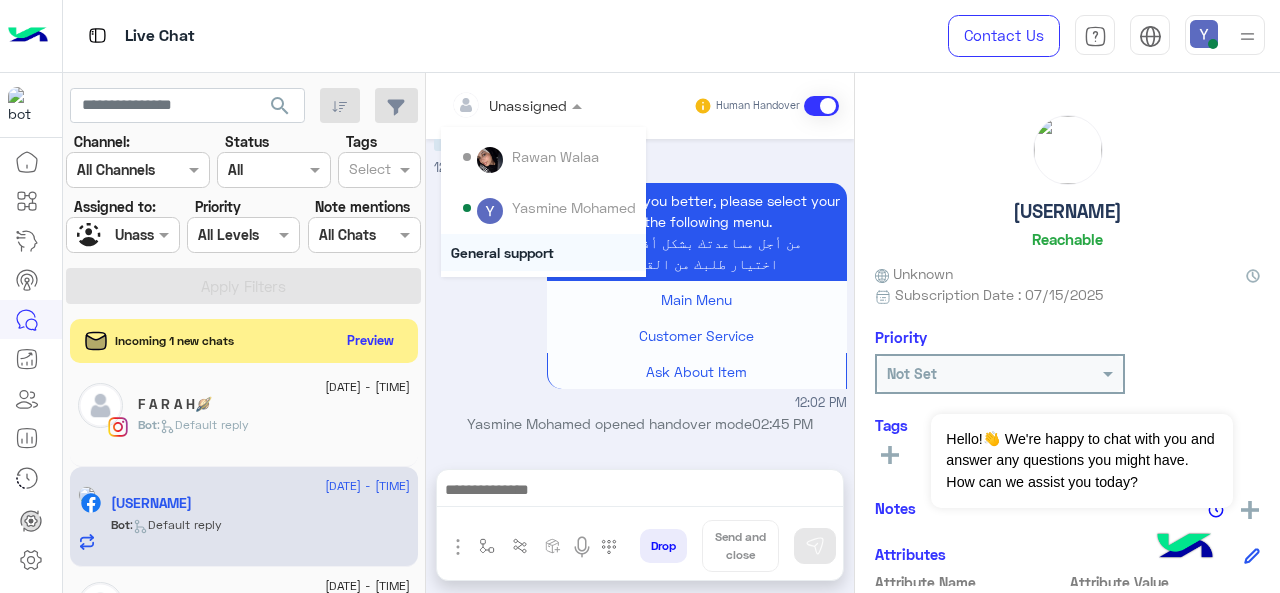 scroll, scrollTop: 86, scrollLeft: 0, axis: vertical 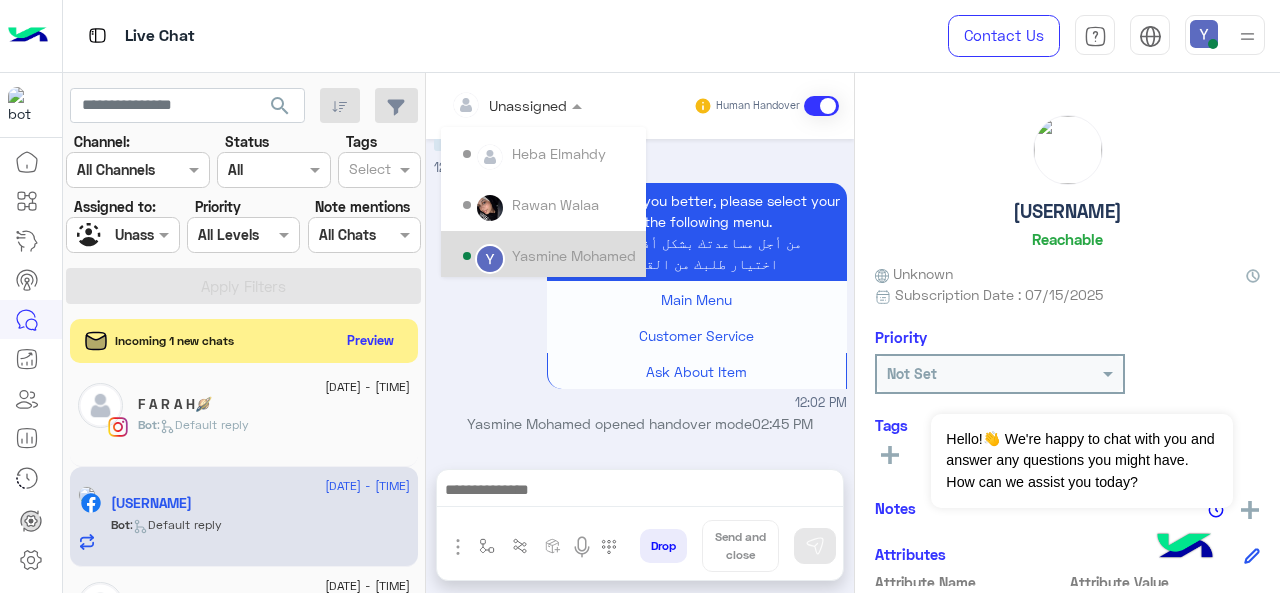 click on "Yasmine Mohamed" at bounding box center (574, 255) 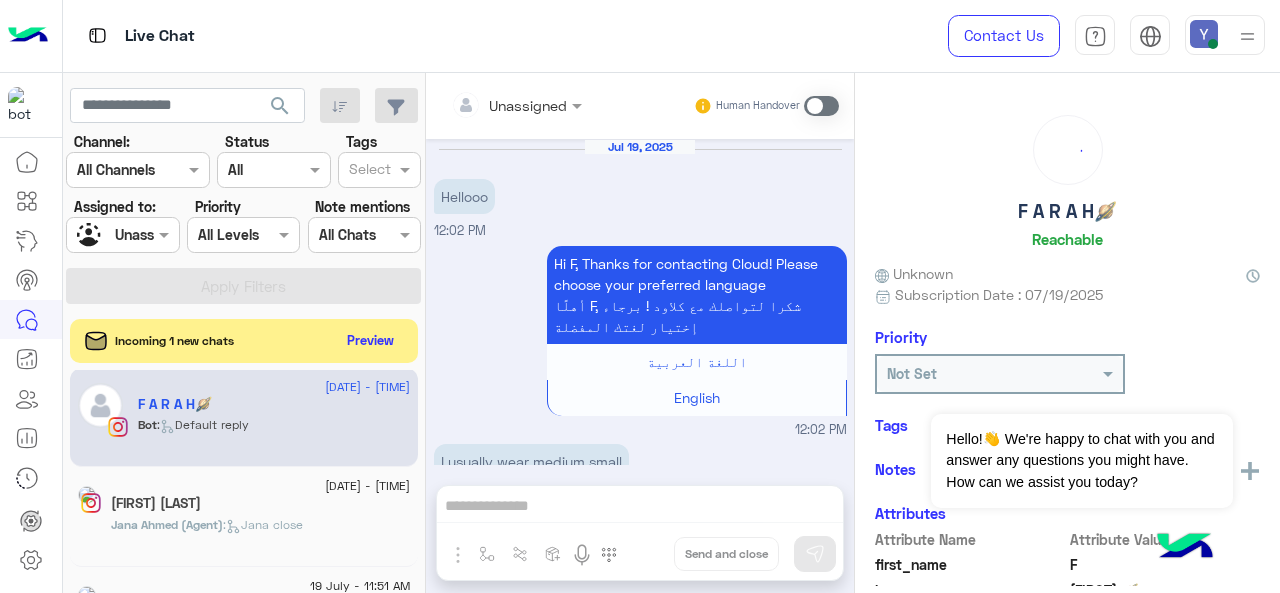 scroll, scrollTop: 574, scrollLeft: 0, axis: vertical 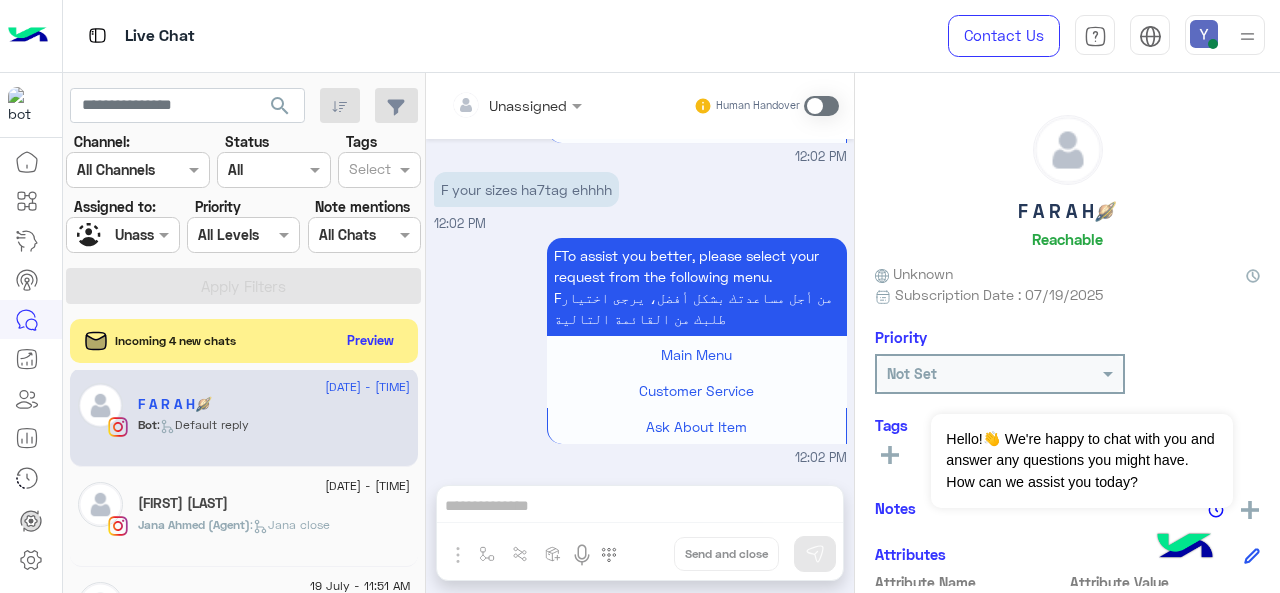 click on "F A R A H🪐" 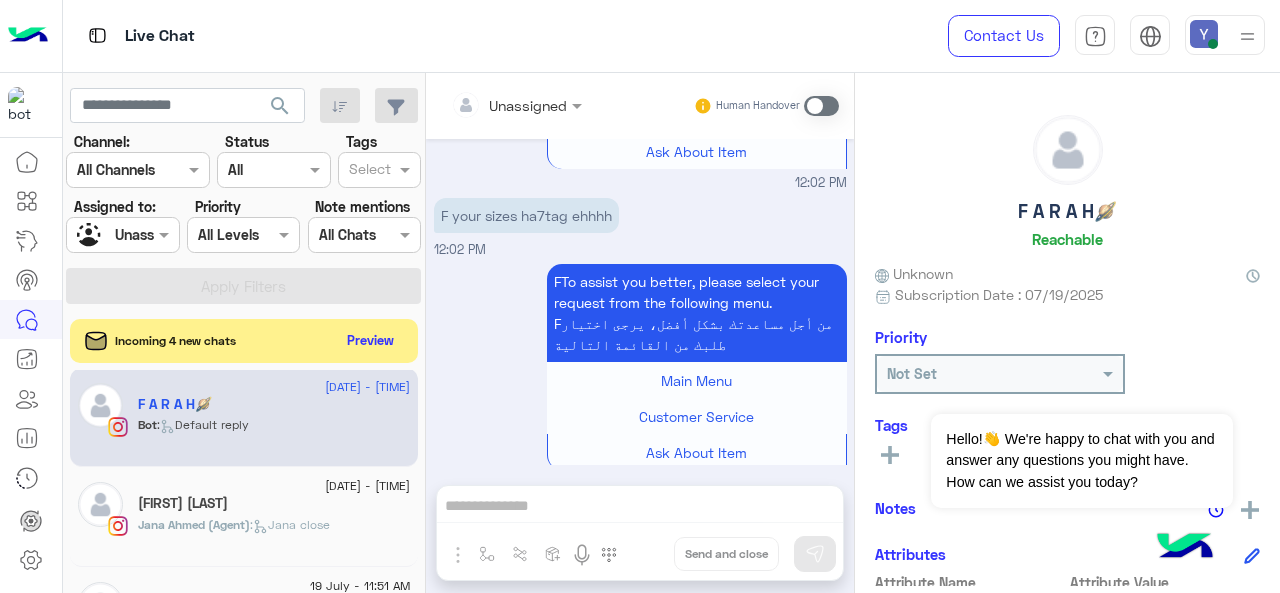 scroll, scrollTop: 574, scrollLeft: 0, axis: vertical 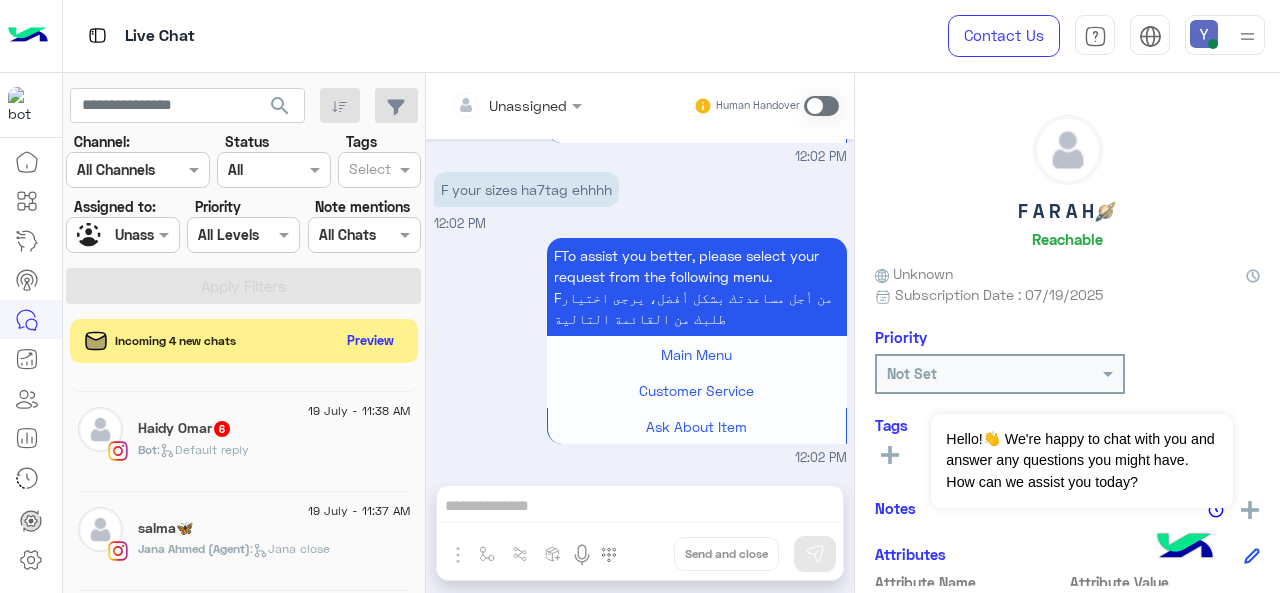 click on "[FIRST] [LAST] [NUMBER]" 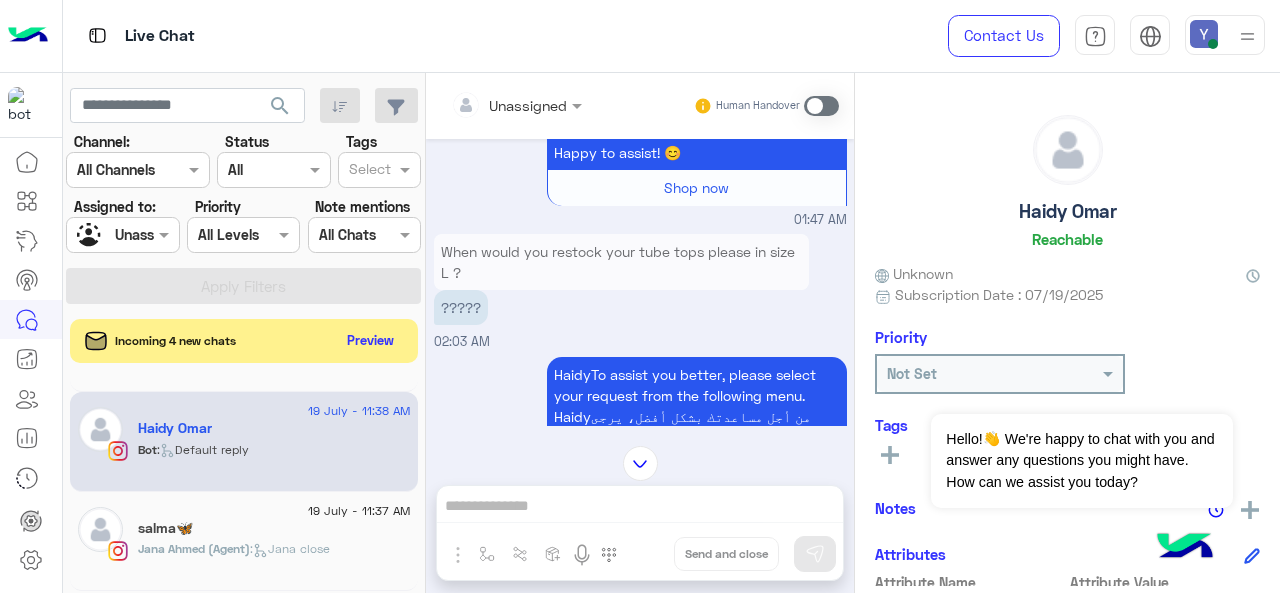 scroll, scrollTop: 919, scrollLeft: 0, axis: vertical 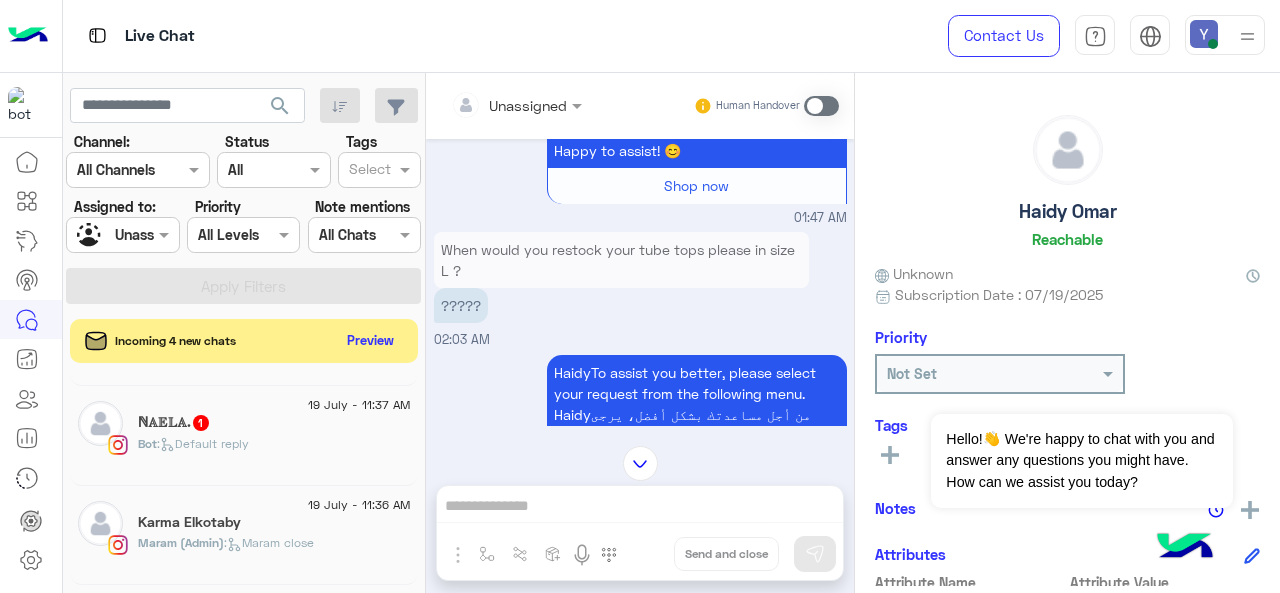 click on "Bot :   Default reply" 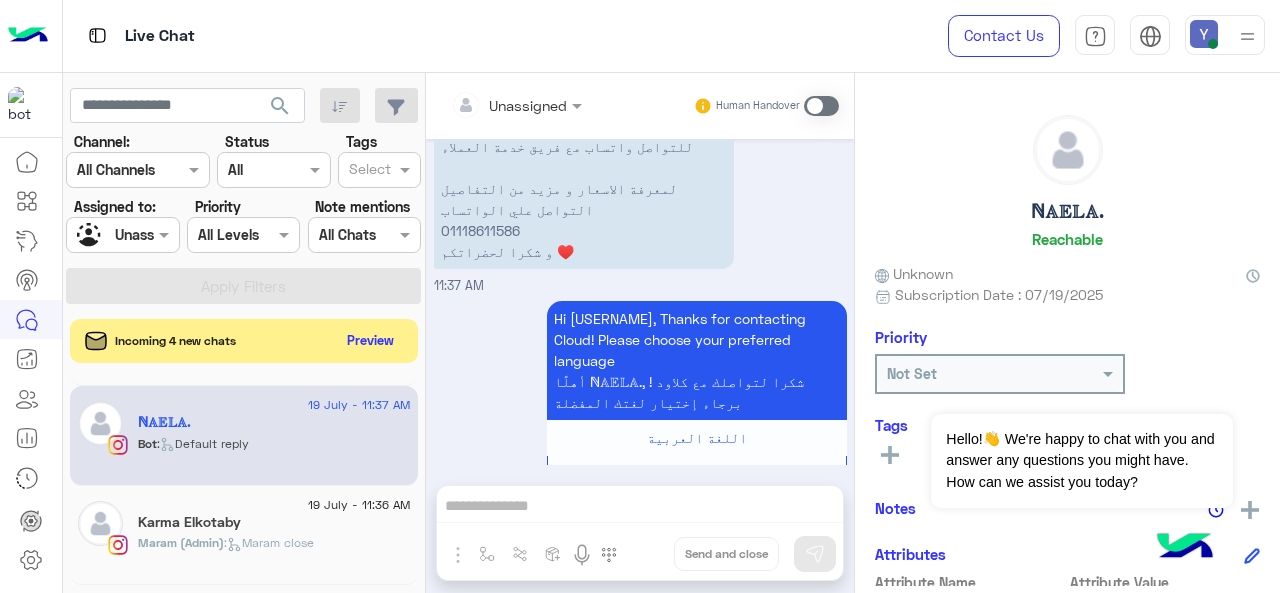 scroll, scrollTop: 329, scrollLeft: 0, axis: vertical 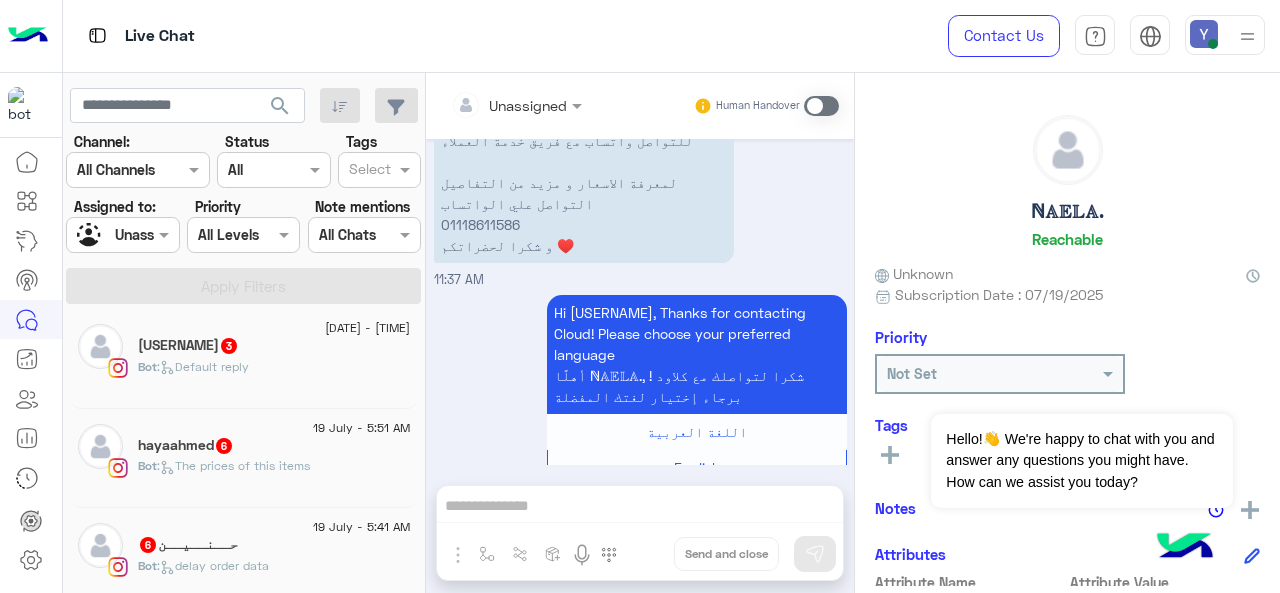 click on "Bot :   Default reply" 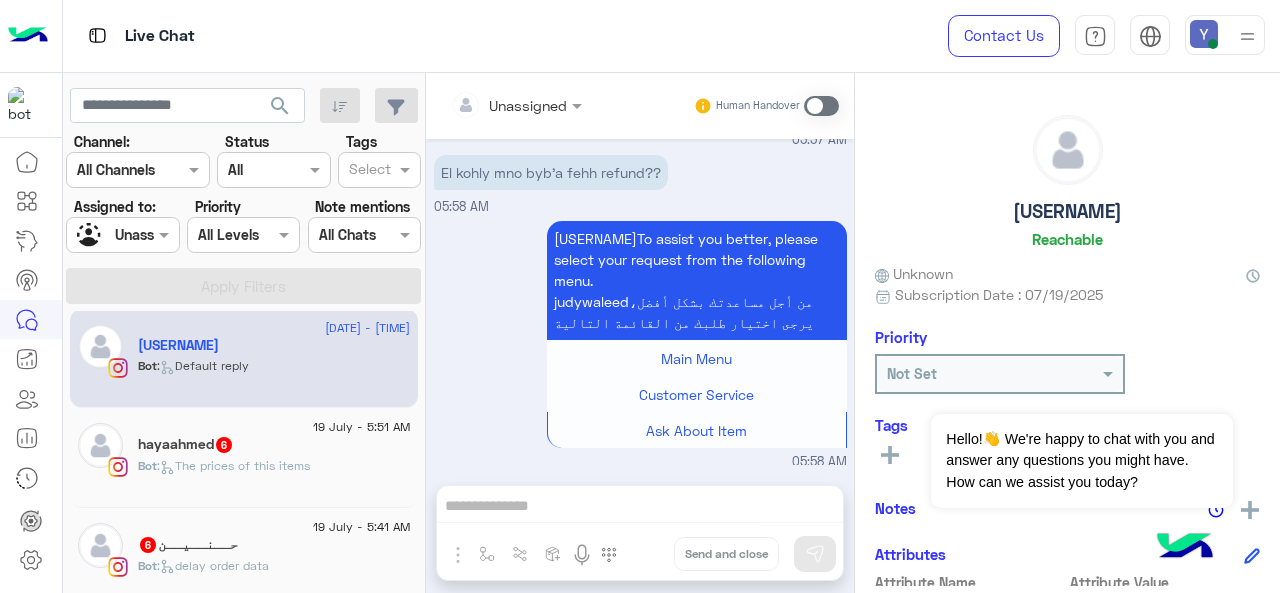 scroll, scrollTop: 856, scrollLeft: 0, axis: vertical 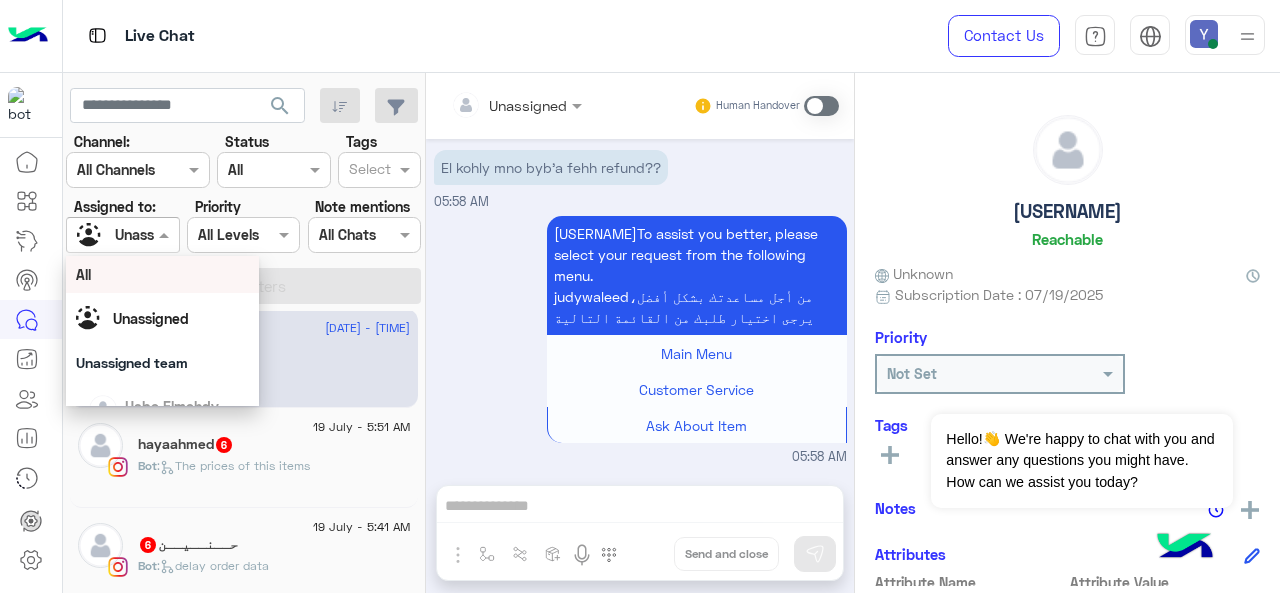 click at bounding box center [122, 234] 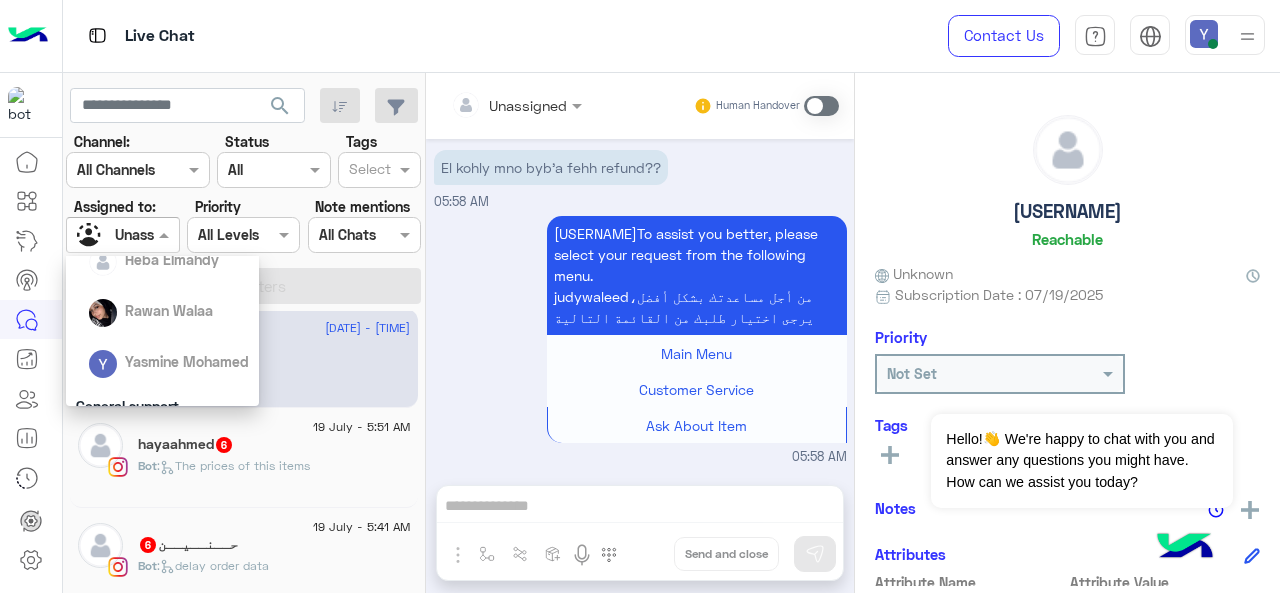 scroll, scrollTop: 174, scrollLeft: 0, axis: vertical 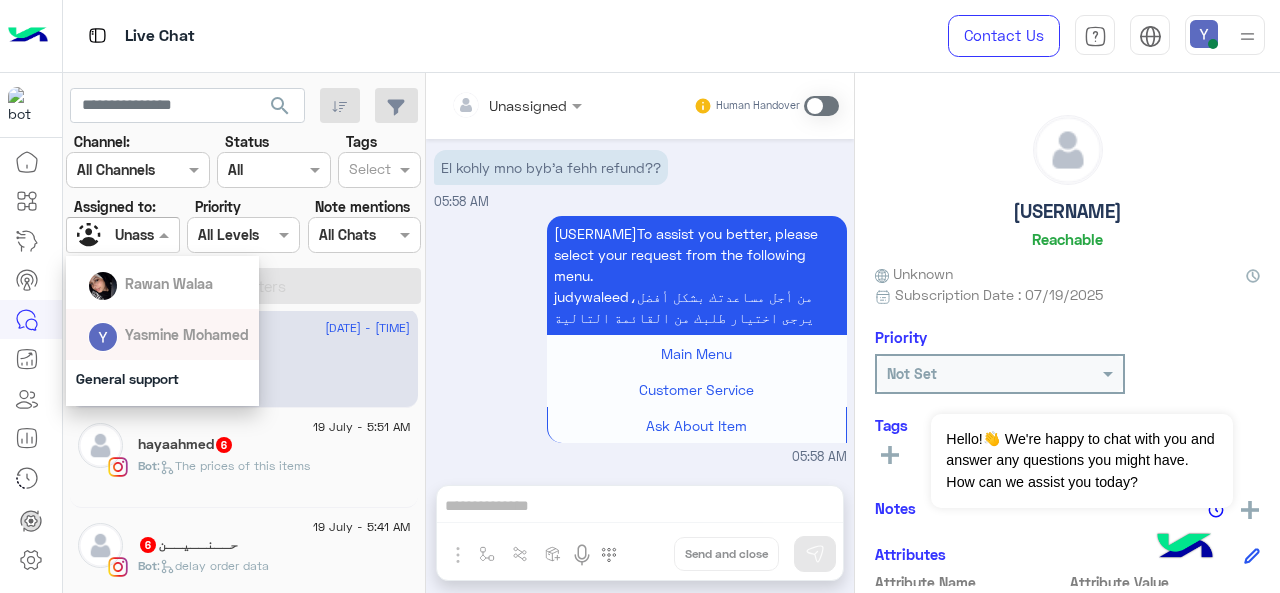 click on "Yasmine Mohamed" at bounding box center [187, 334] 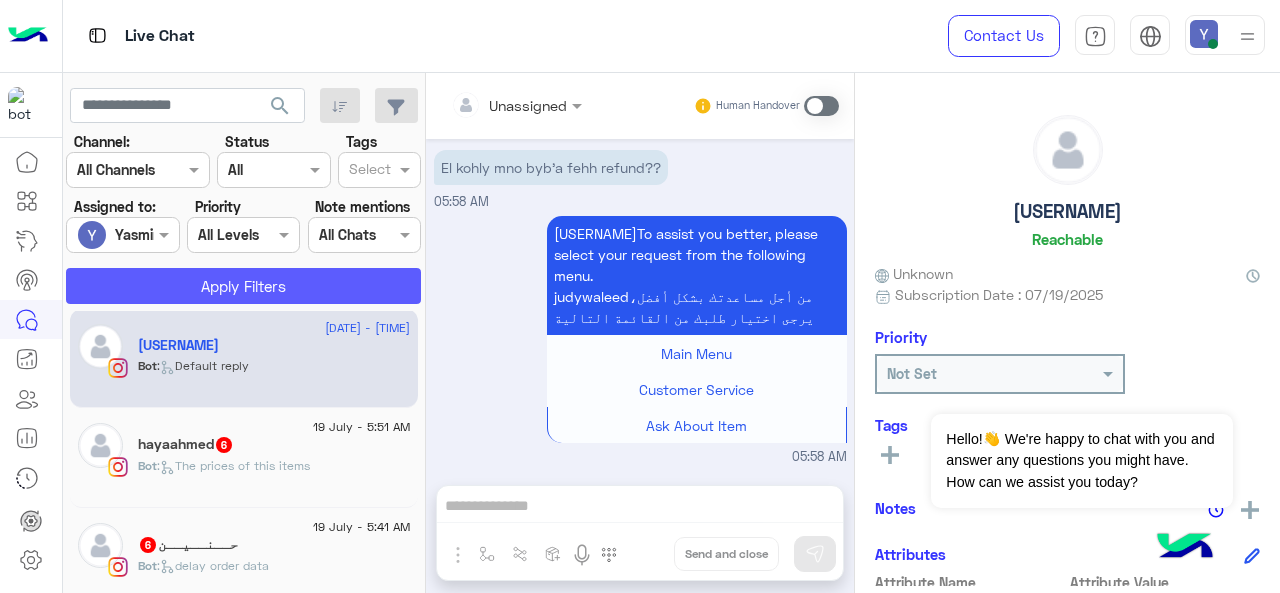 click on "Apply Filters" 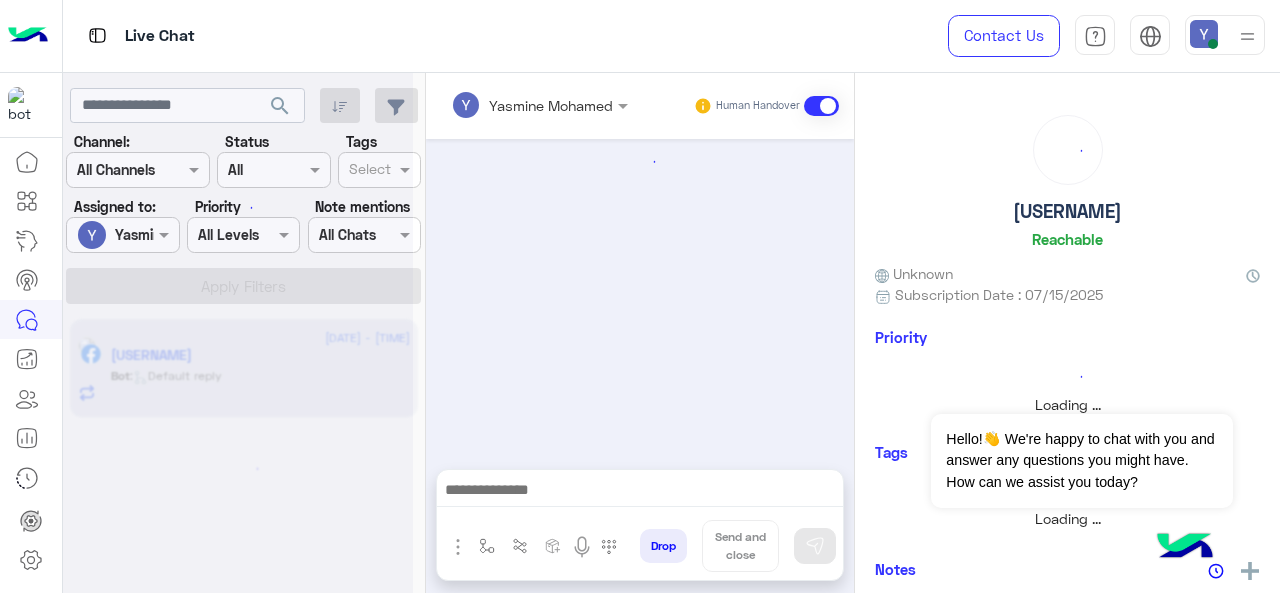 scroll, scrollTop: 0, scrollLeft: 0, axis: both 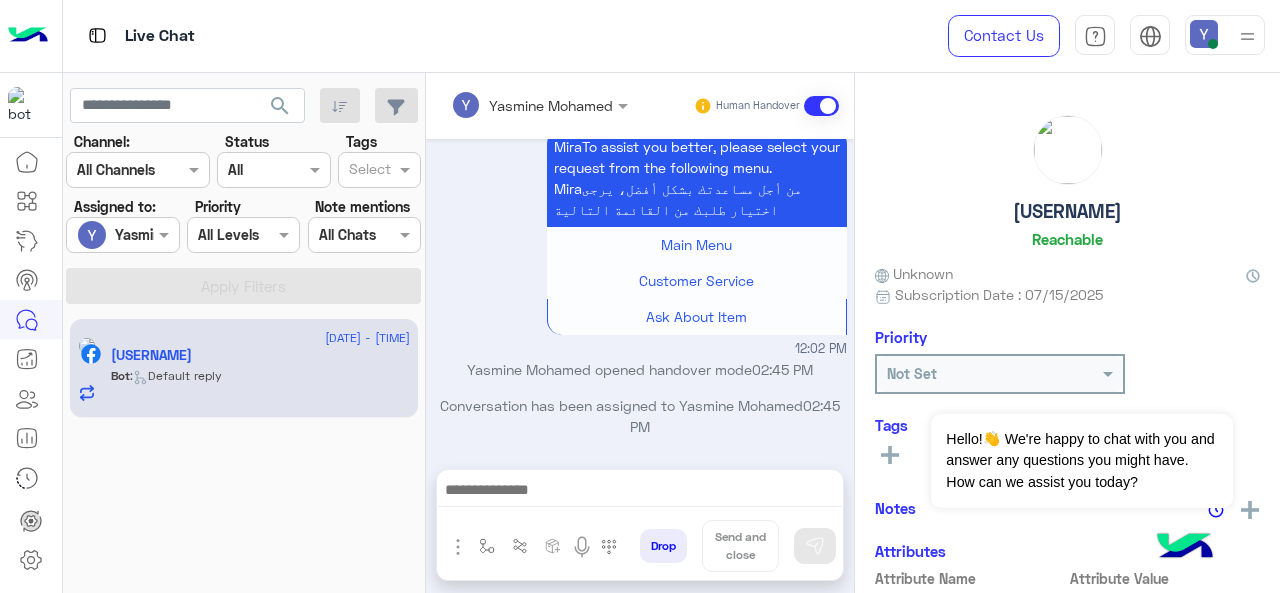 click on "[USERNAME]" 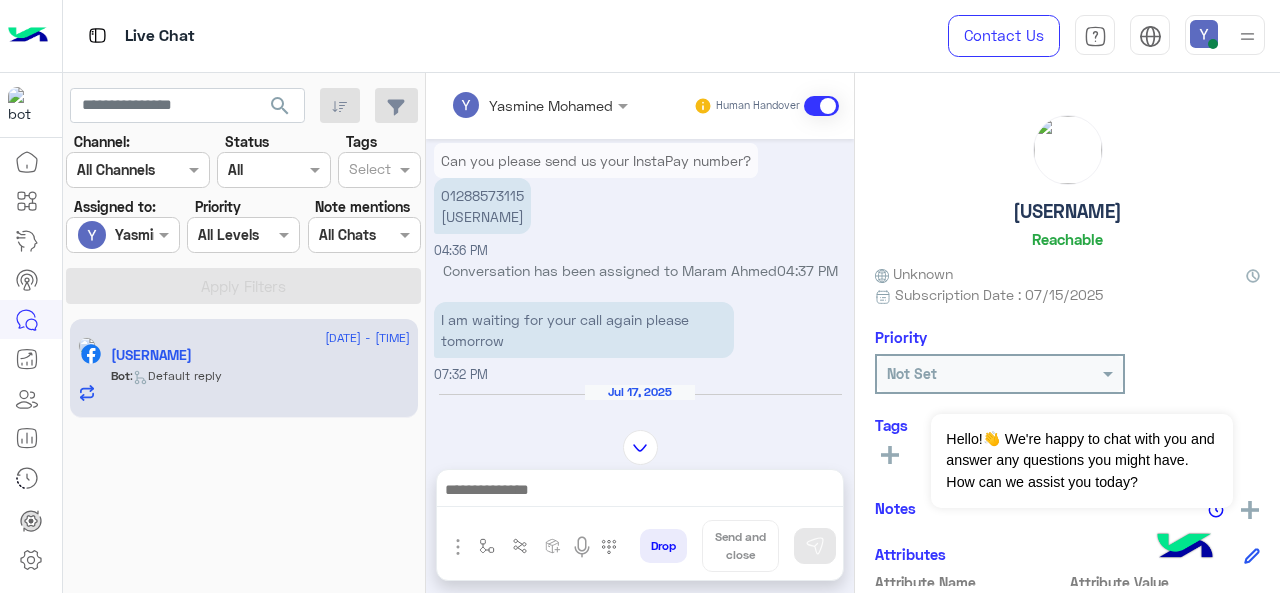 scroll, scrollTop: 1115, scrollLeft: 0, axis: vertical 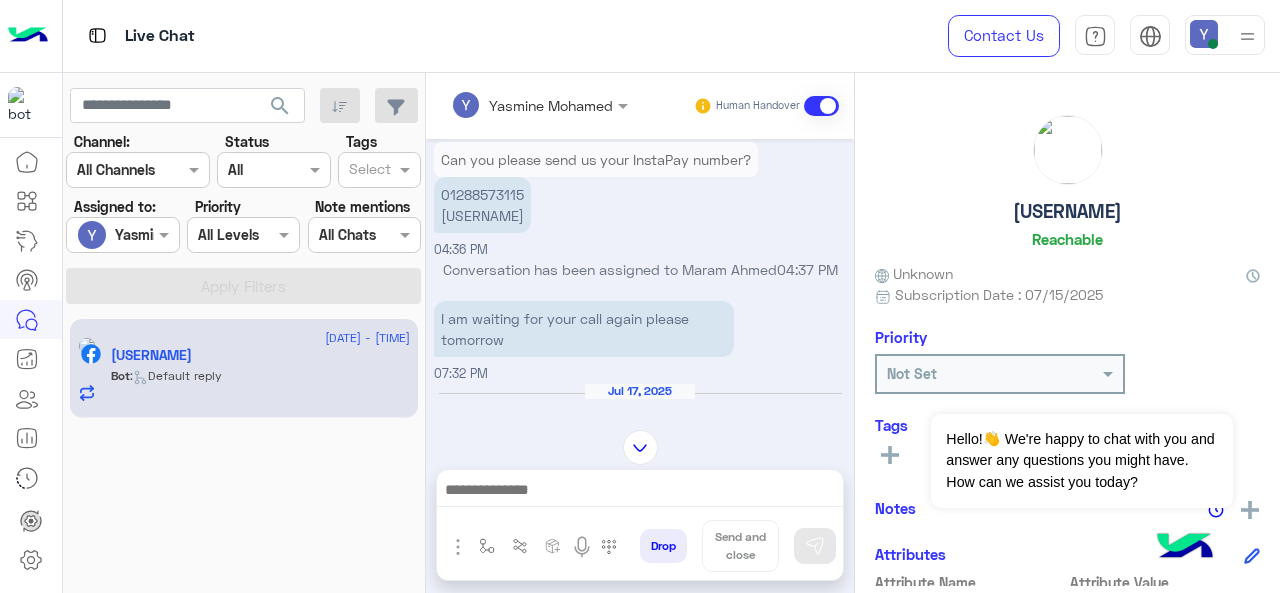 click on "[PHONE_NUMBER] [USERNAME]" at bounding box center [482, 205] 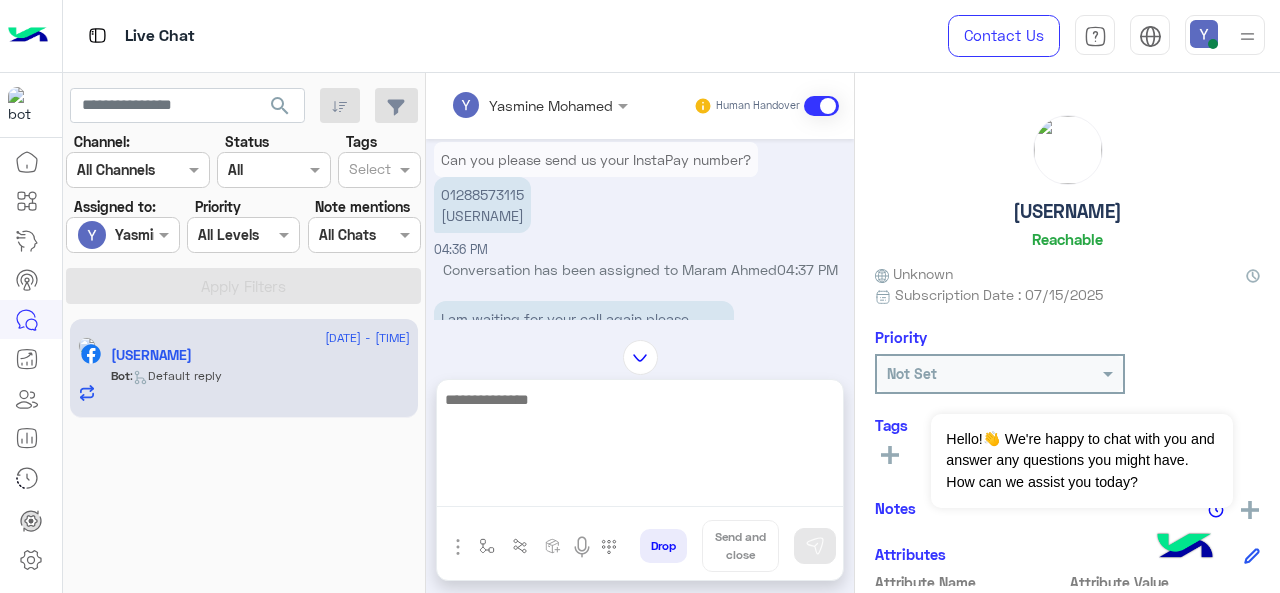click at bounding box center (640, 447) 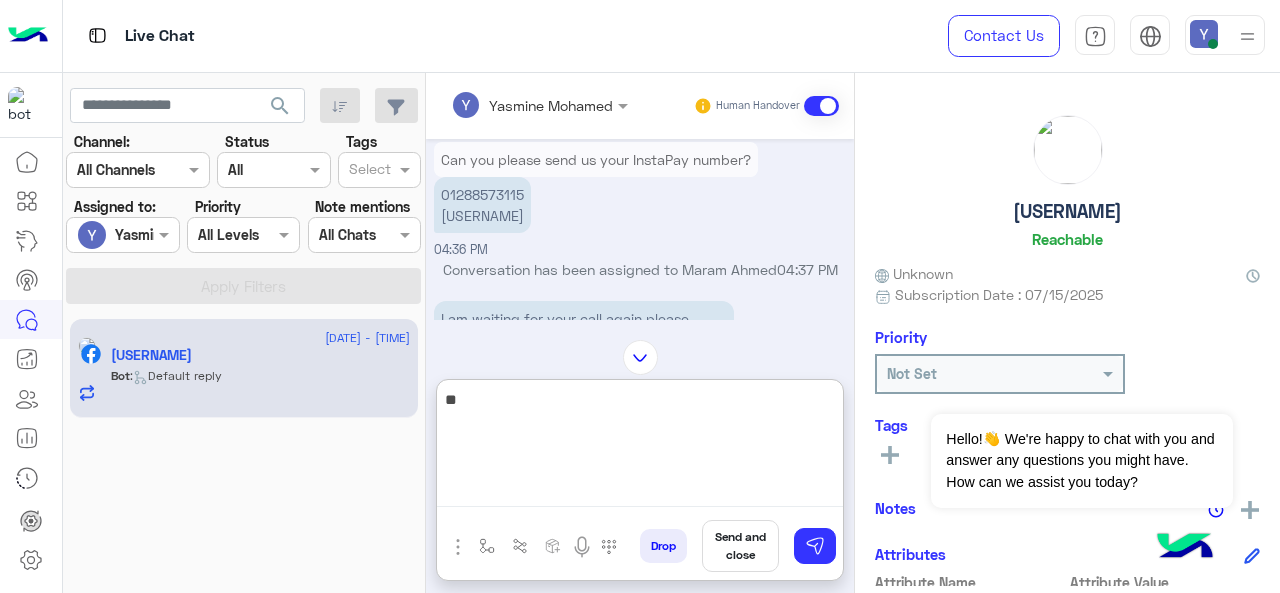 type on "*" 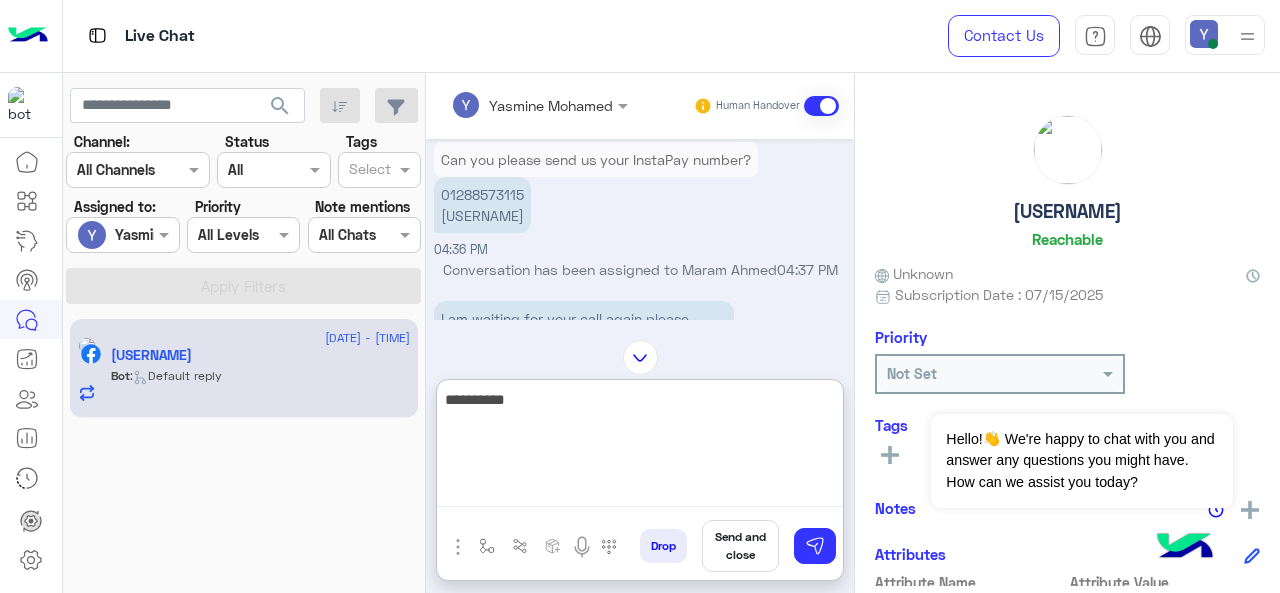paste on "**********" 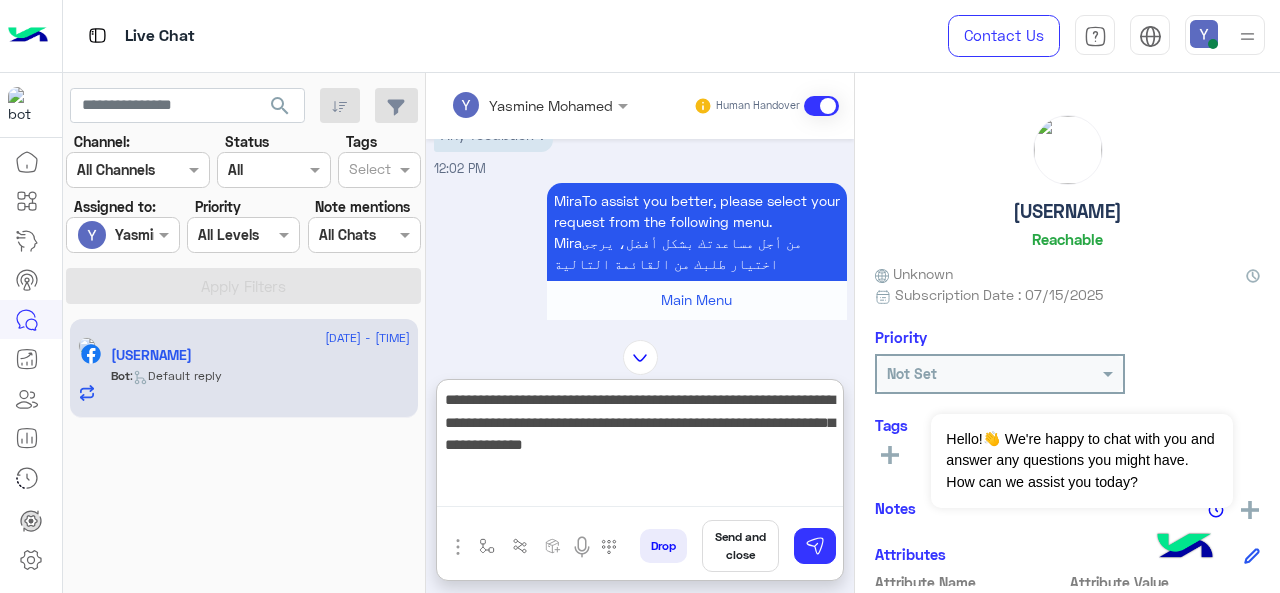 scroll, scrollTop: 1916, scrollLeft: 0, axis: vertical 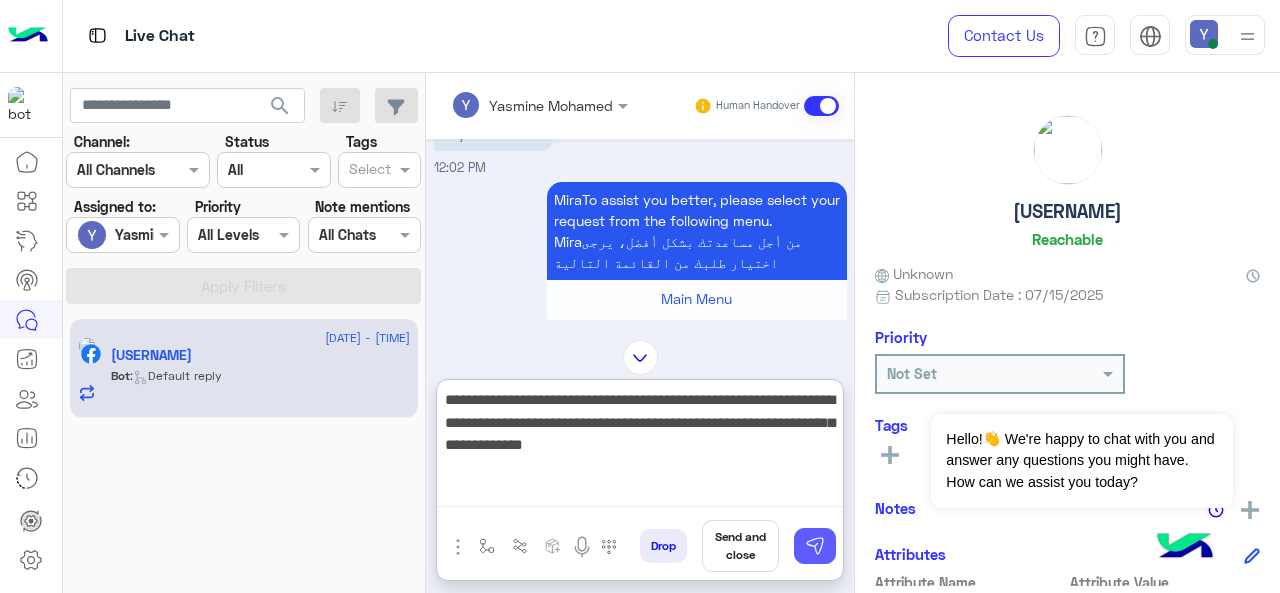 type on "**********" 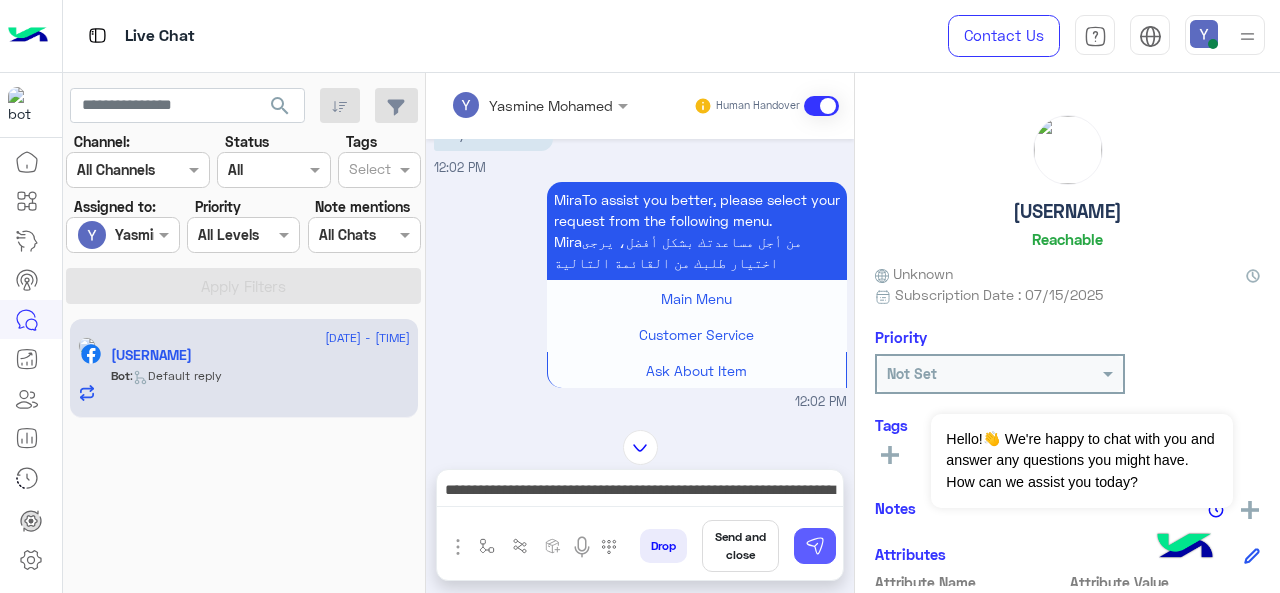 click at bounding box center (815, 546) 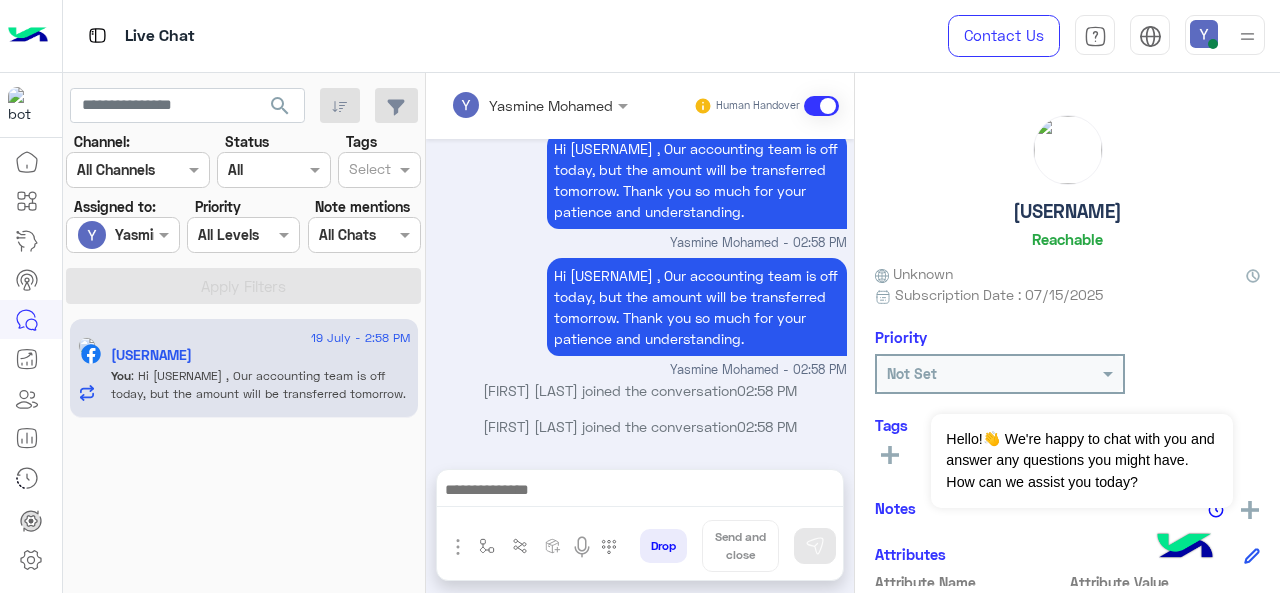 scroll, scrollTop: 2315, scrollLeft: 0, axis: vertical 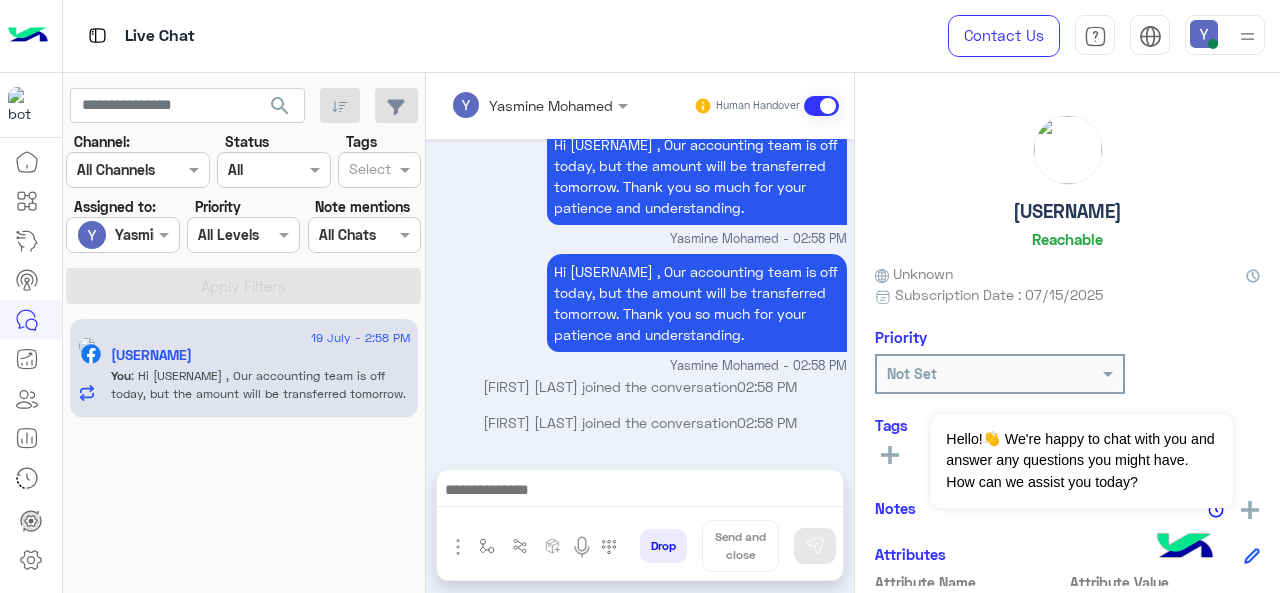 click on "19 July - 2:58 PM  Mira Azmy   You  : Hi Mira , Our accounting team is off today, but the amount will be transferred tomorrow. Thank you so much for your patience and understanding." 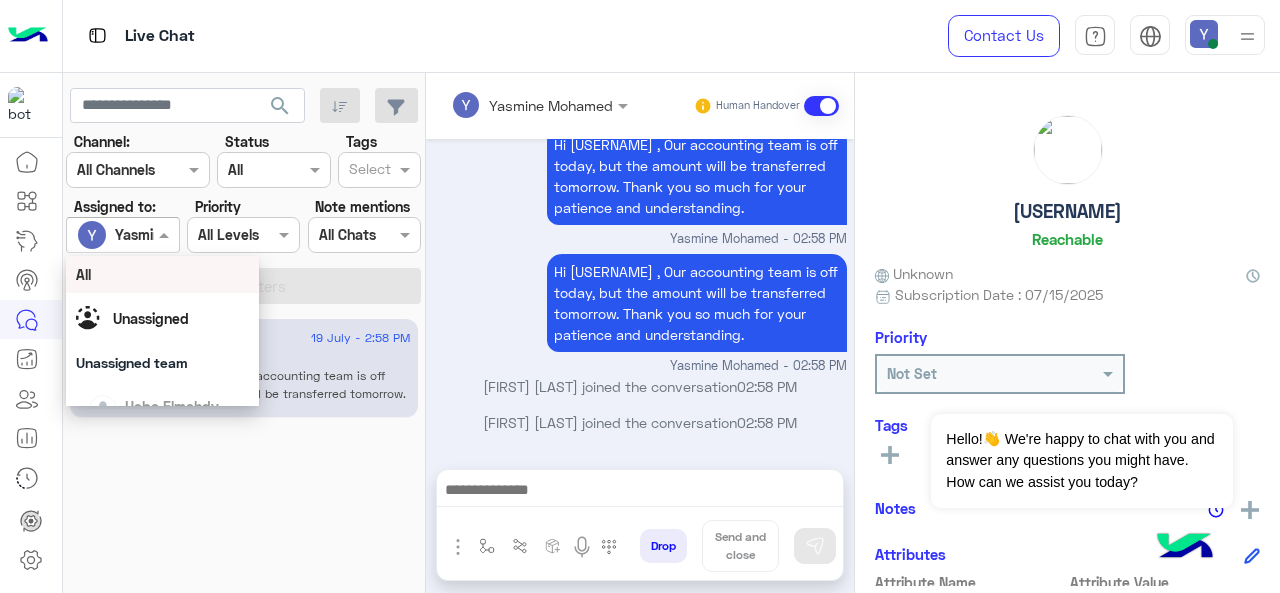 click at bounding box center (122, 234) 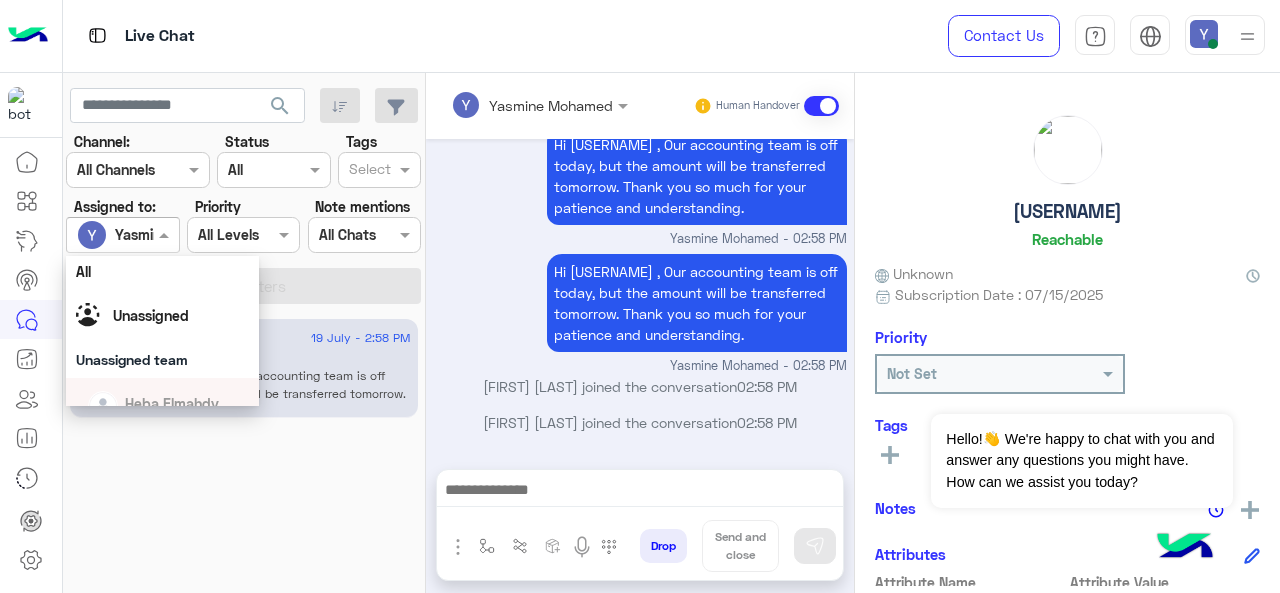scroll, scrollTop: 0, scrollLeft: 0, axis: both 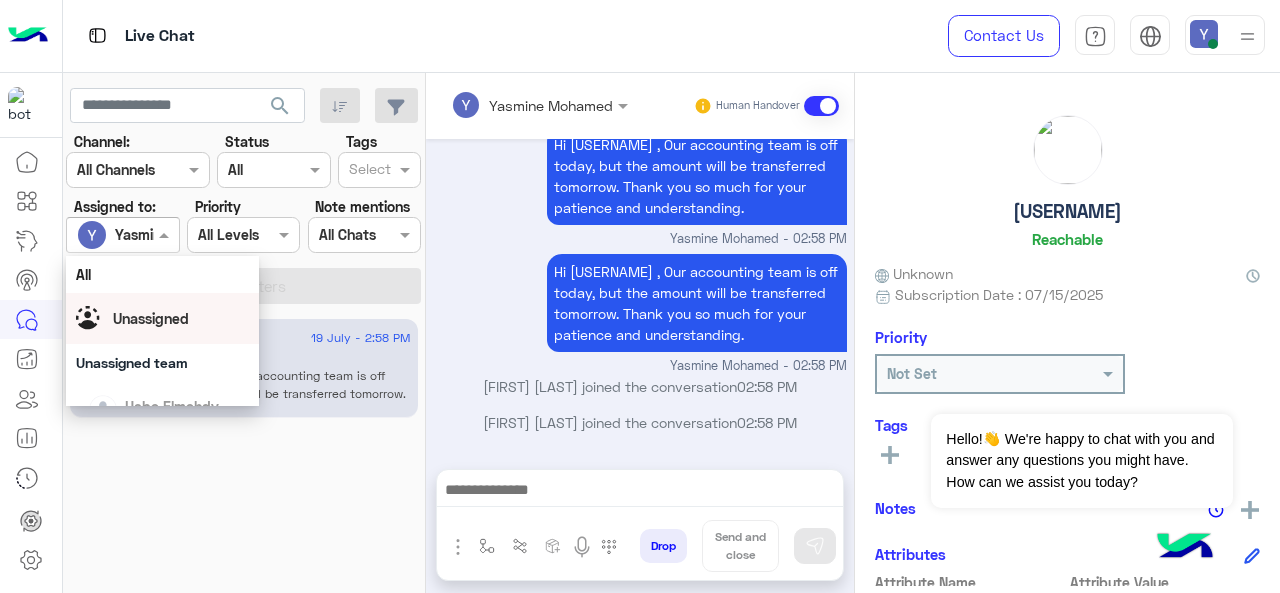 click on "Unassigned" at bounding box center (151, 318) 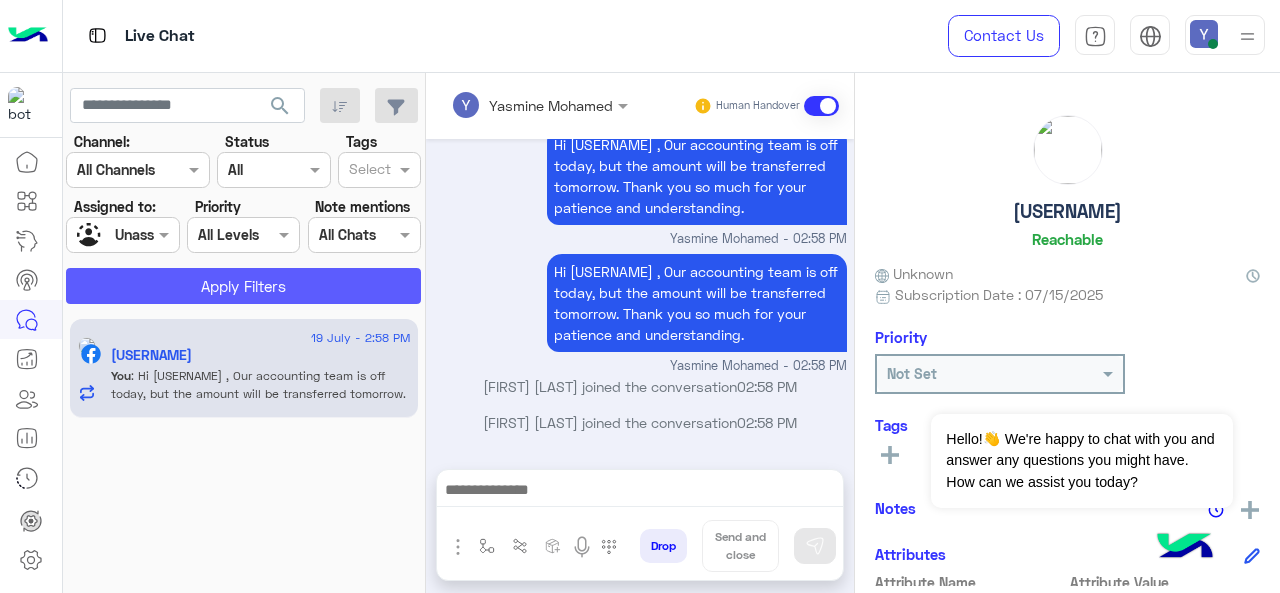 click on "Apply Filters" 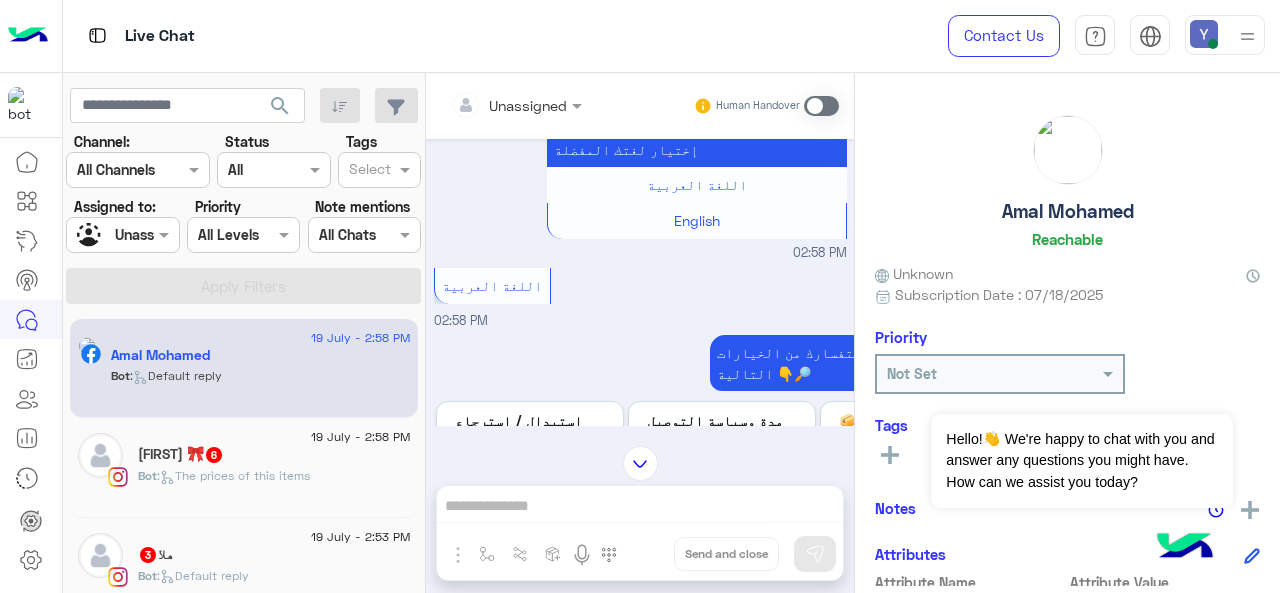 scroll, scrollTop: 686, scrollLeft: 0, axis: vertical 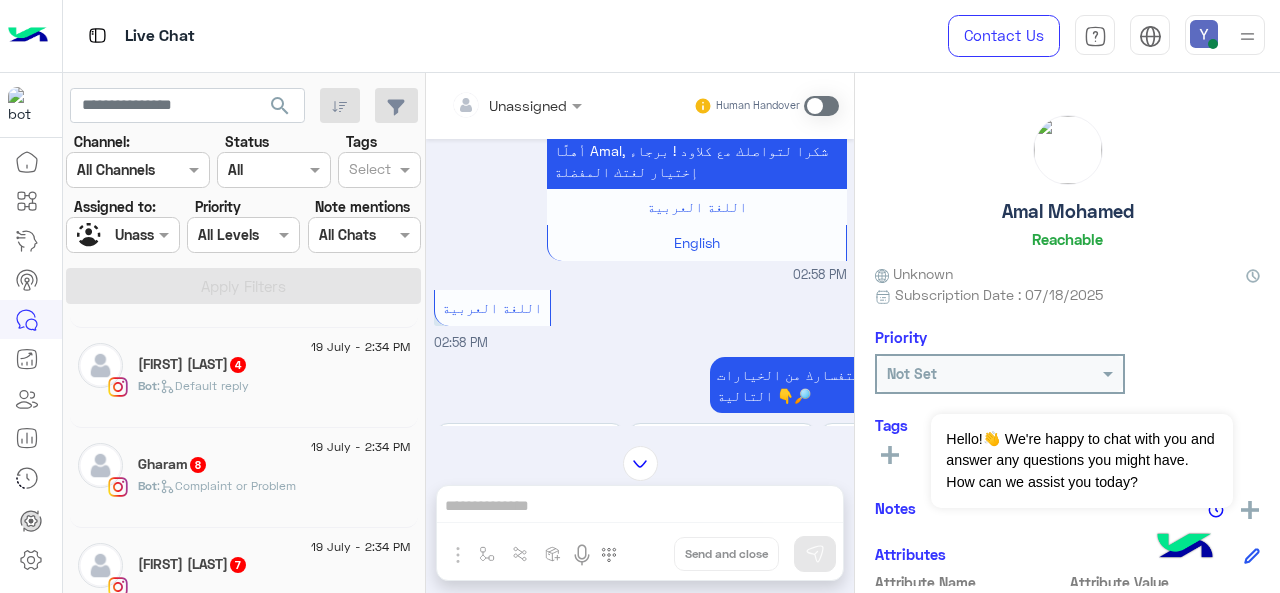 click on ":   Complaint or Problem" 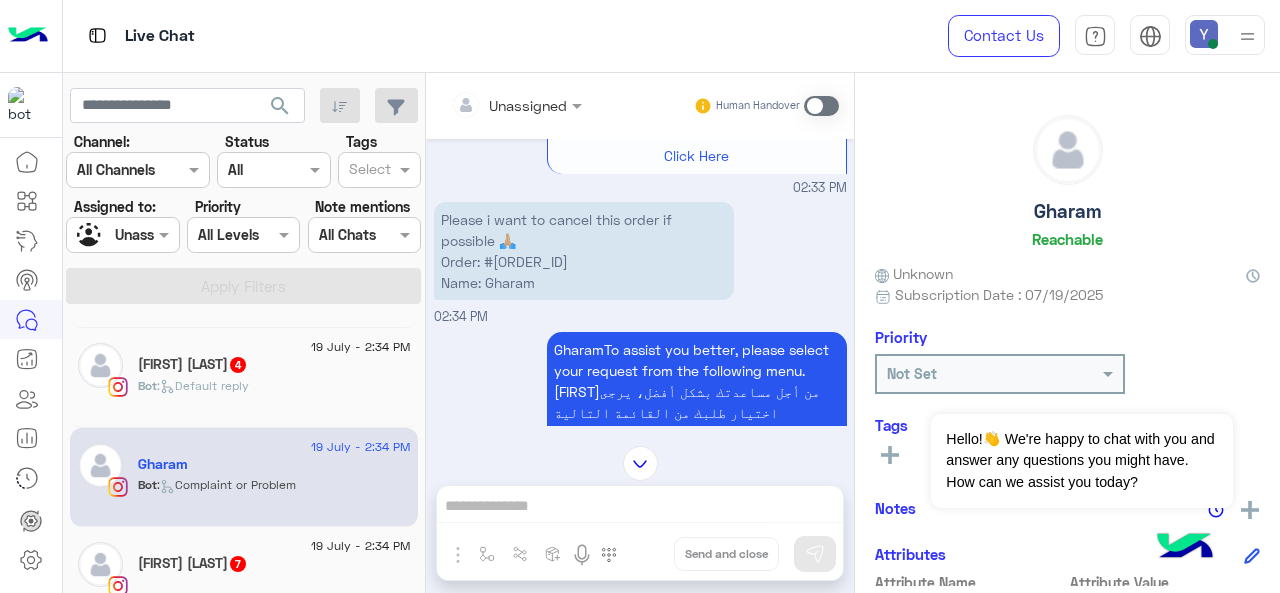 scroll, scrollTop: 779, scrollLeft: 0, axis: vertical 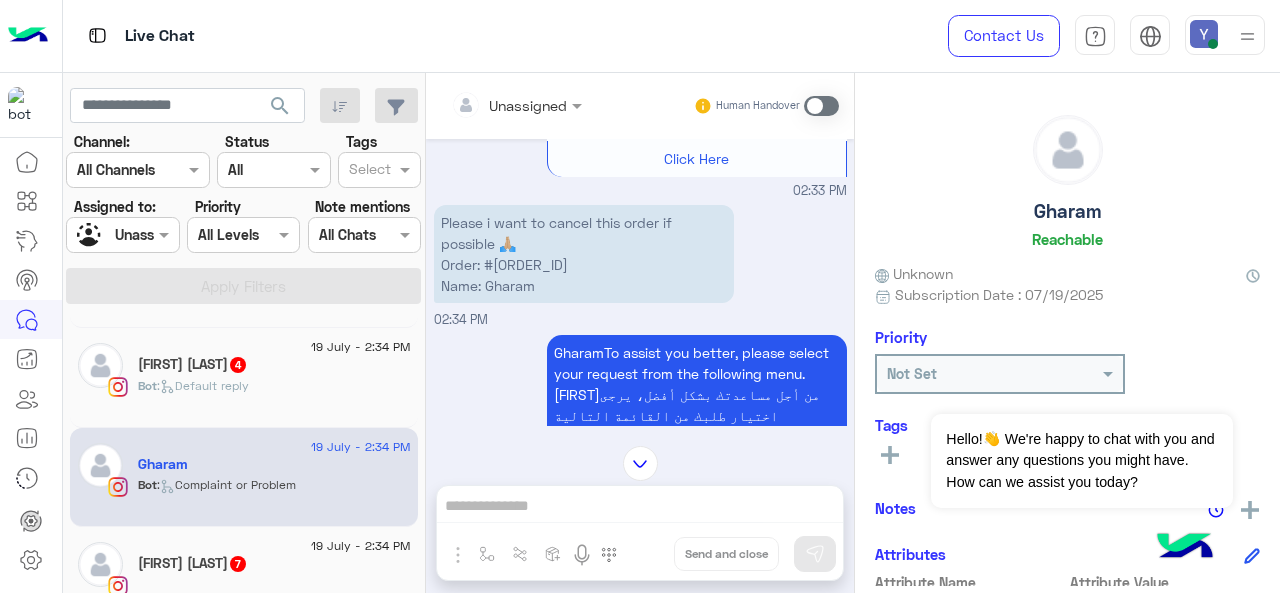 drag, startPoint x: 485, startPoint y: 260, endPoint x: 582, endPoint y: 259, distance: 97.00516 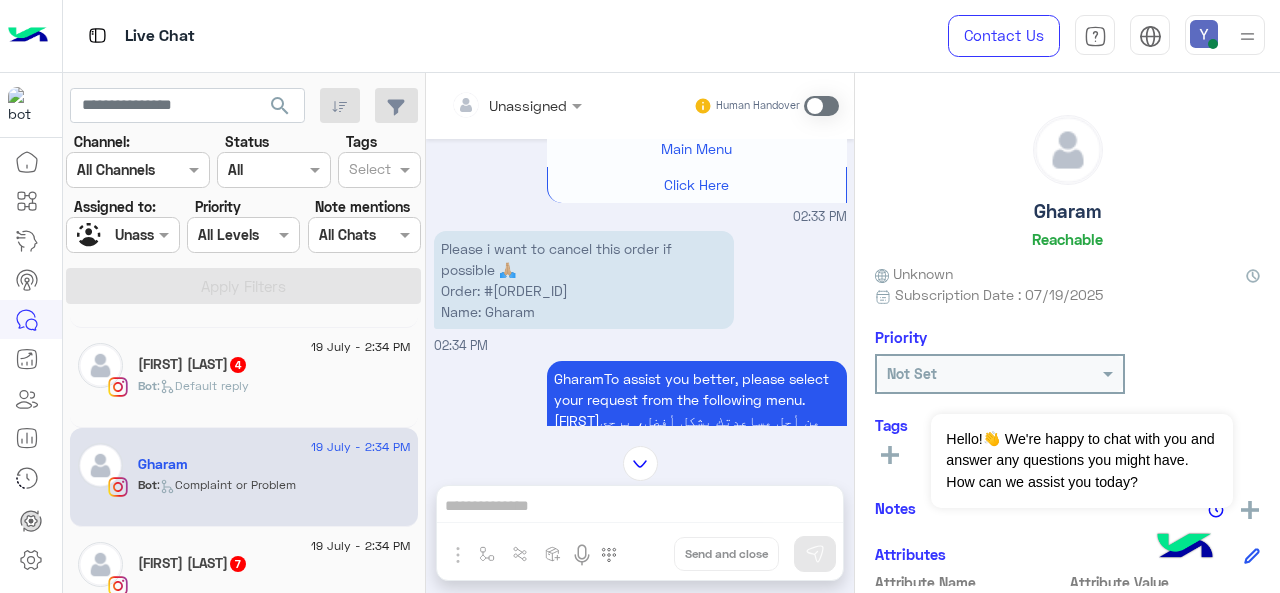 scroll, scrollTop: 754, scrollLeft: 0, axis: vertical 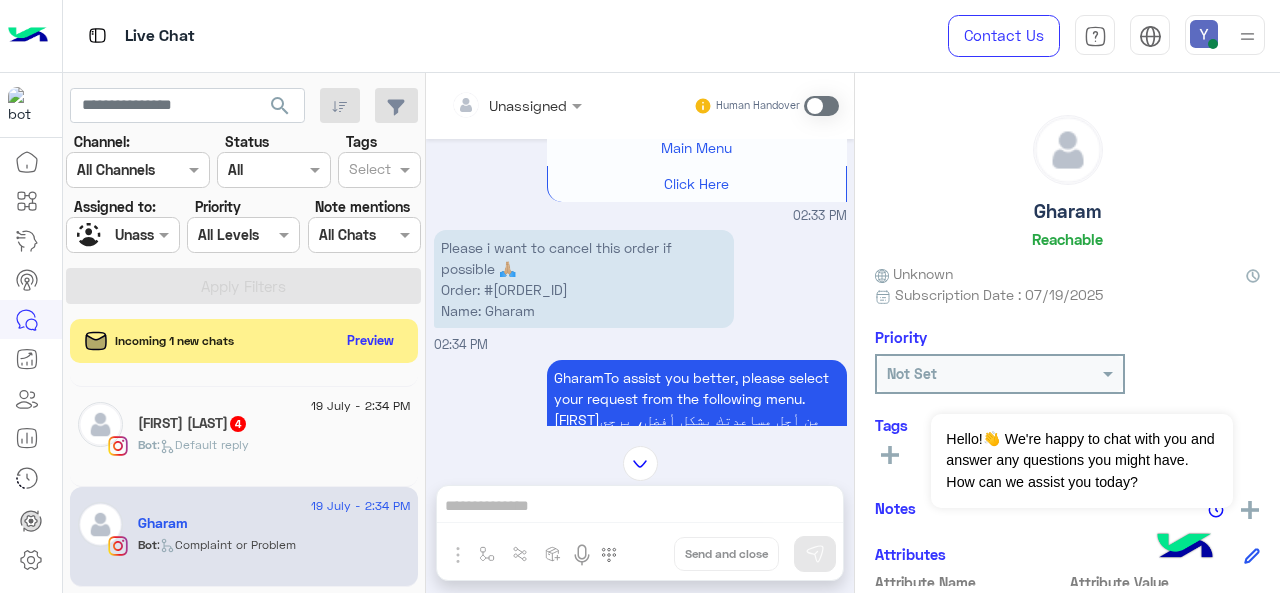 click at bounding box center [821, 106] 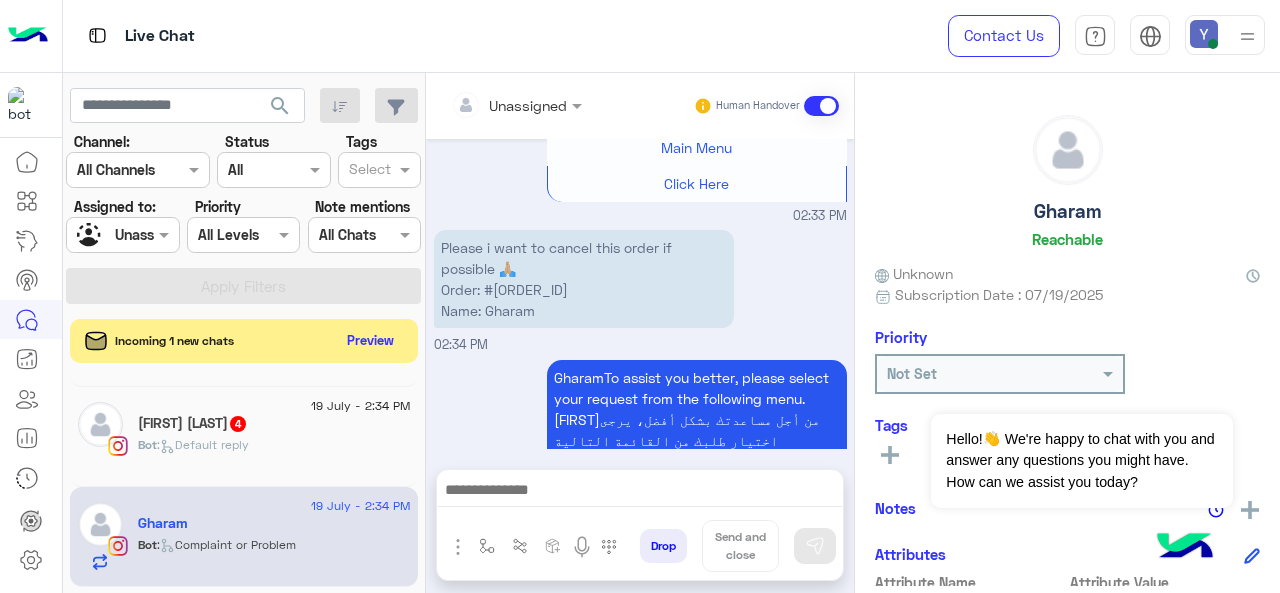 scroll, scrollTop: 1182, scrollLeft: 0, axis: vertical 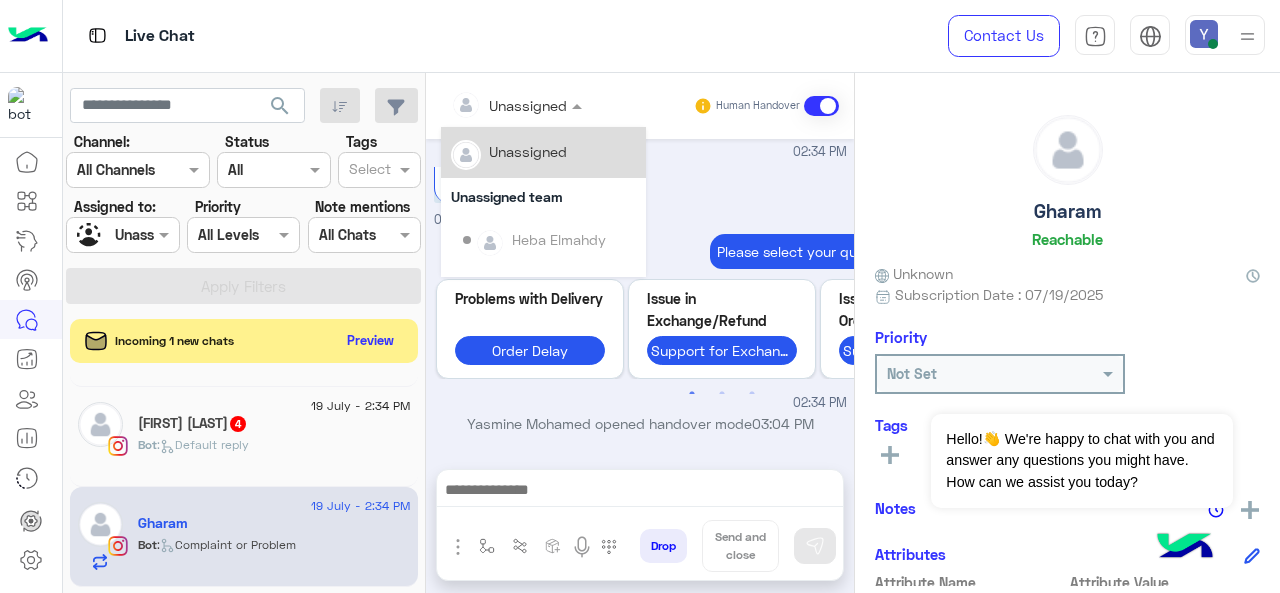 click at bounding box center (491, 105) 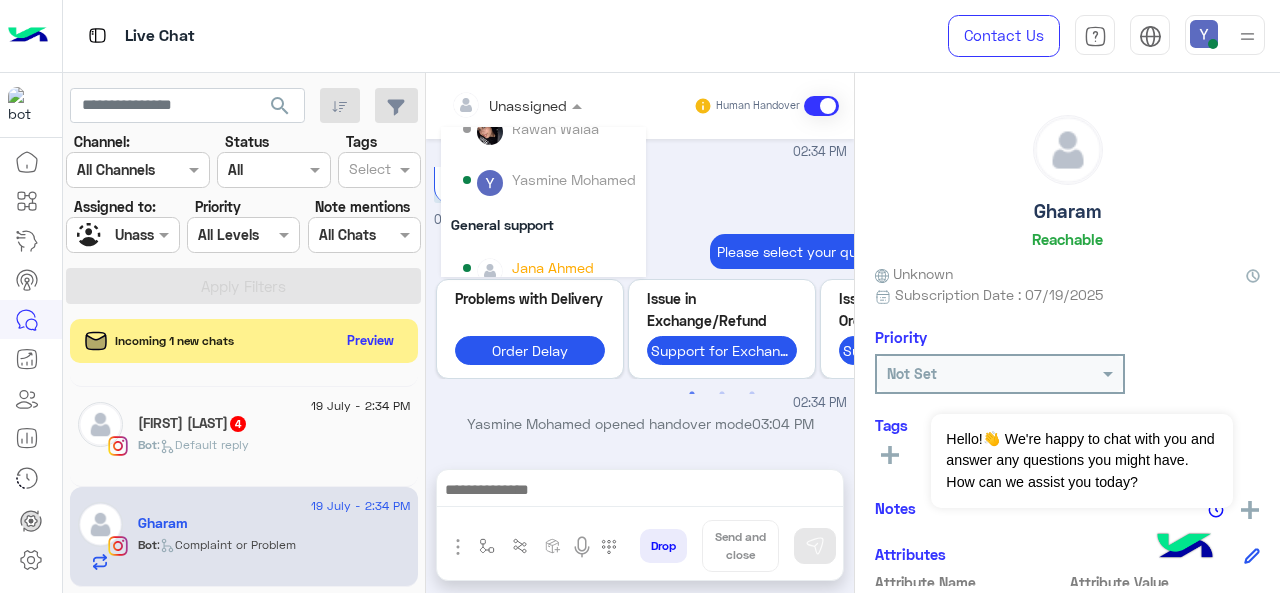 scroll, scrollTop: 163, scrollLeft: 0, axis: vertical 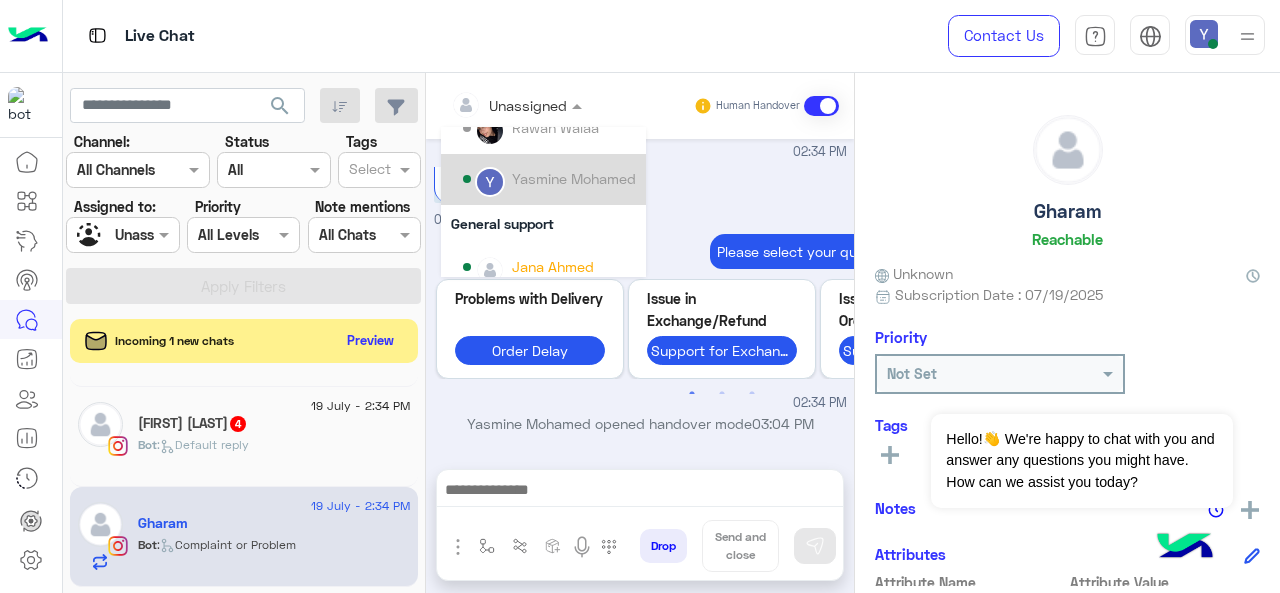 click on "Yasmine Mohamed" at bounding box center [574, 178] 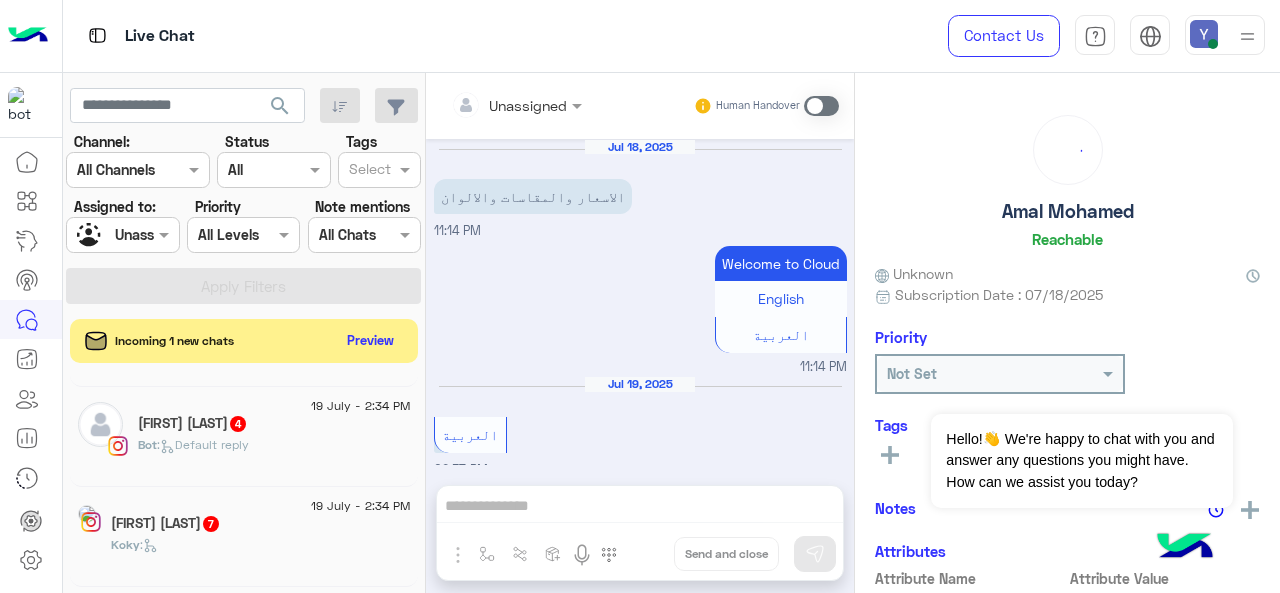 scroll, scrollTop: 1010, scrollLeft: 0, axis: vertical 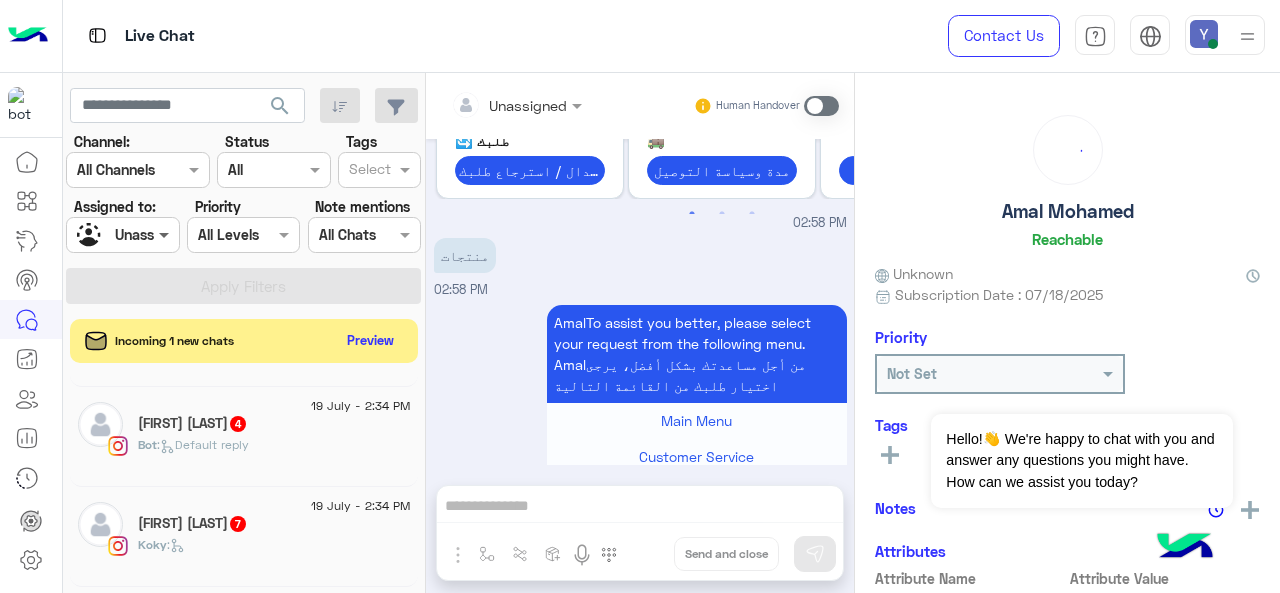 click at bounding box center [166, 234] 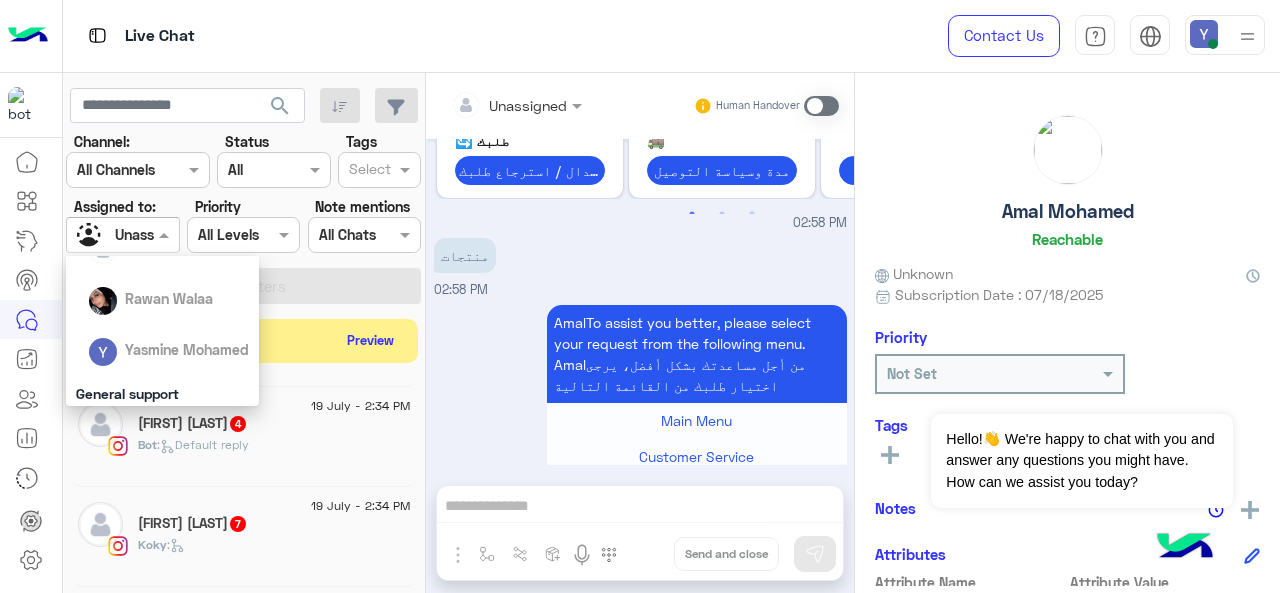 scroll, scrollTop: 165, scrollLeft: 0, axis: vertical 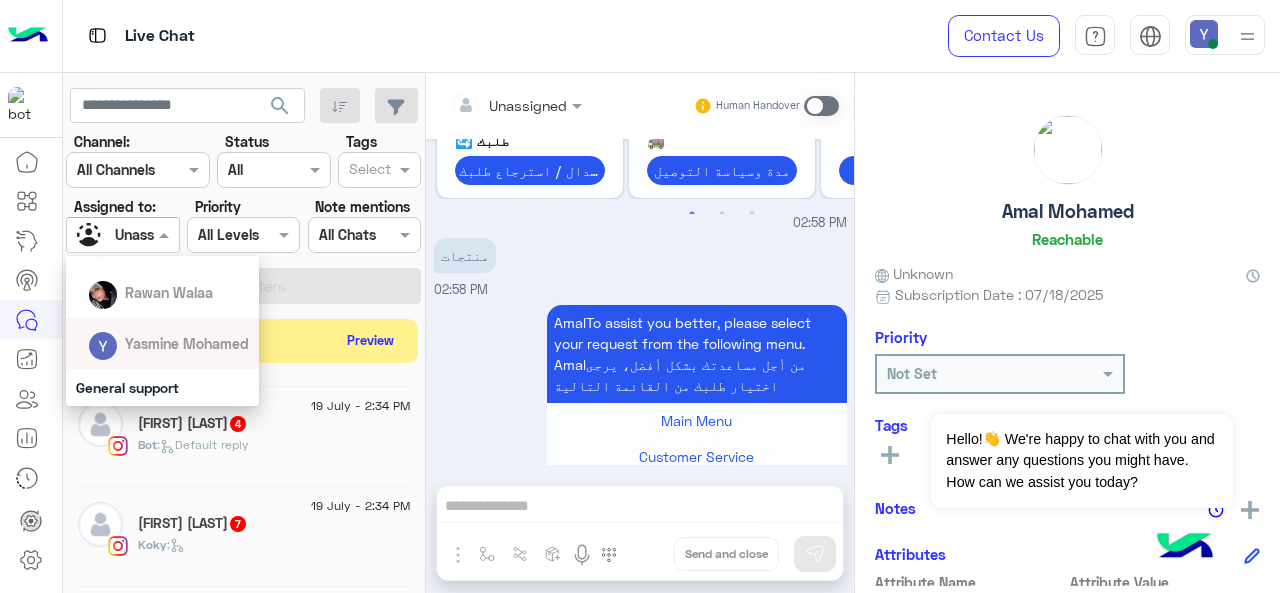 click on "Yasmine Mohamed" at bounding box center (187, 343) 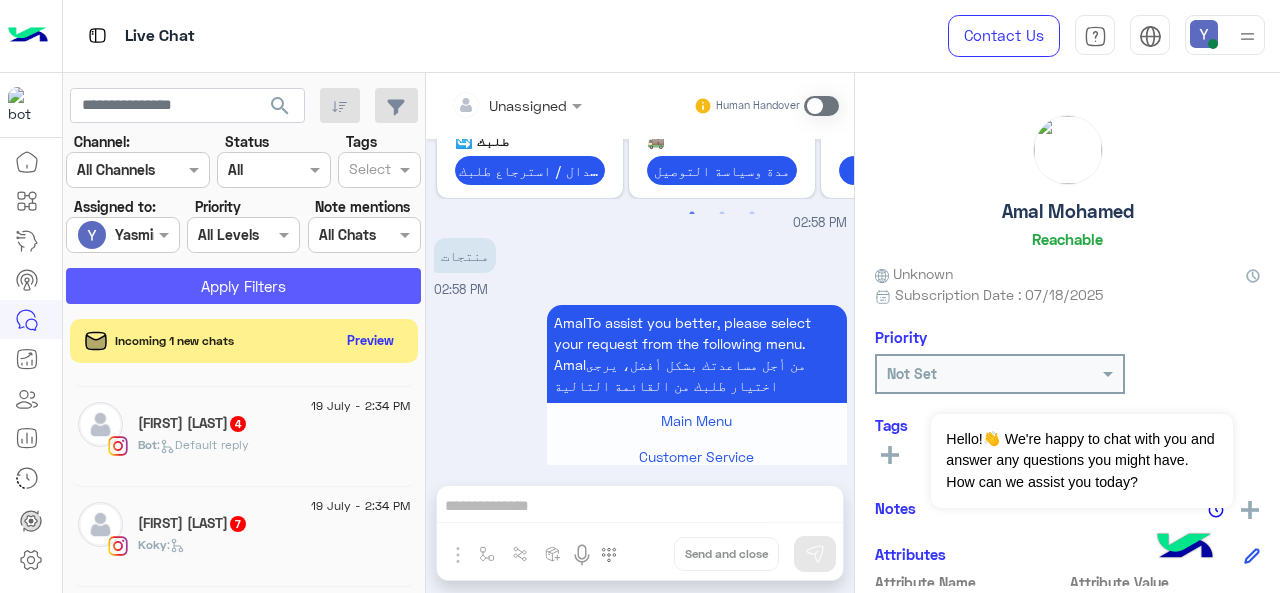 click on "Apply Filters" 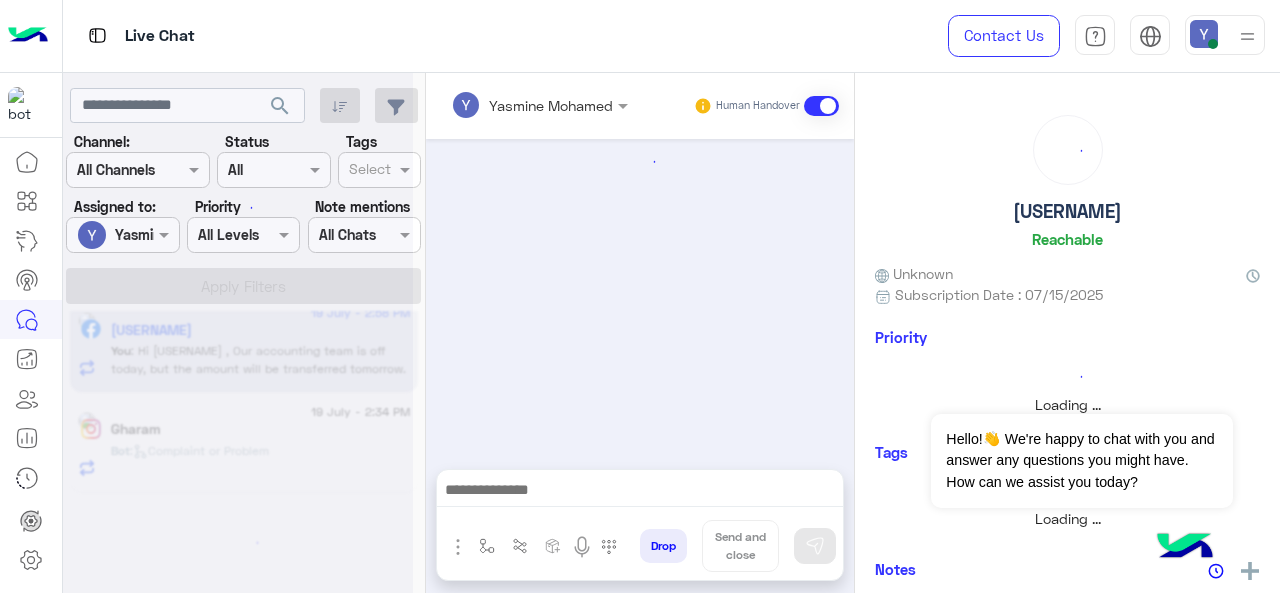 scroll, scrollTop: 0, scrollLeft: 0, axis: both 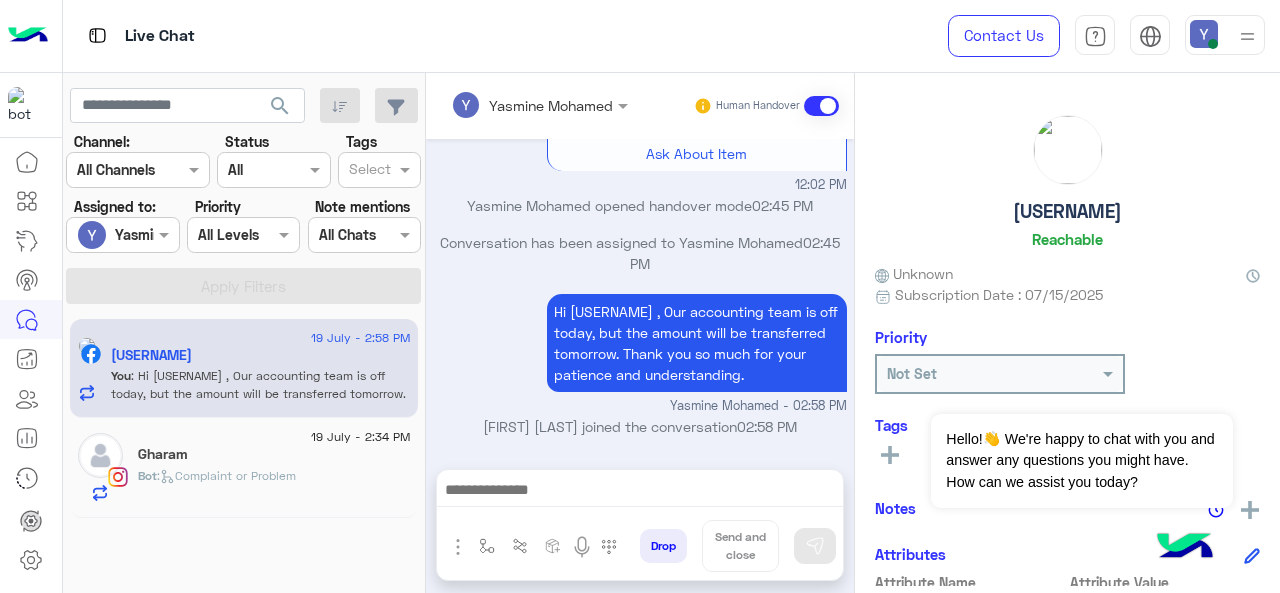 click on "19 July - 2:34 PM" 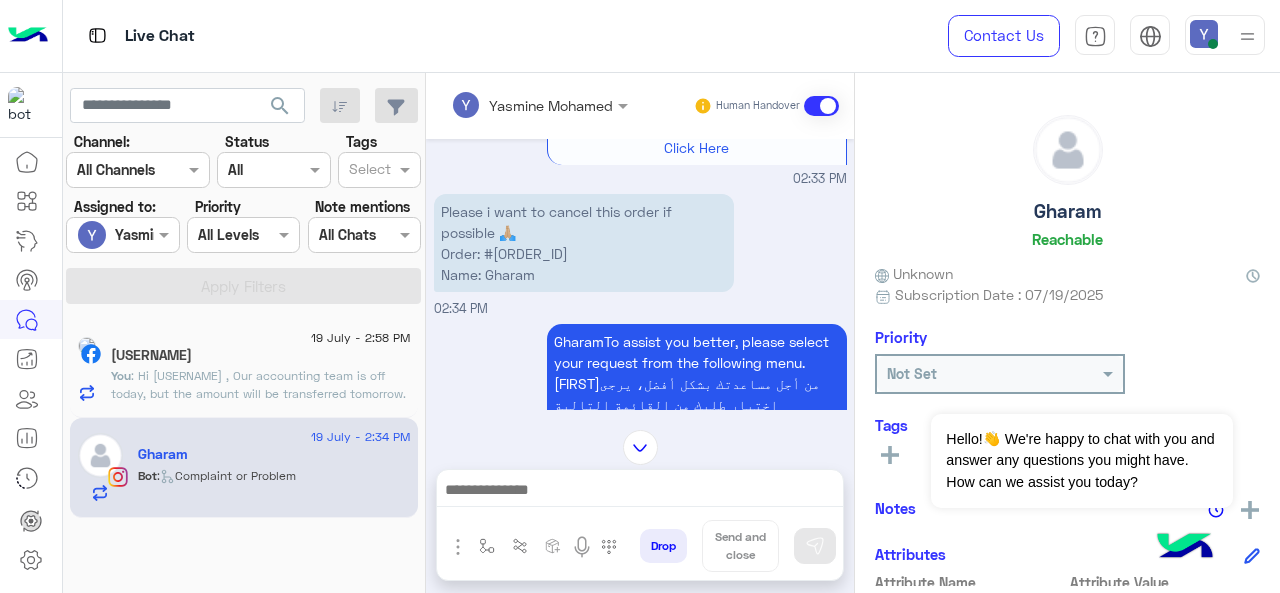 scroll, scrollTop: 526, scrollLeft: 0, axis: vertical 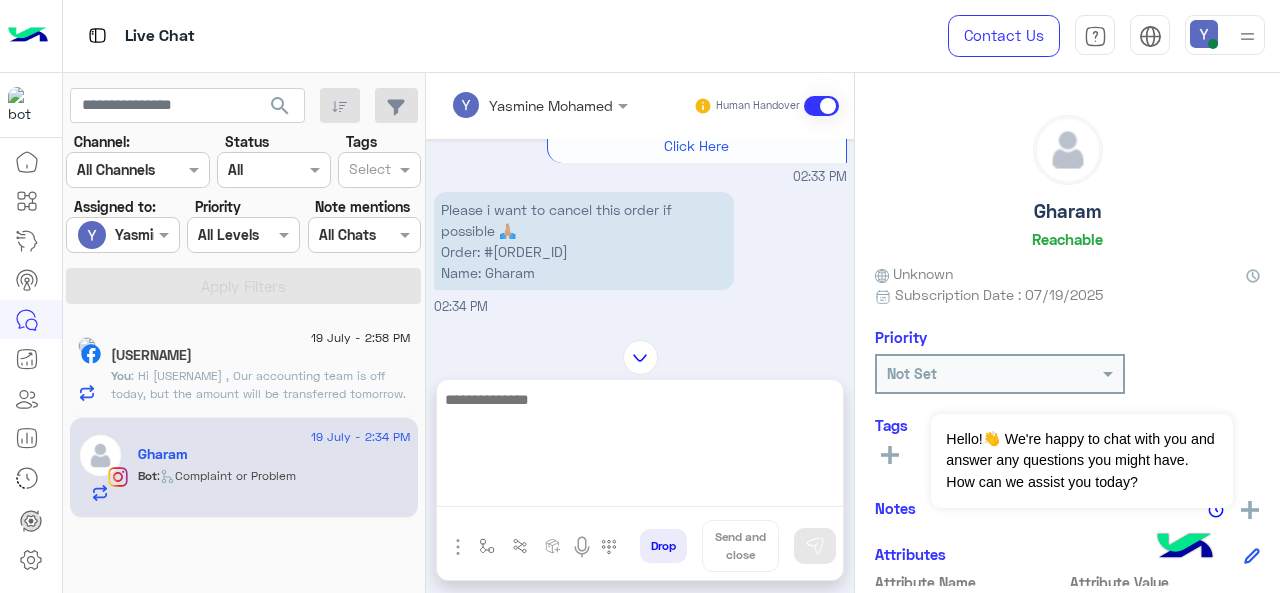 click at bounding box center (640, 447) 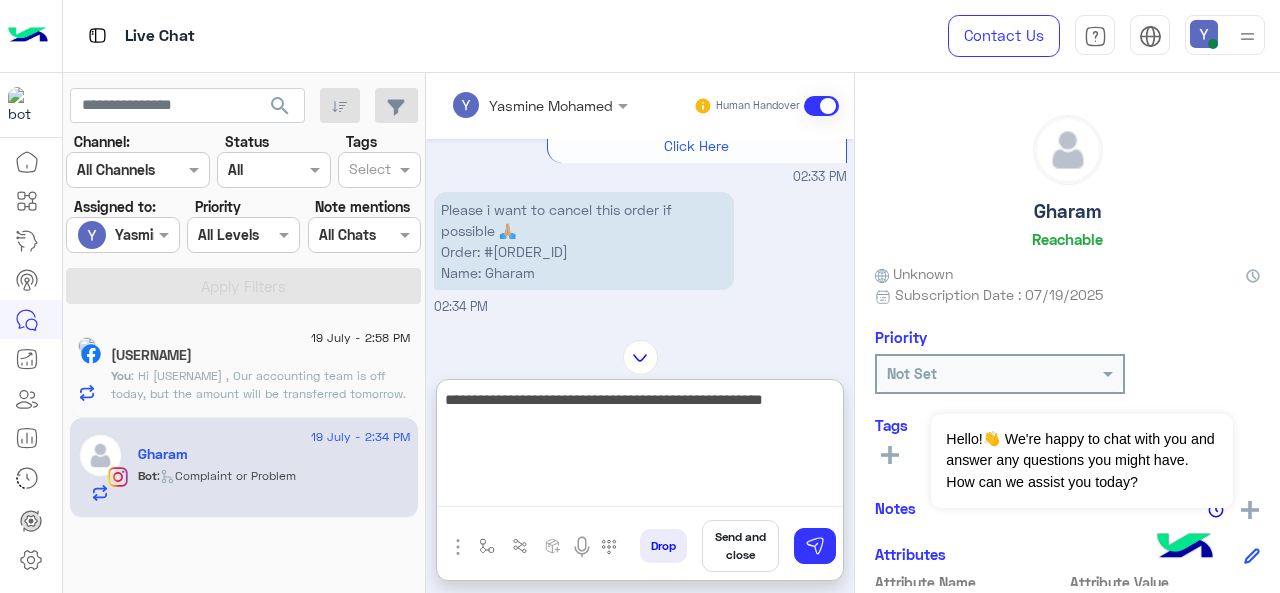 click on "**********" at bounding box center [640, 447] 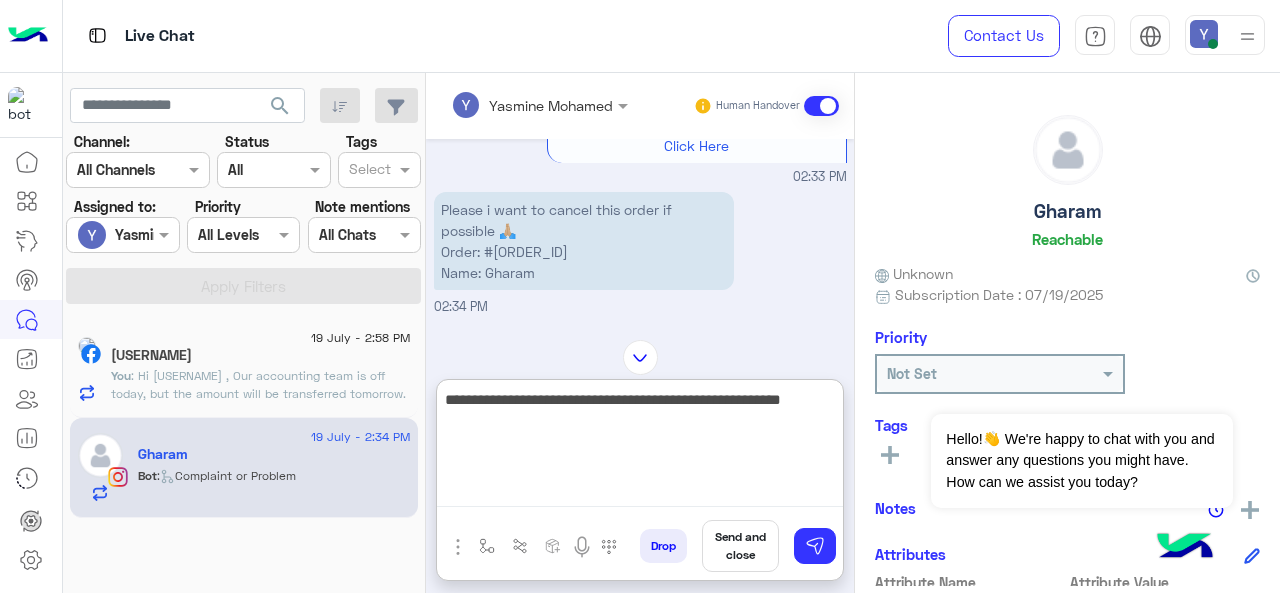 click on "**********" at bounding box center (640, 447) 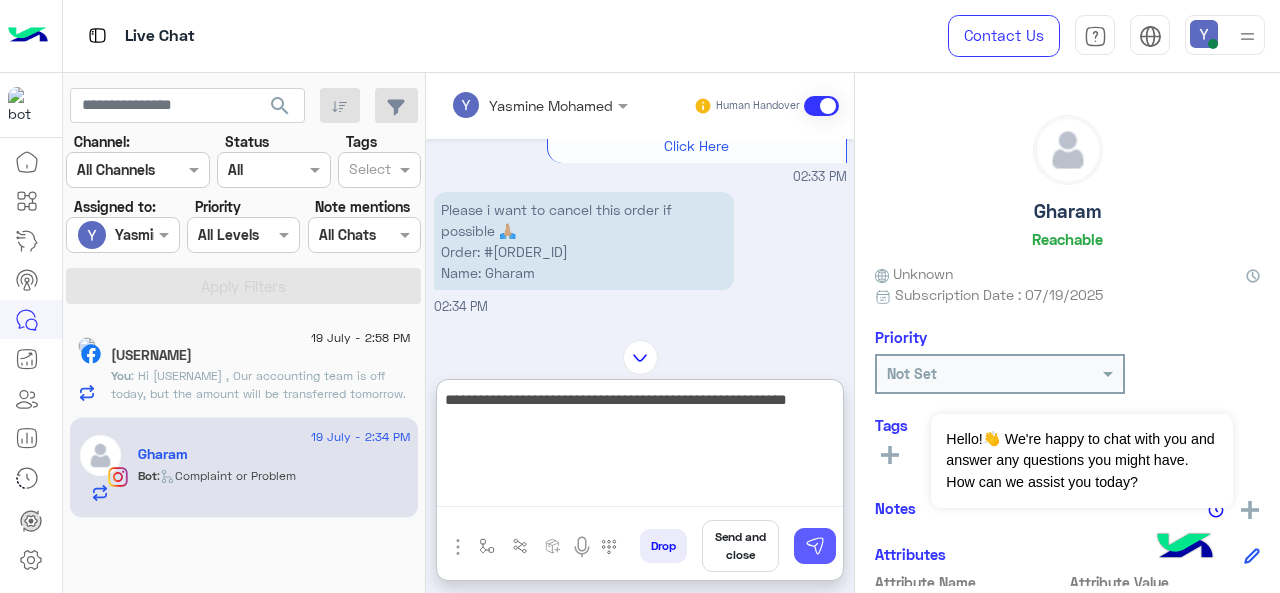 type on "**********" 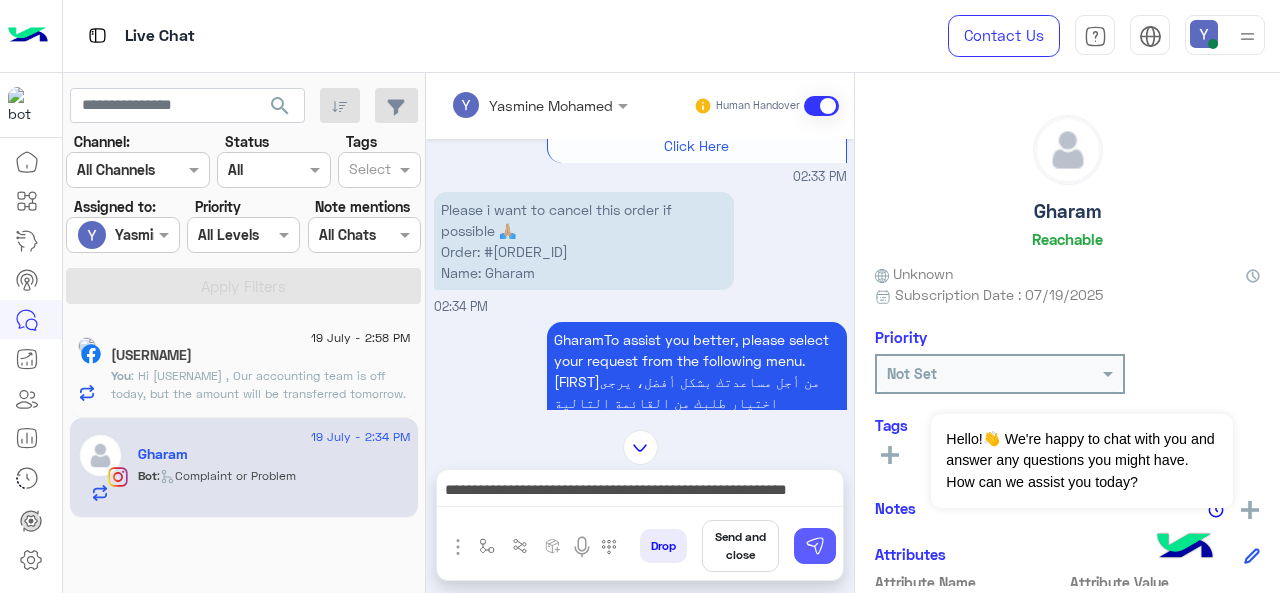 click at bounding box center (815, 546) 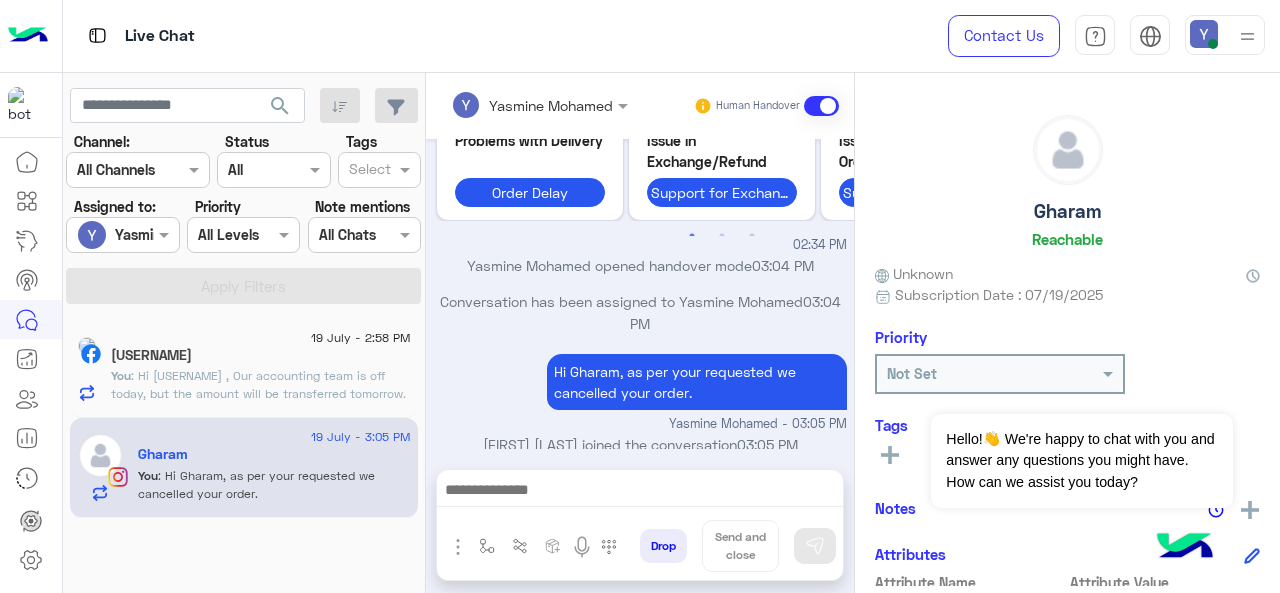scroll, scrollTop: 1110, scrollLeft: 0, axis: vertical 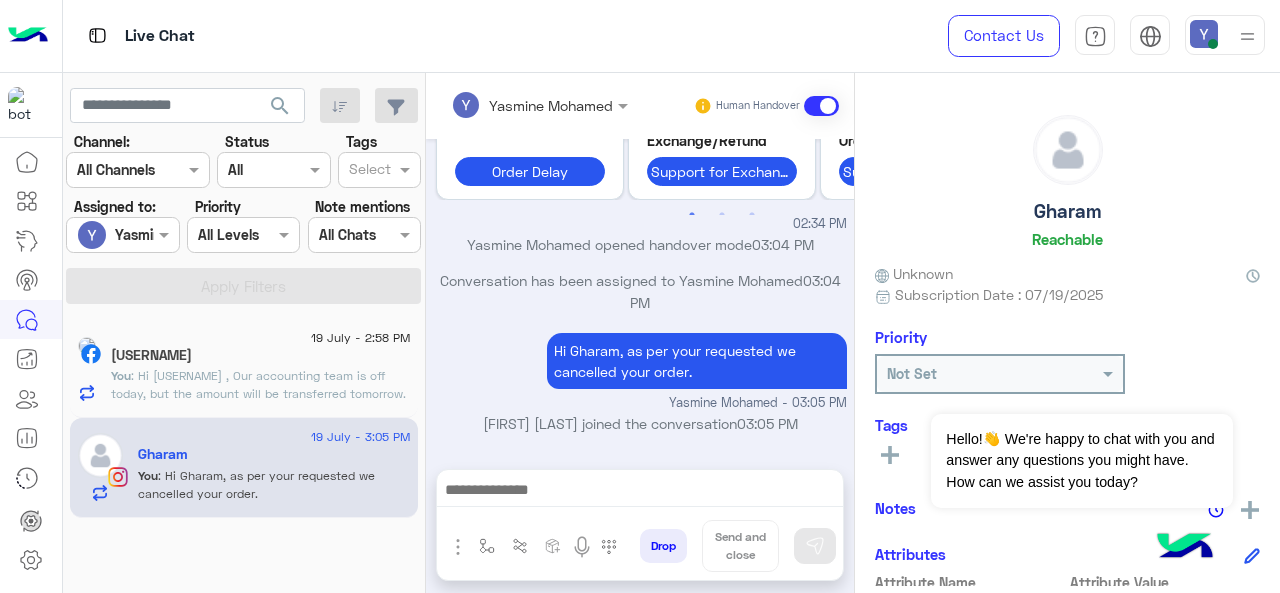 click on "[USERNAME]" 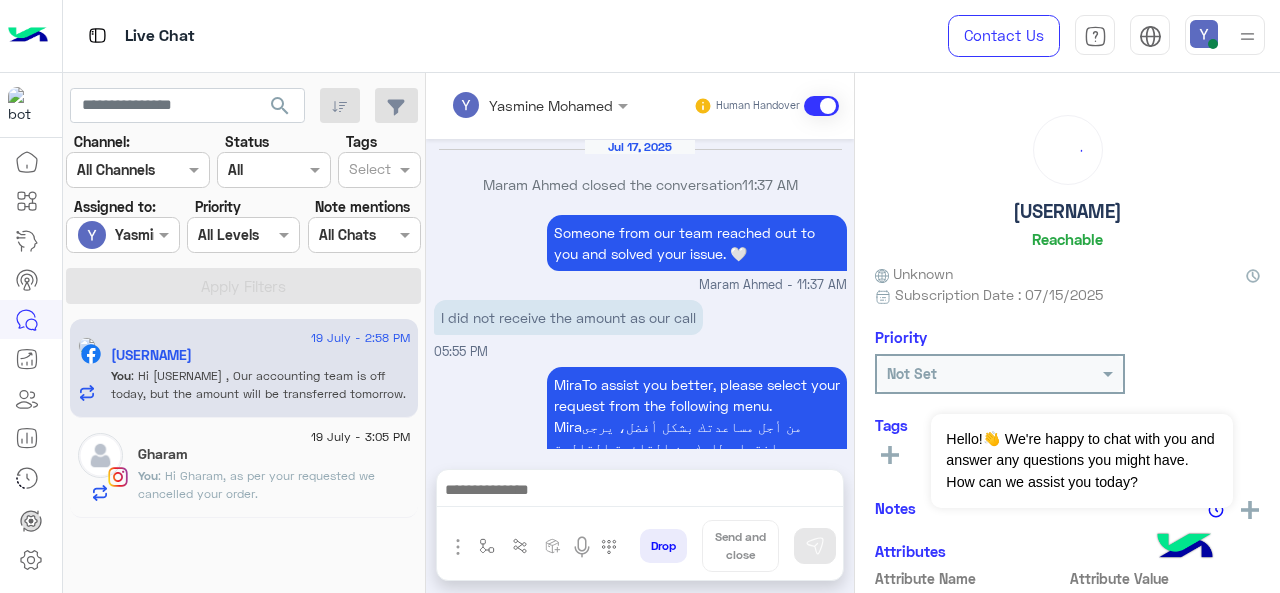 scroll, scrollTop: 773, scrollLeft: 0, axis: vertical 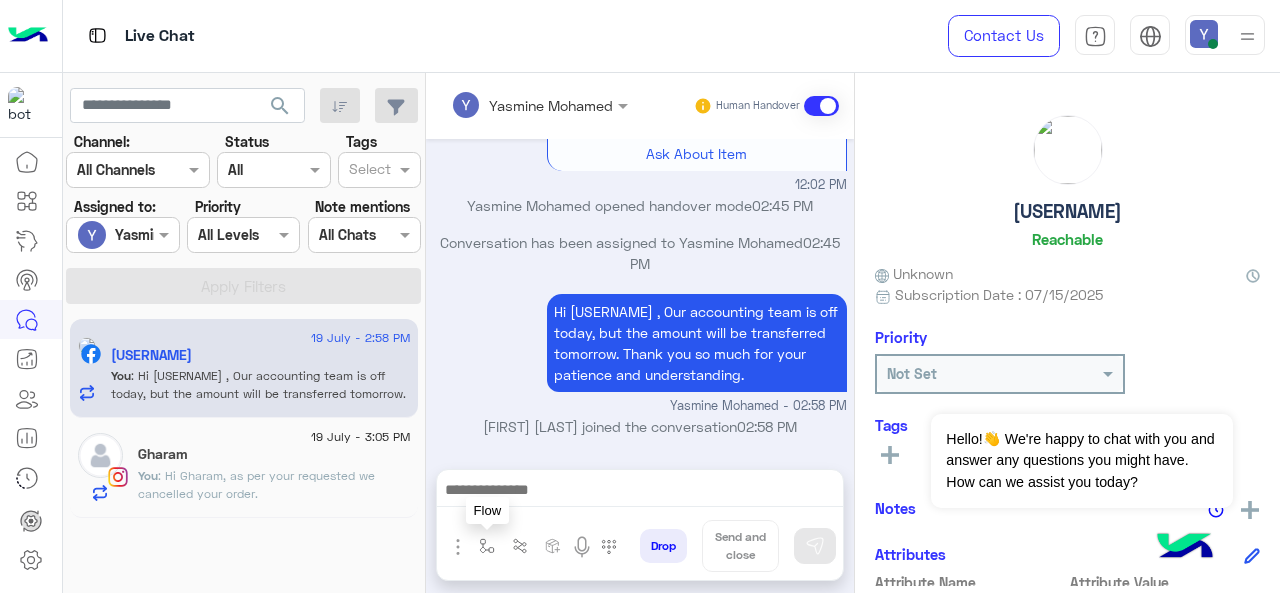 click at bounding box center [487, 546] 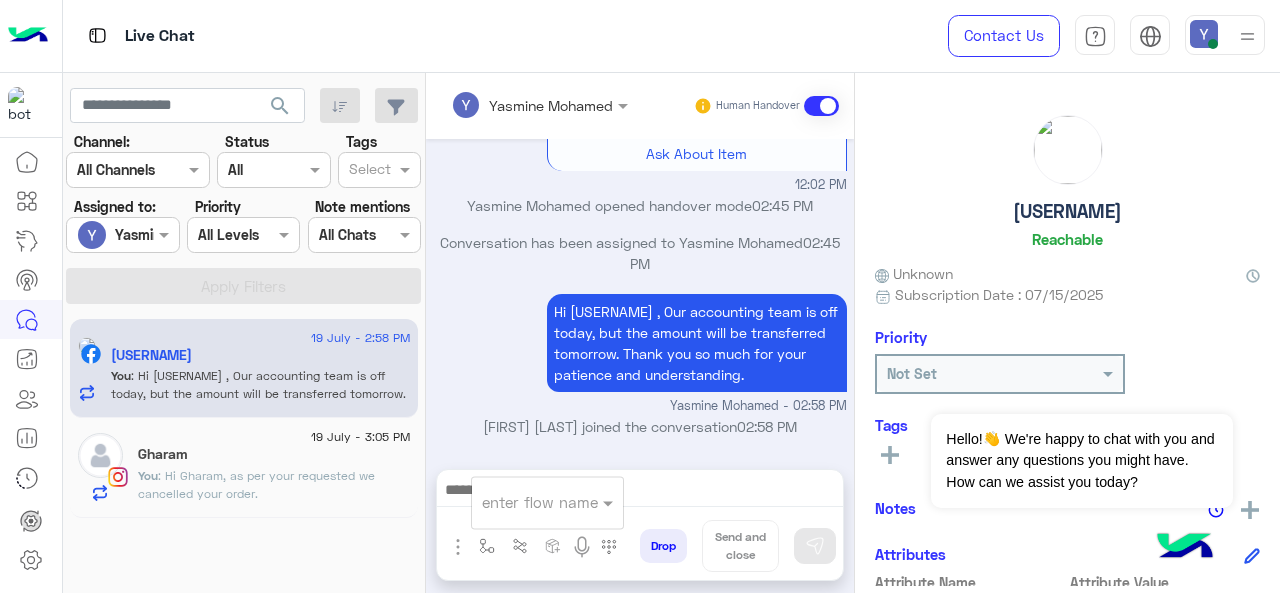 click at bounding box center (547, 501) 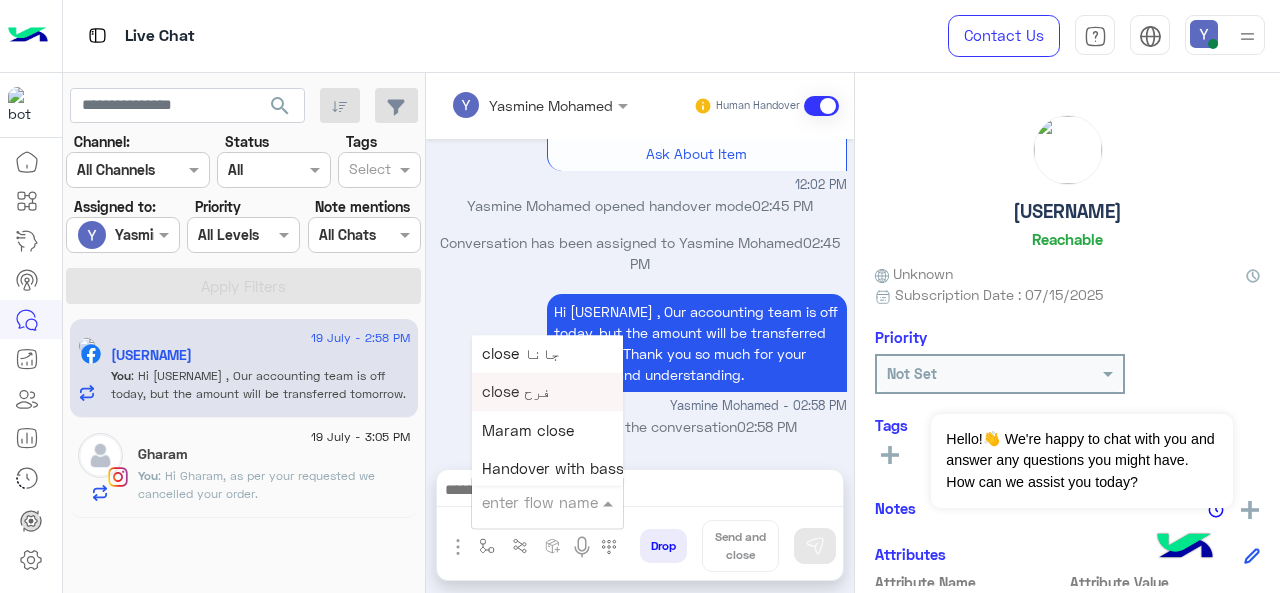 scroll, scrollTop: 2814, scrollLeft: 0, axis: vertical 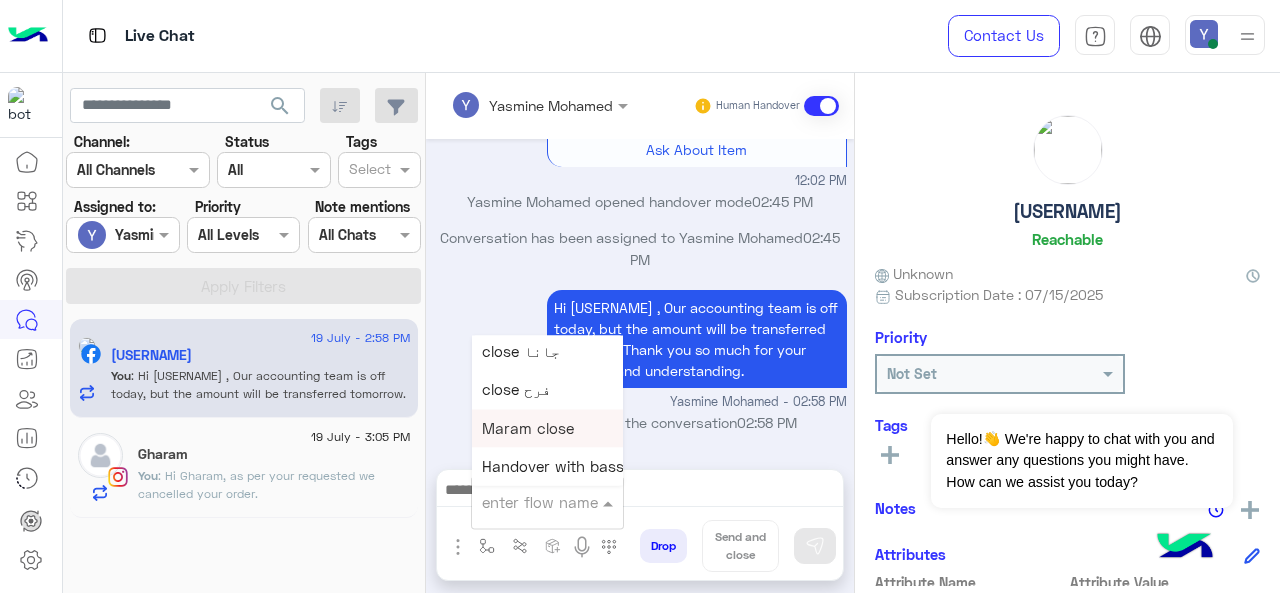 click on "Maram close" at bounding box center (528, 428) 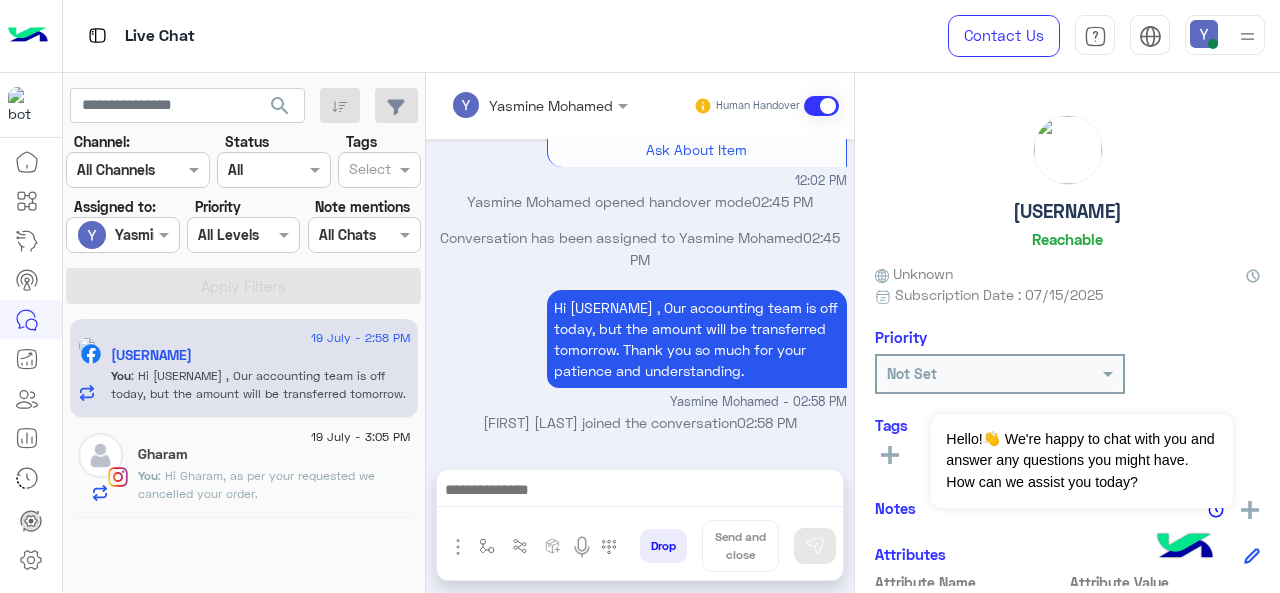 type on "**********" 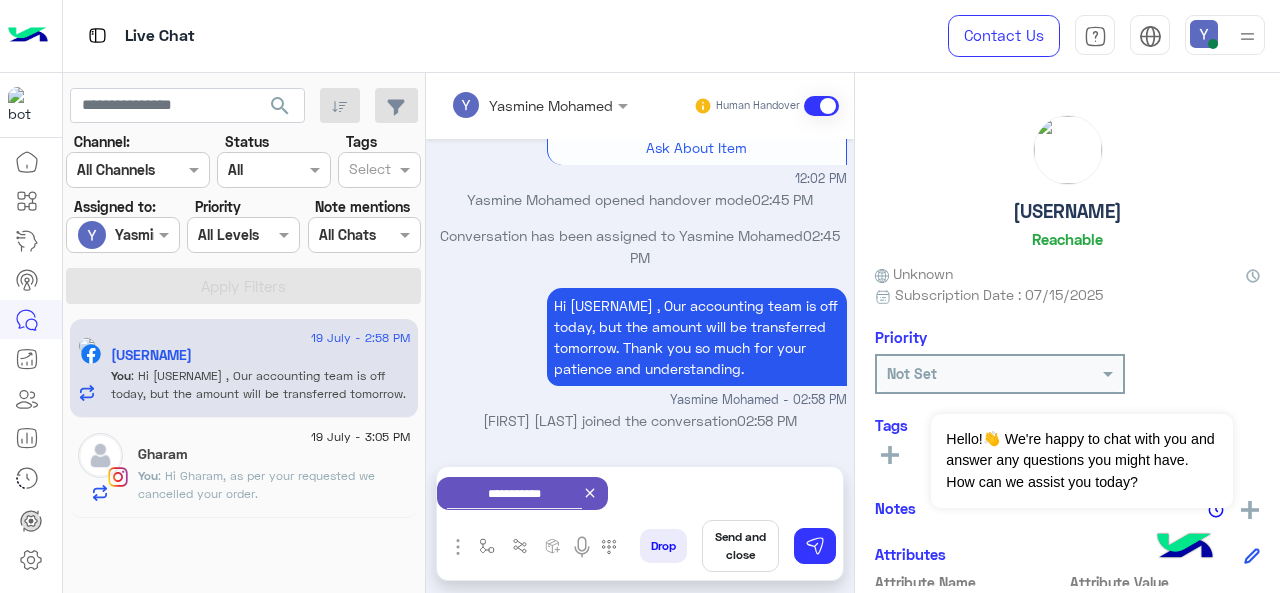 click on "Send and close" at bounding box center (740, 546) 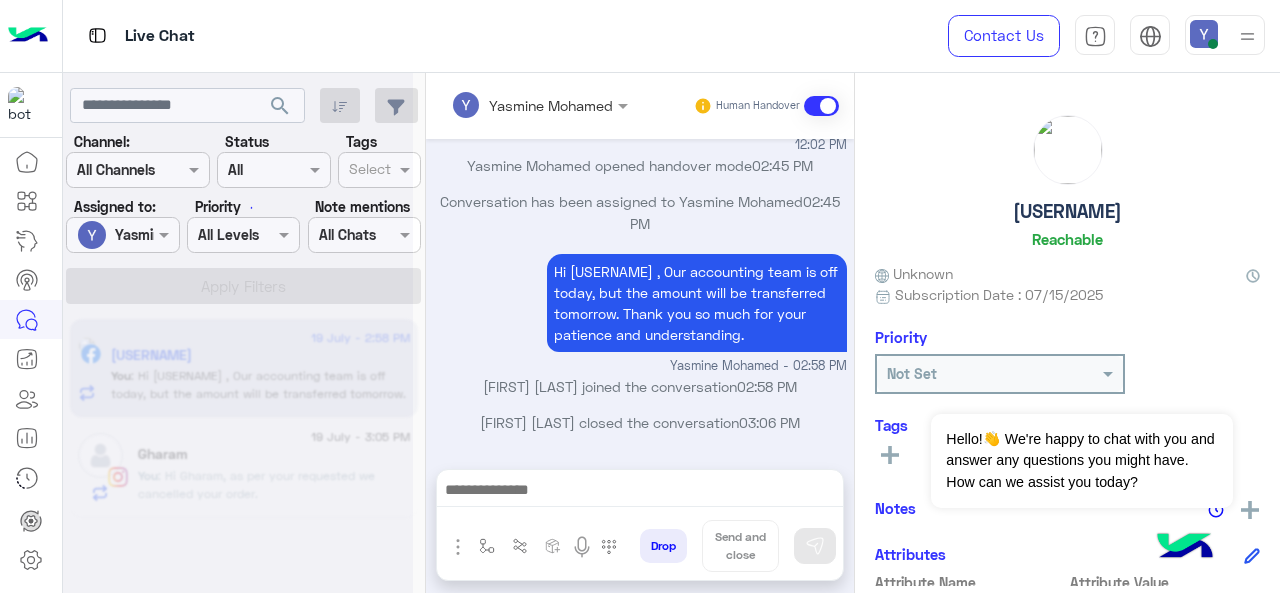 scroll, scrollTop: 2052, scrollLeft: 0, axis: vertical 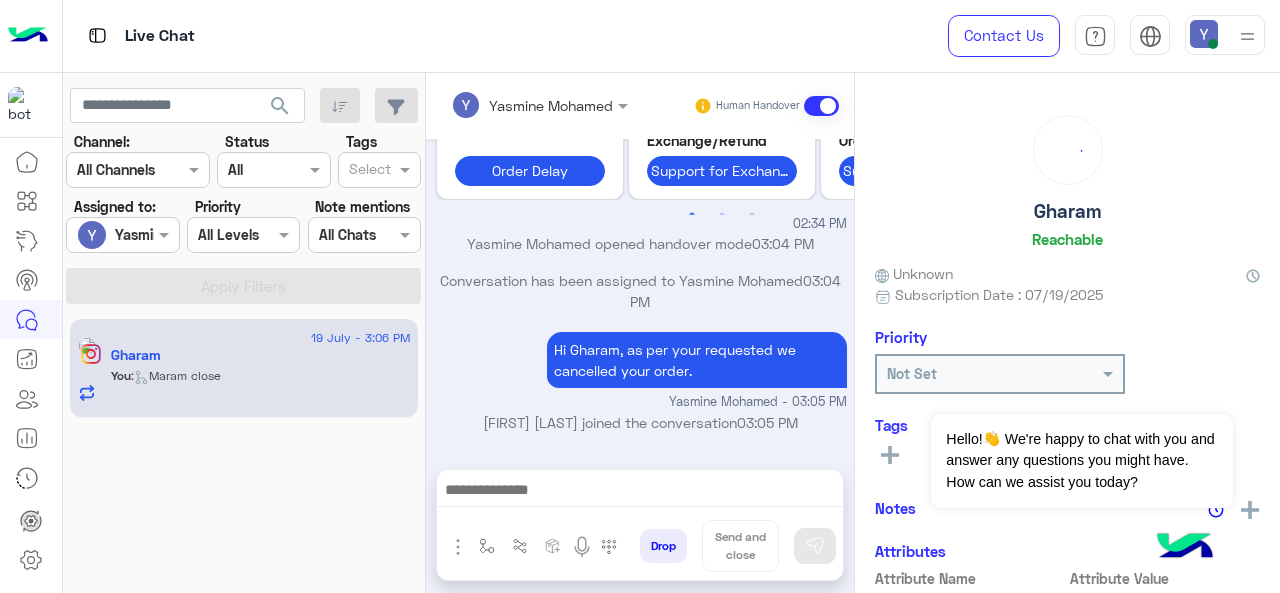 click on ":   Maram close" 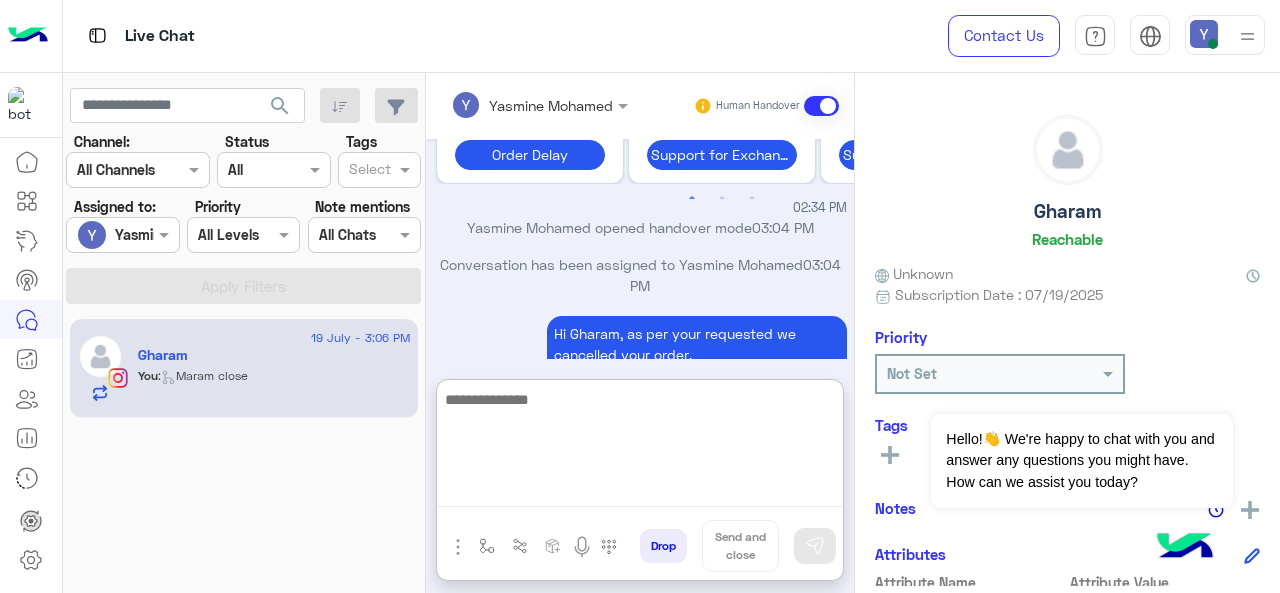 click at bounding box center (640, 447) 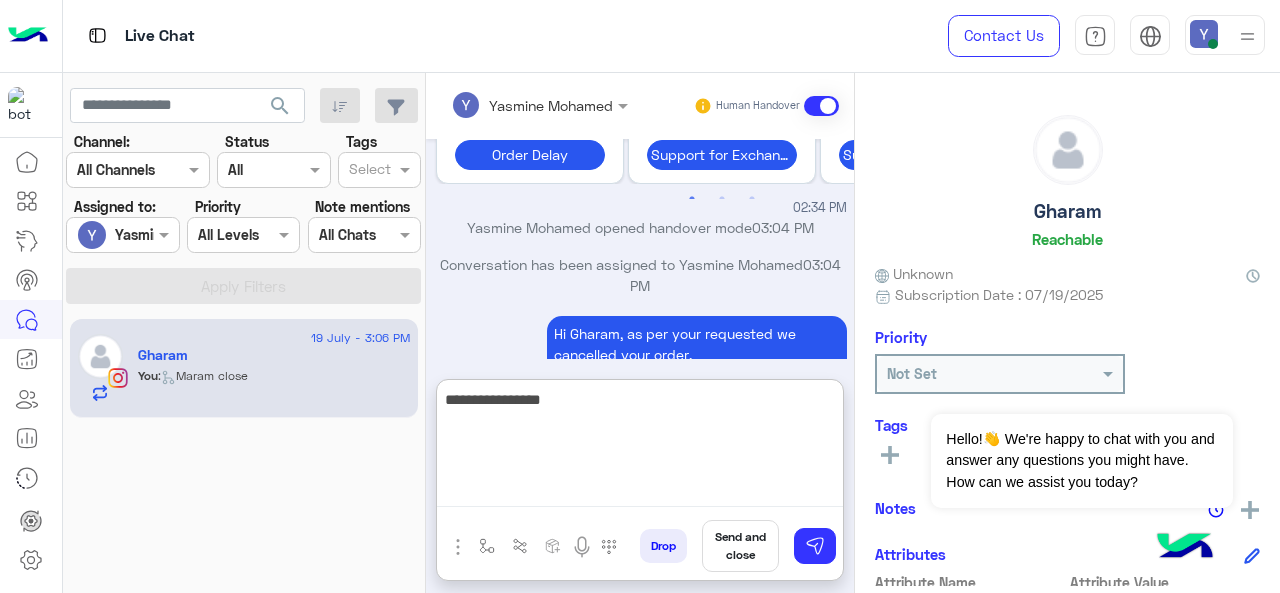 scroll, scrollTop: 929, scrollLeft: 0, axis: vertical 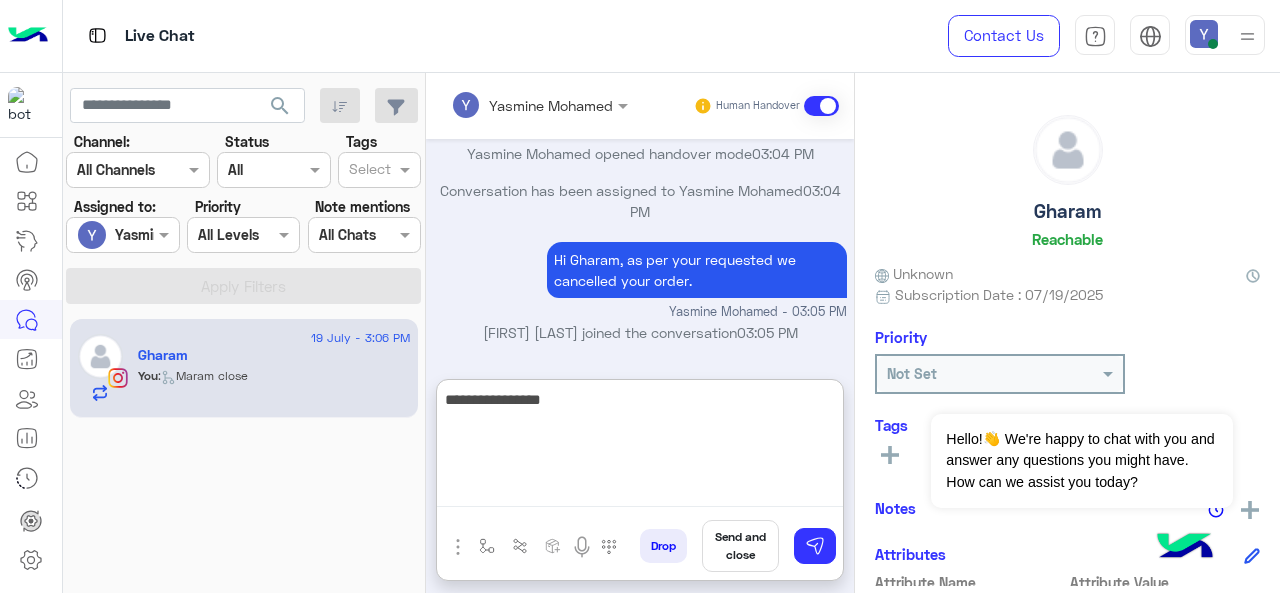 type on "**********" 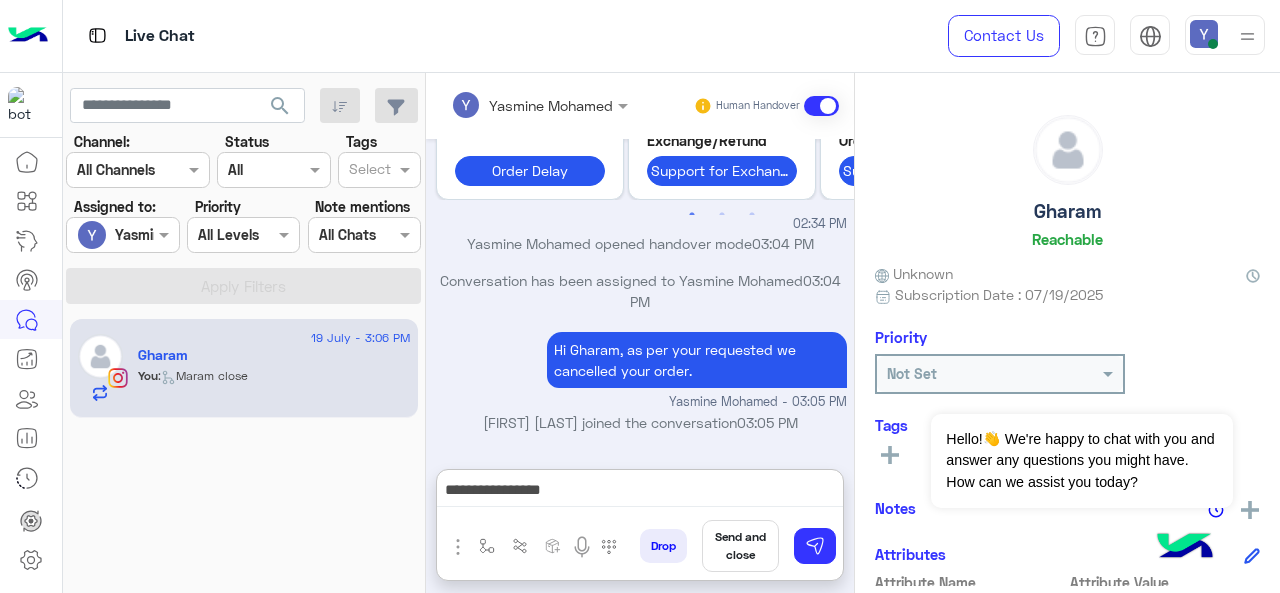 click on "Send and close" at bounding box center [740, 546] 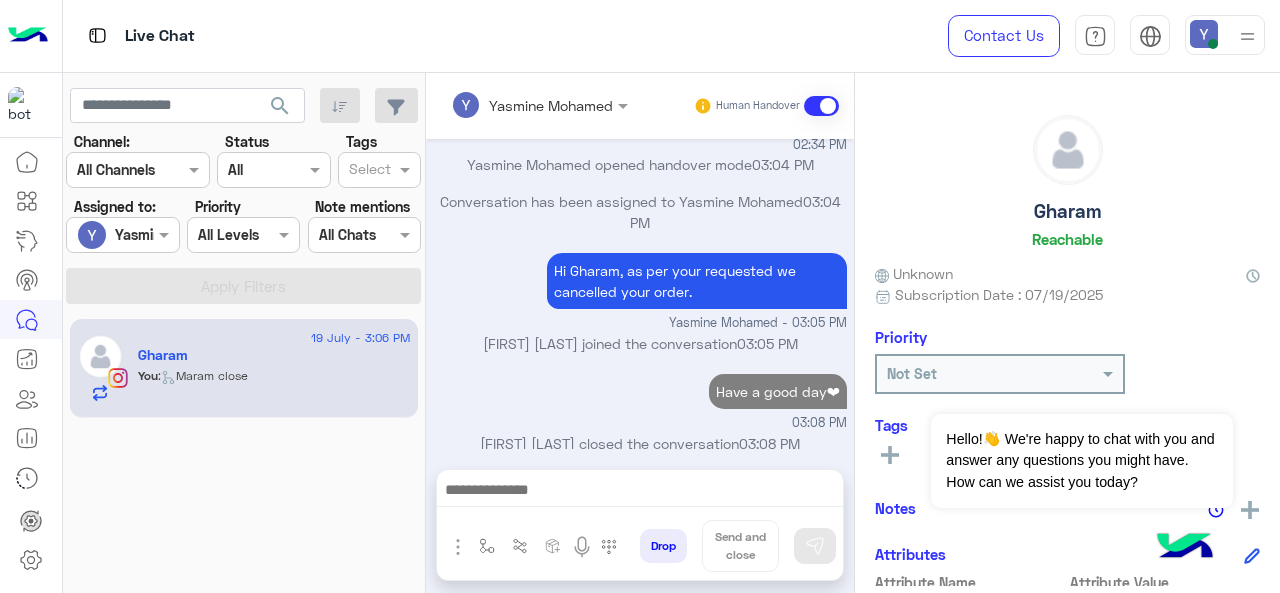 scroll, scrollTop: 924, scrollLeft: 0, axis: vertical 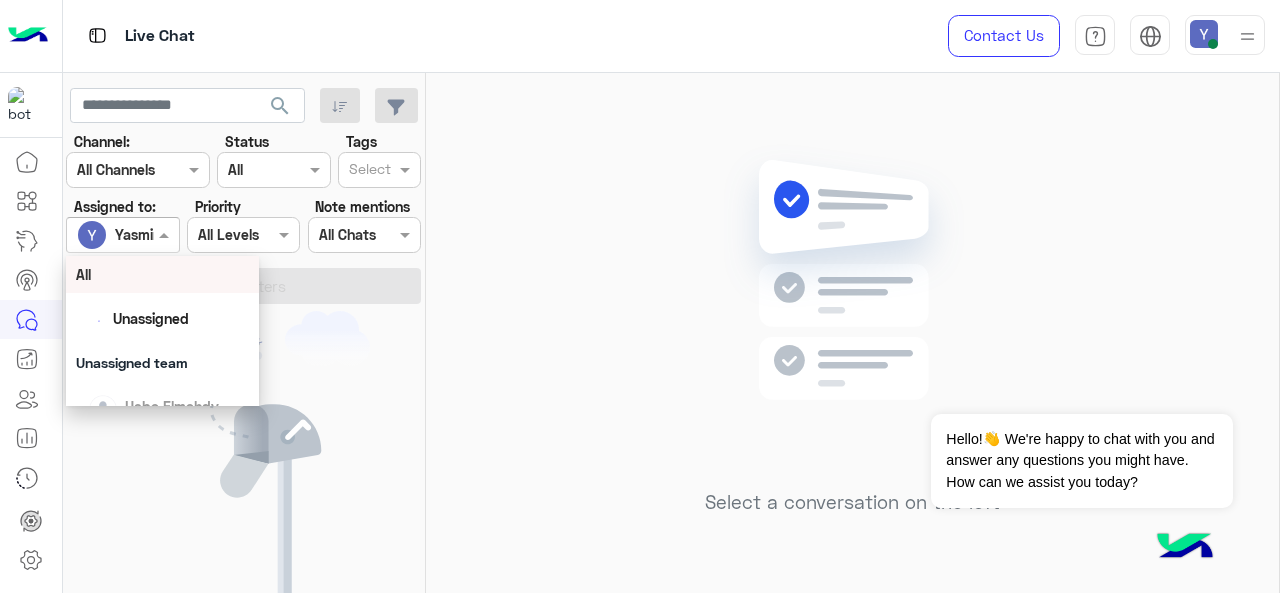 click at bounding box center (122, 234) 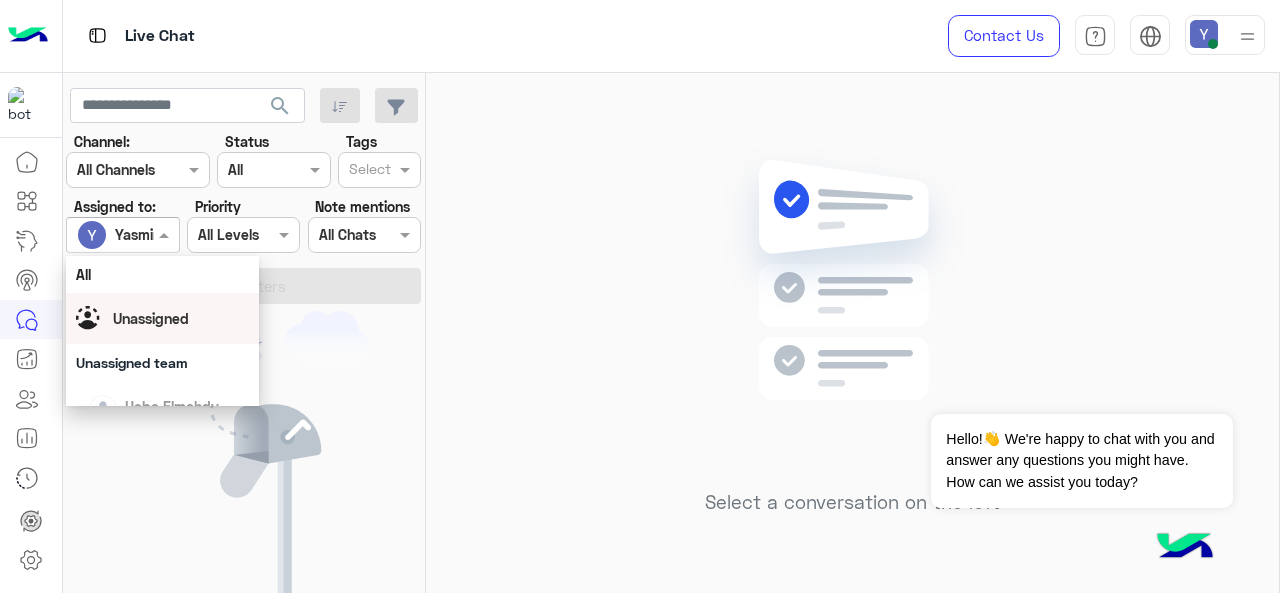 click on "Unassigned" at bounding box center (151, 318) 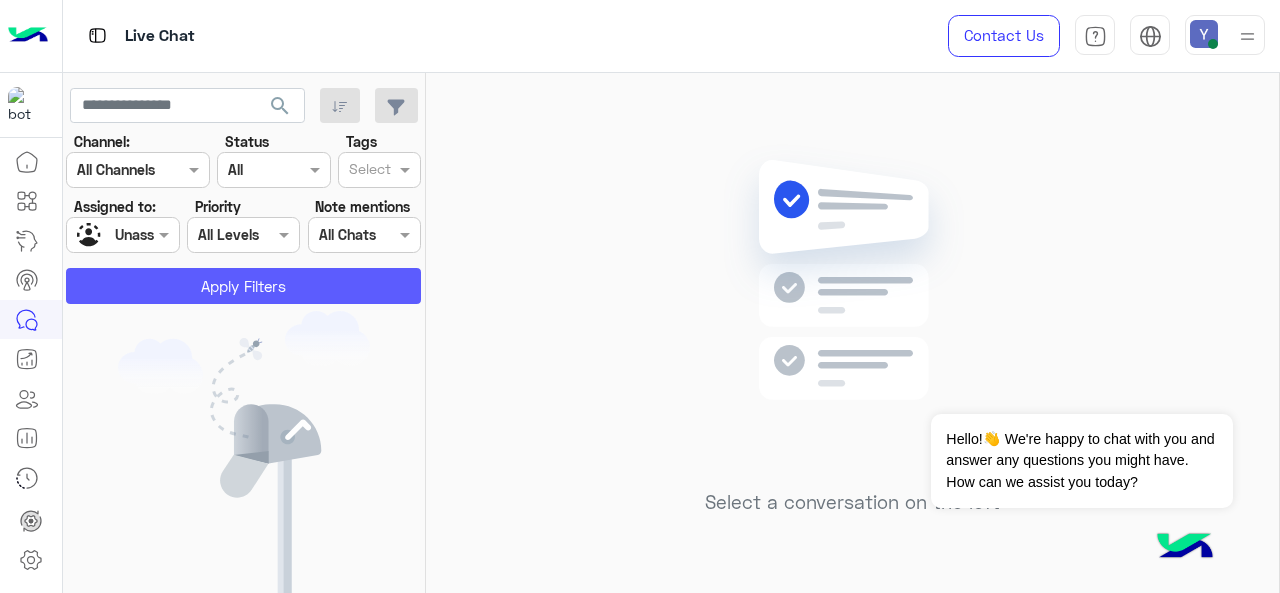 click on "Apply Filters" 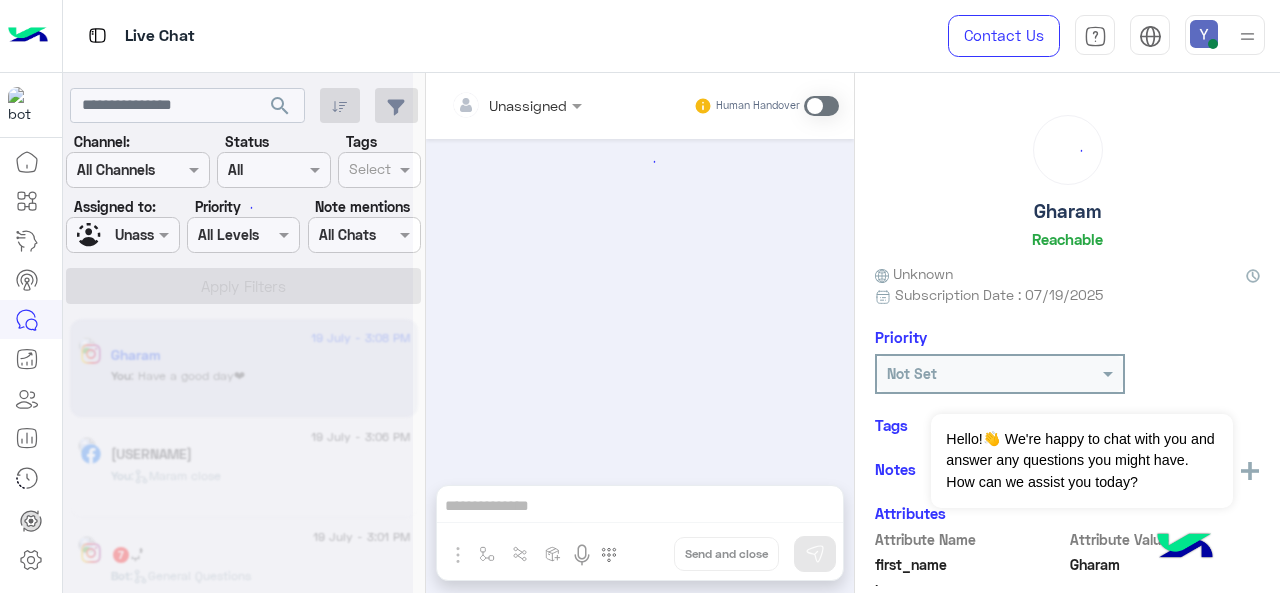 scroll, scrollTop: 658, scrollLeft: 0, axis: vertical 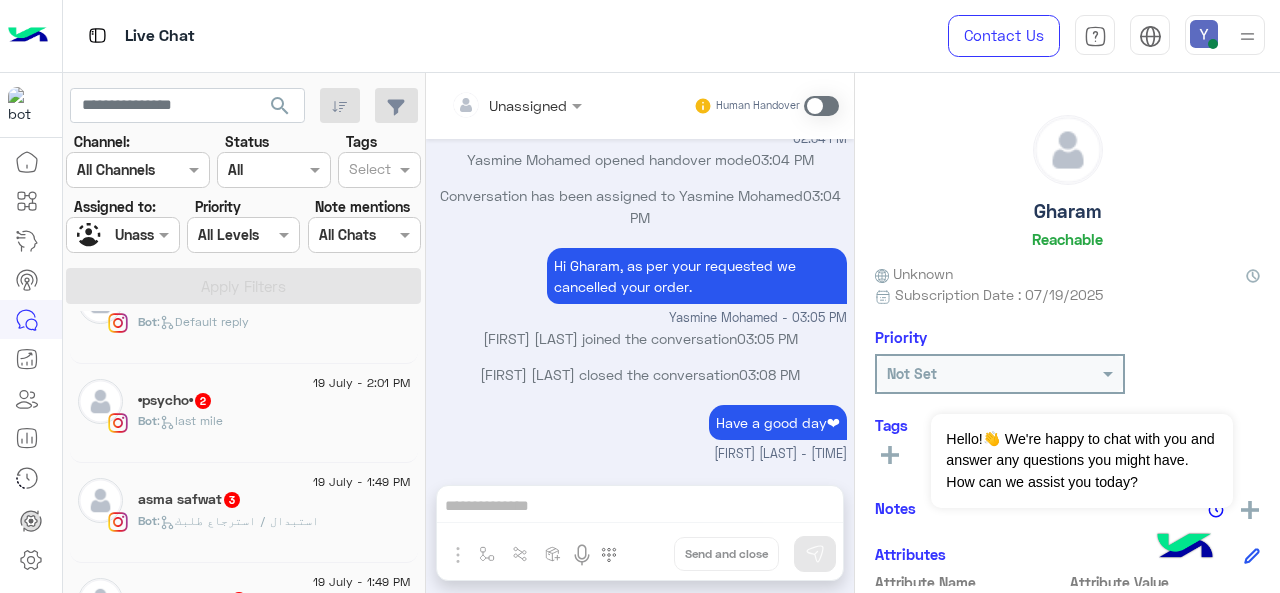 click on "•psycho• 2" 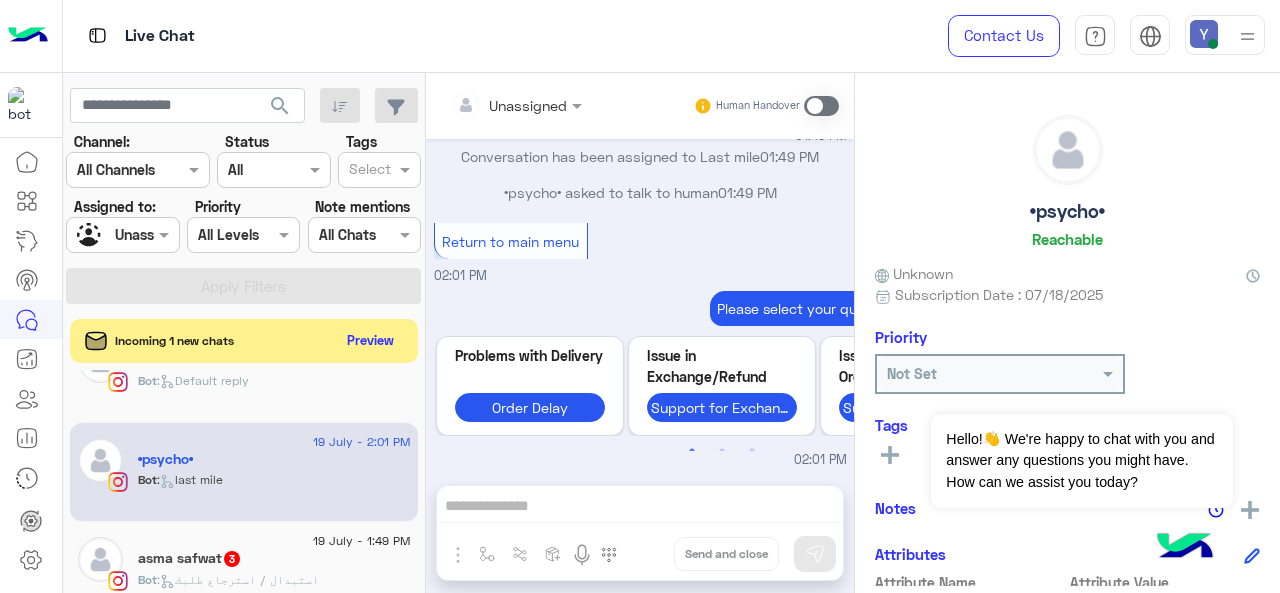scroll, scrollTop: 1840, scrollLeft: 0, axis: vertical 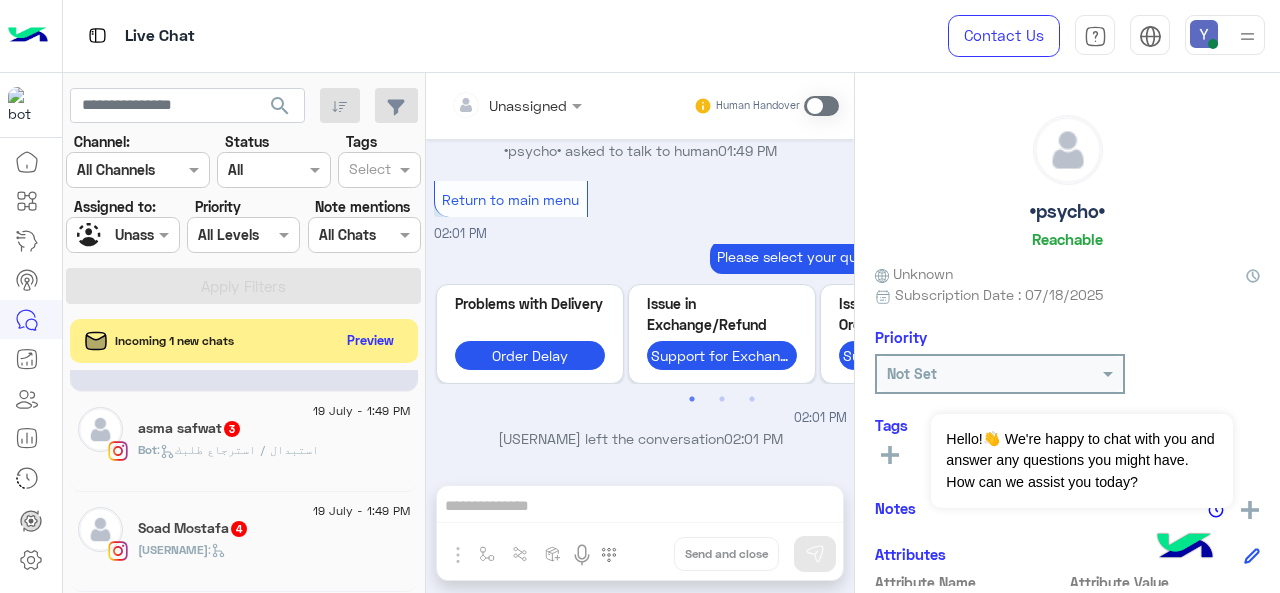 click on ":   استبدال / استرجاع طلبك" 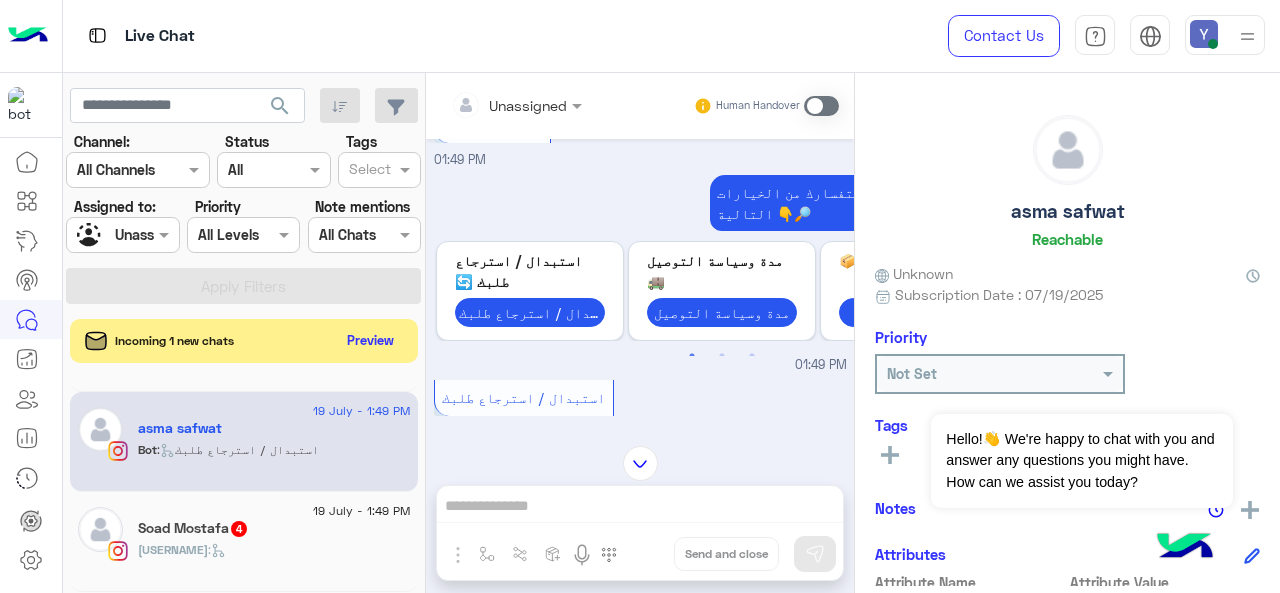 scroll, scrollTop: 338, scrollLeft: 0, axis: vertical 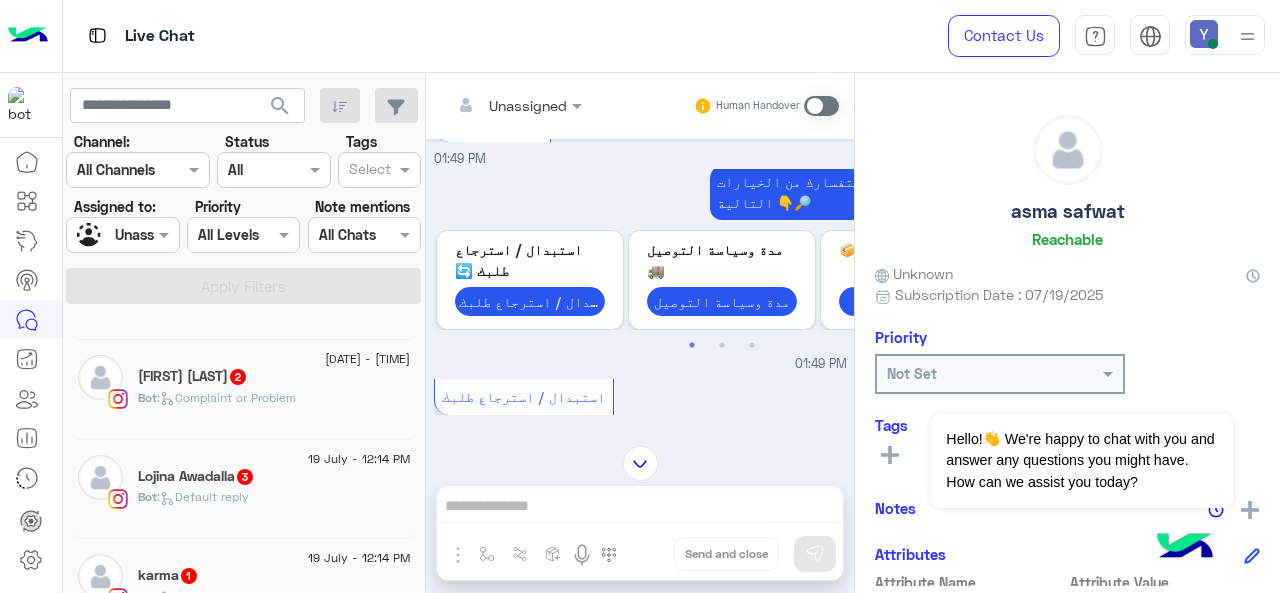 click on ":   Complaint or Problem" 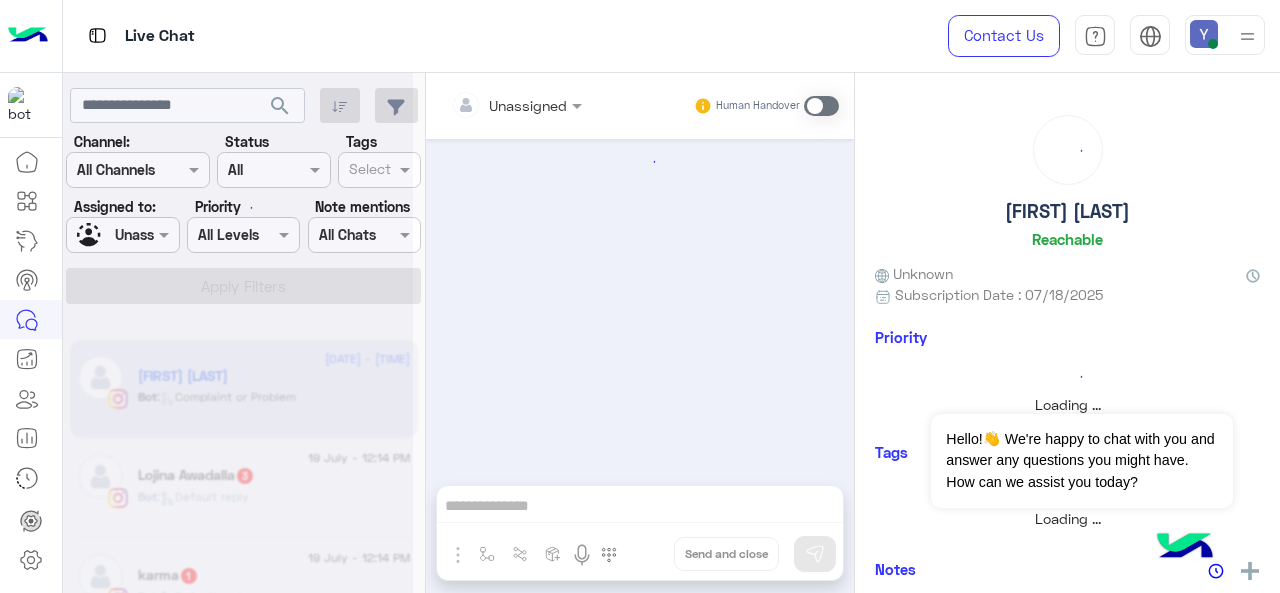 scroll, scrollTop: 994, scrollLeft: 0, axis: vertical 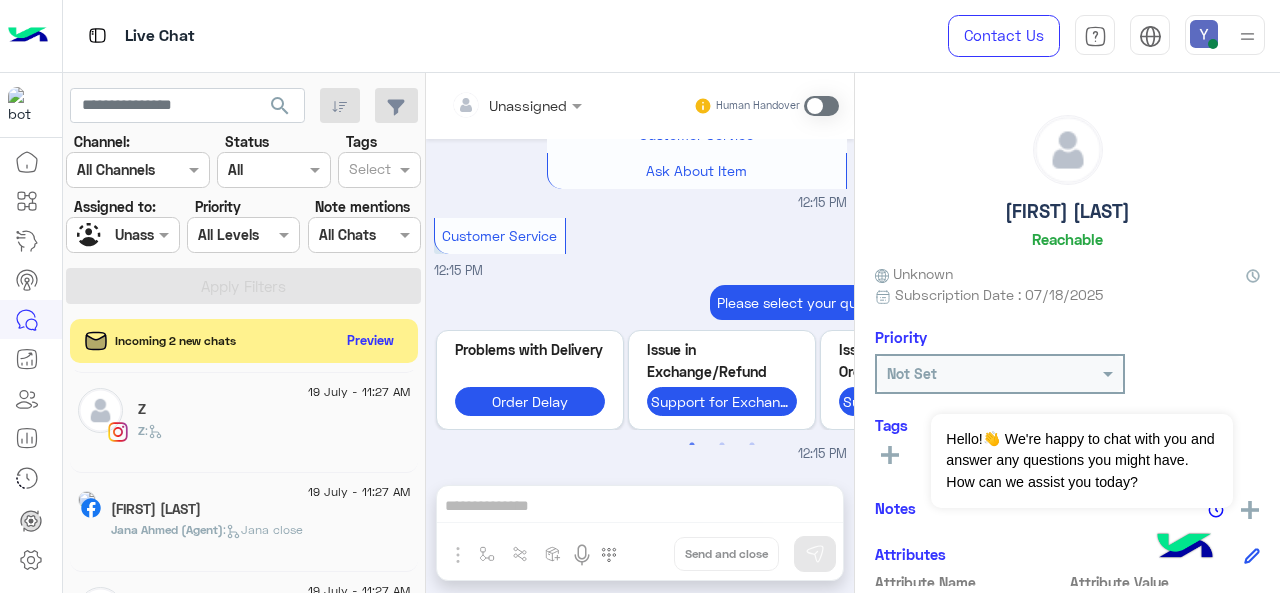 click on "Z :" 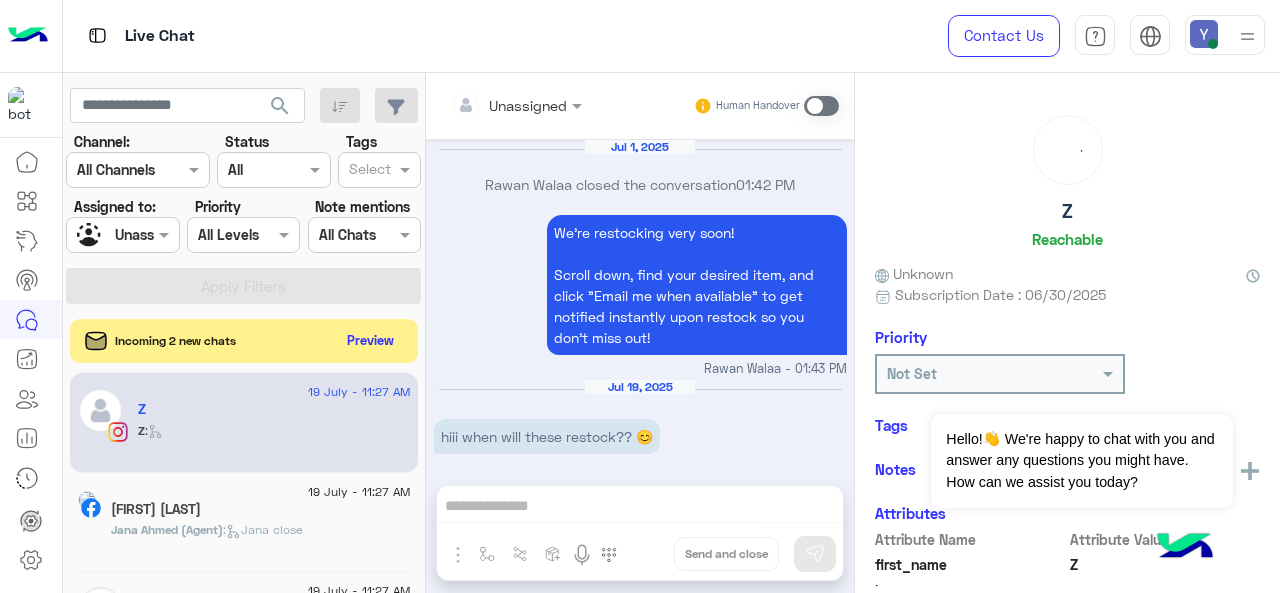 scroll, scrollTop: 1280, scrollLeft: 0, axis: vertical 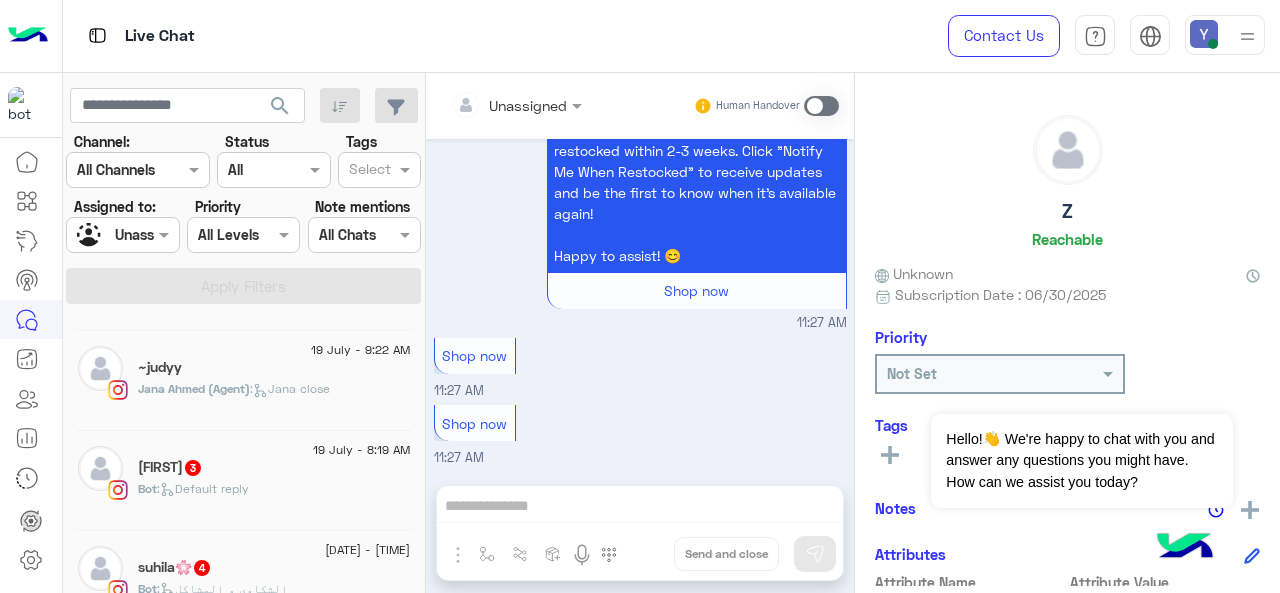 click on "[FIRST] [NUMBER]" 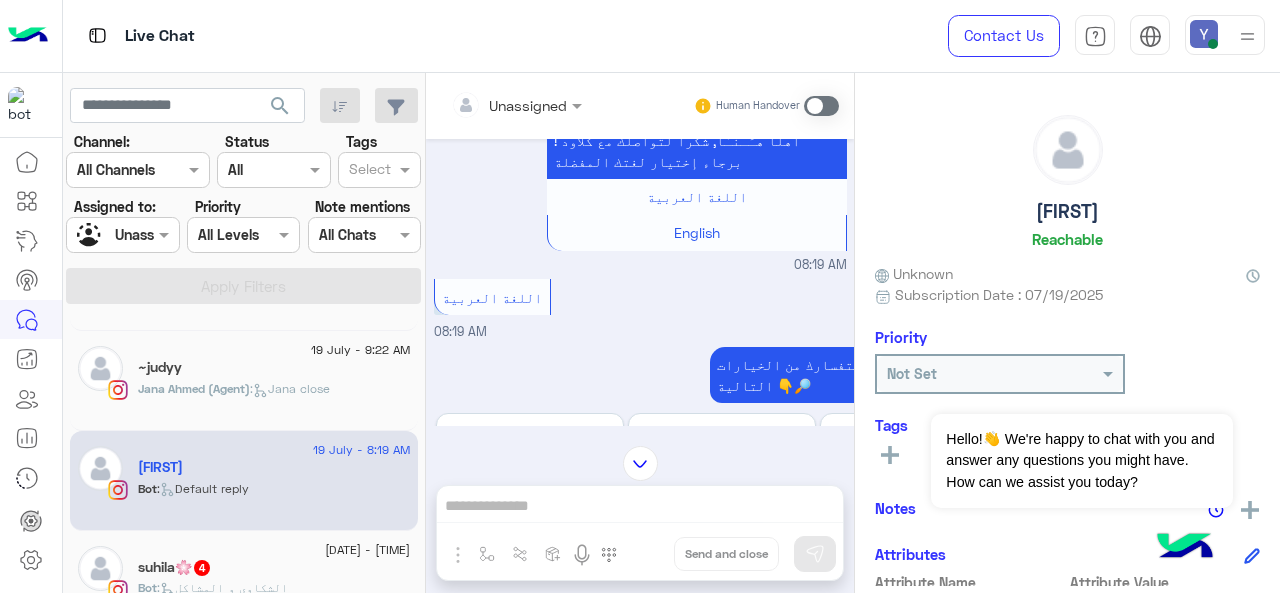 scroll, scrollTop: 384, scrollLeft: 0, axis: vertical 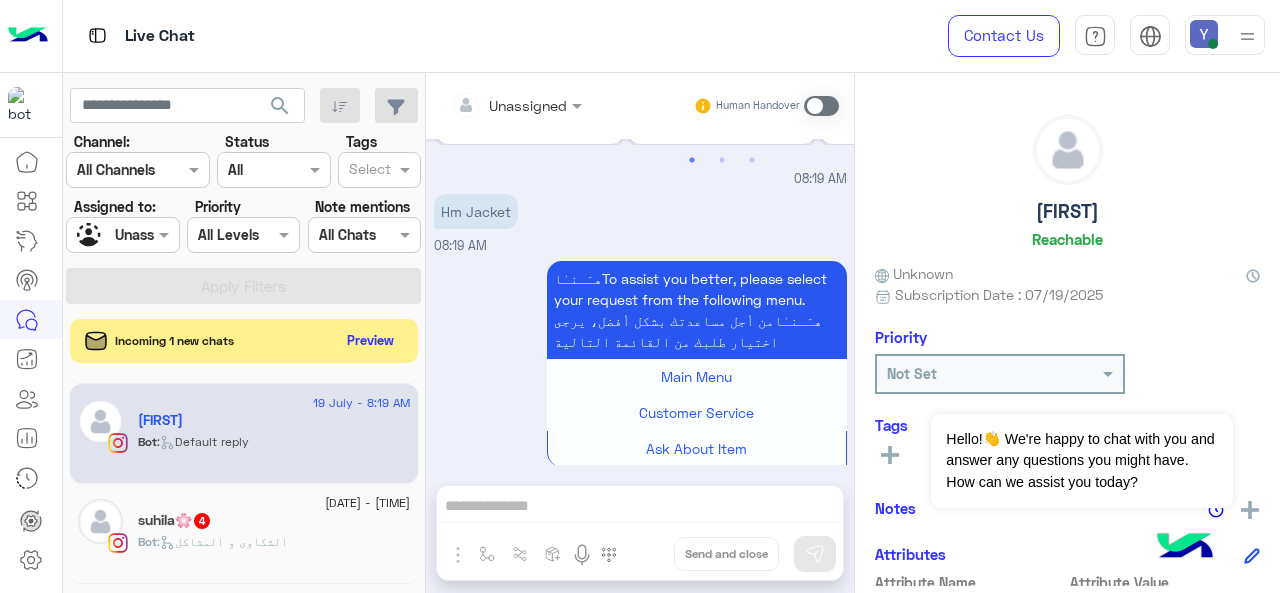 click on "Bot :   Default reply" 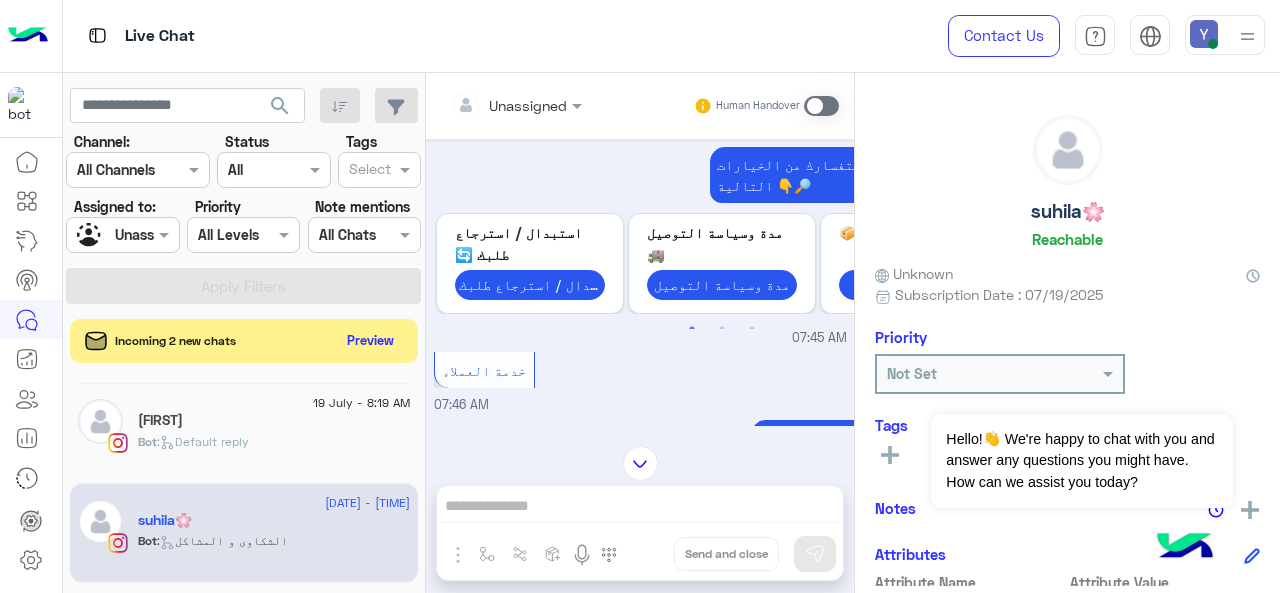 scroll, scrollTop: 991, scrollLeft: 0, axis: vertical 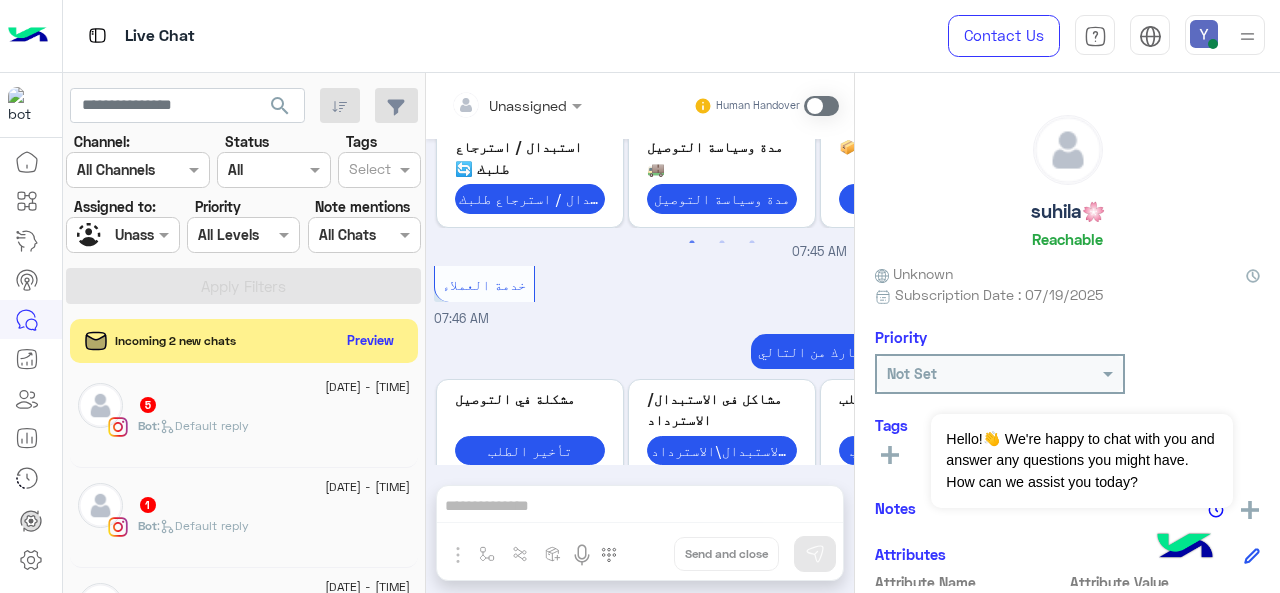 click on "1" 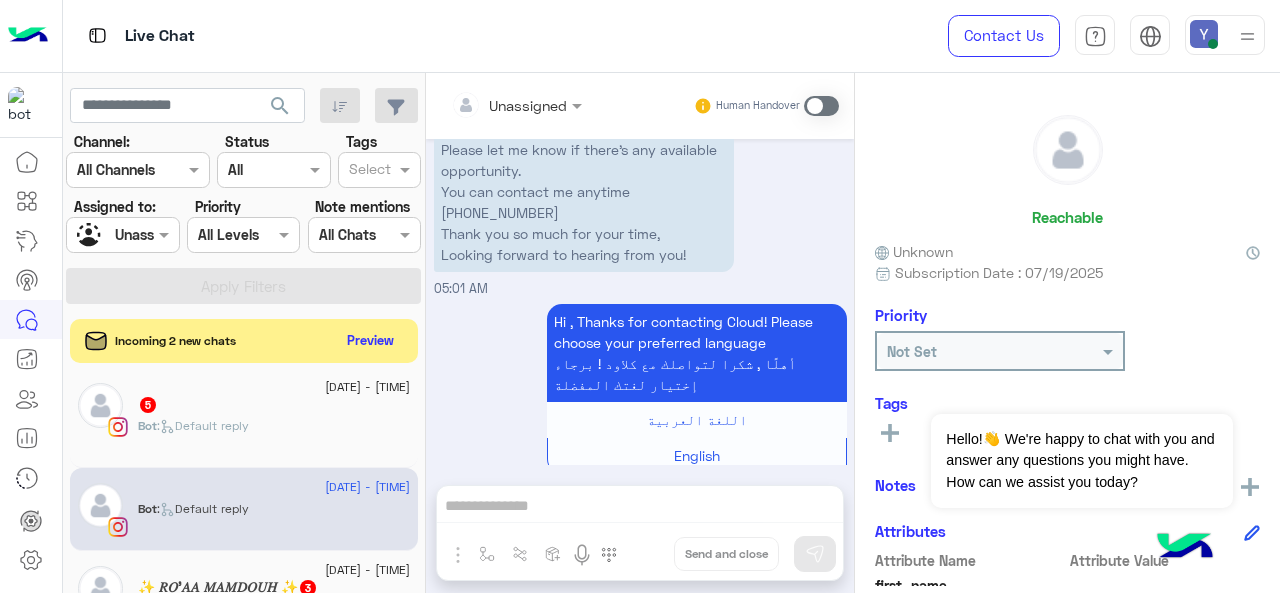 scroll, scrollTop: 245, scrollLeft: 0, axis: vertical 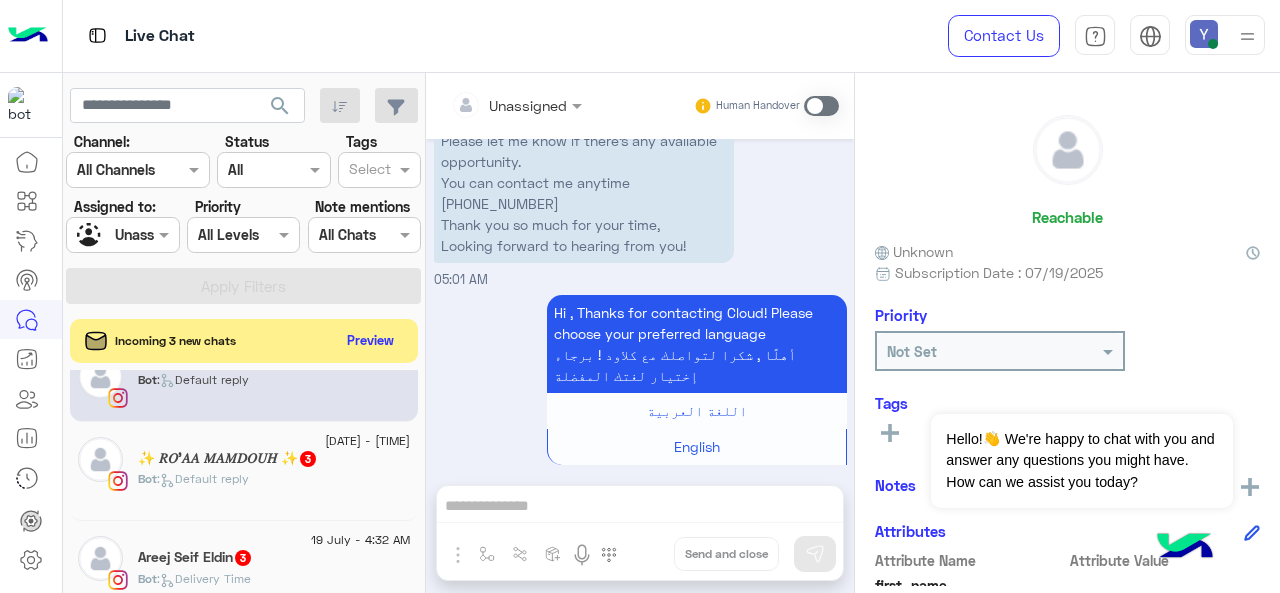 click on "Bot :   Default reply" 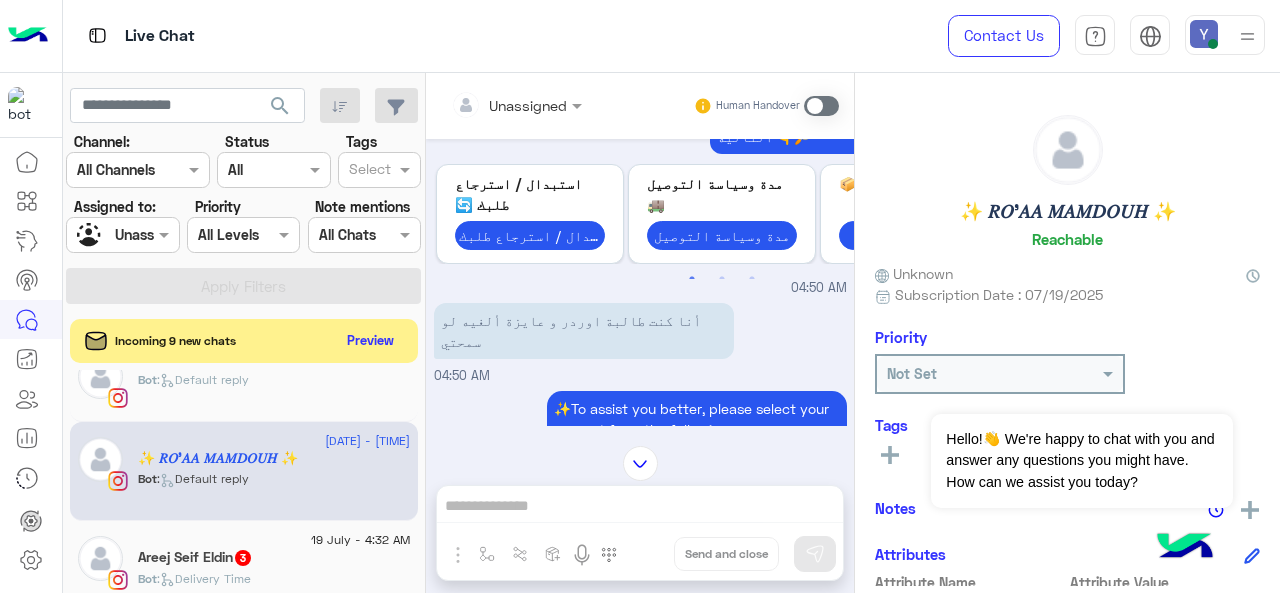 scroll, scrollTop: 523, scrollLeft: 0, axis: vertical 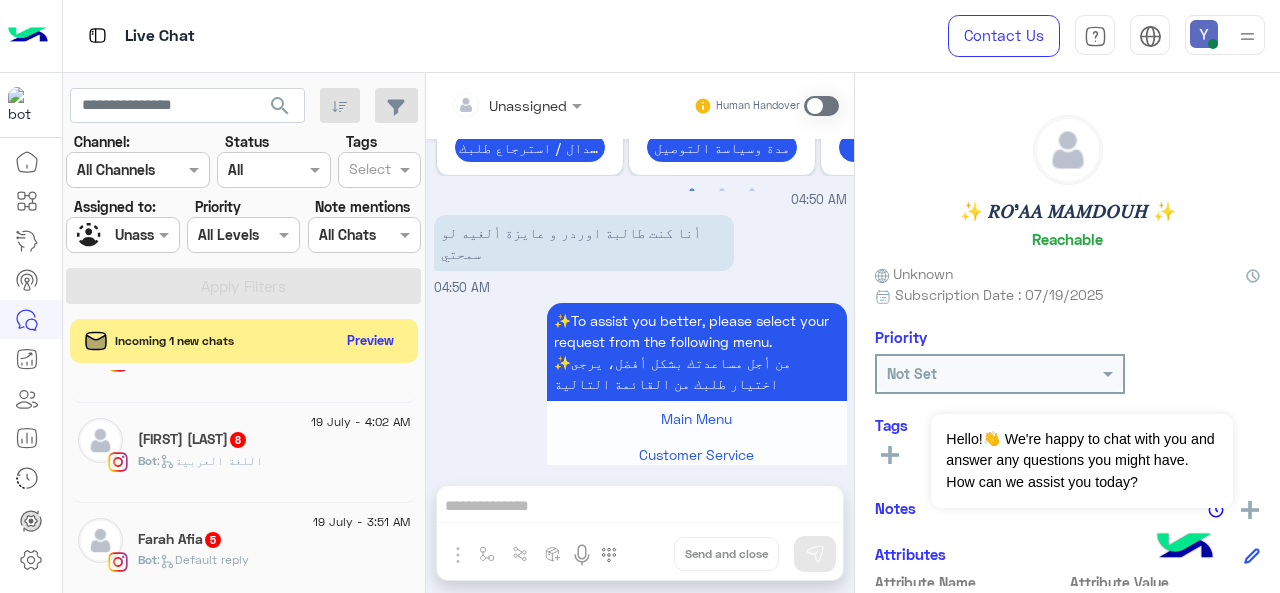 click on "Bot :   اللغة العربية" 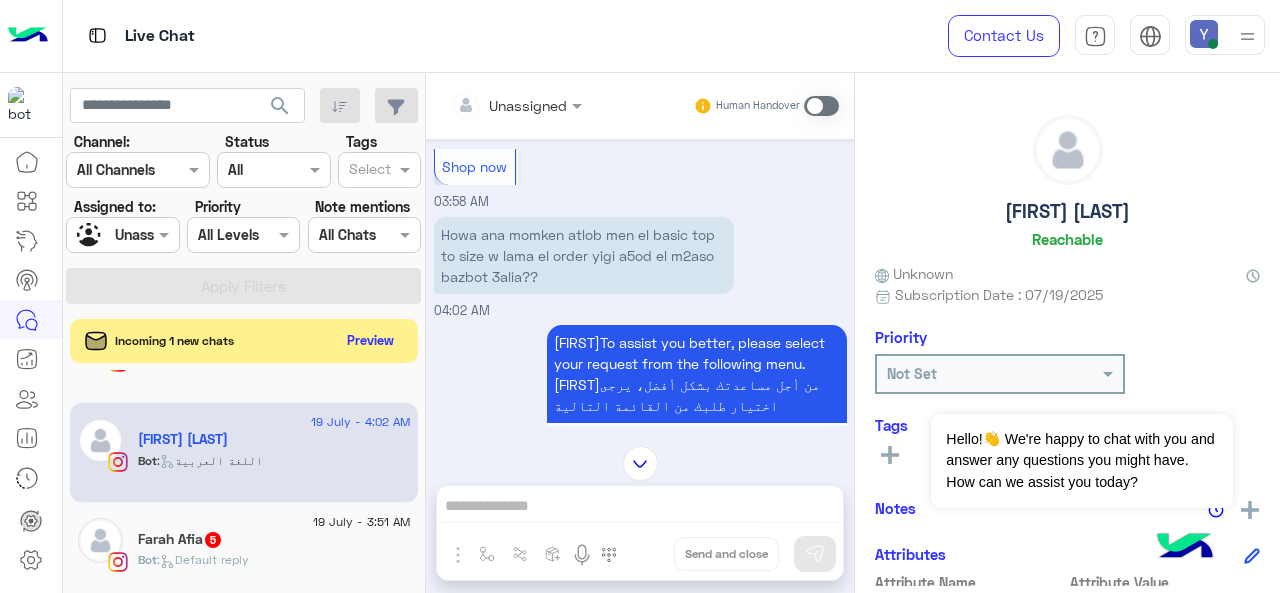 scroll, scrollTop: 709, scrollLeft: 0, axis: vertical 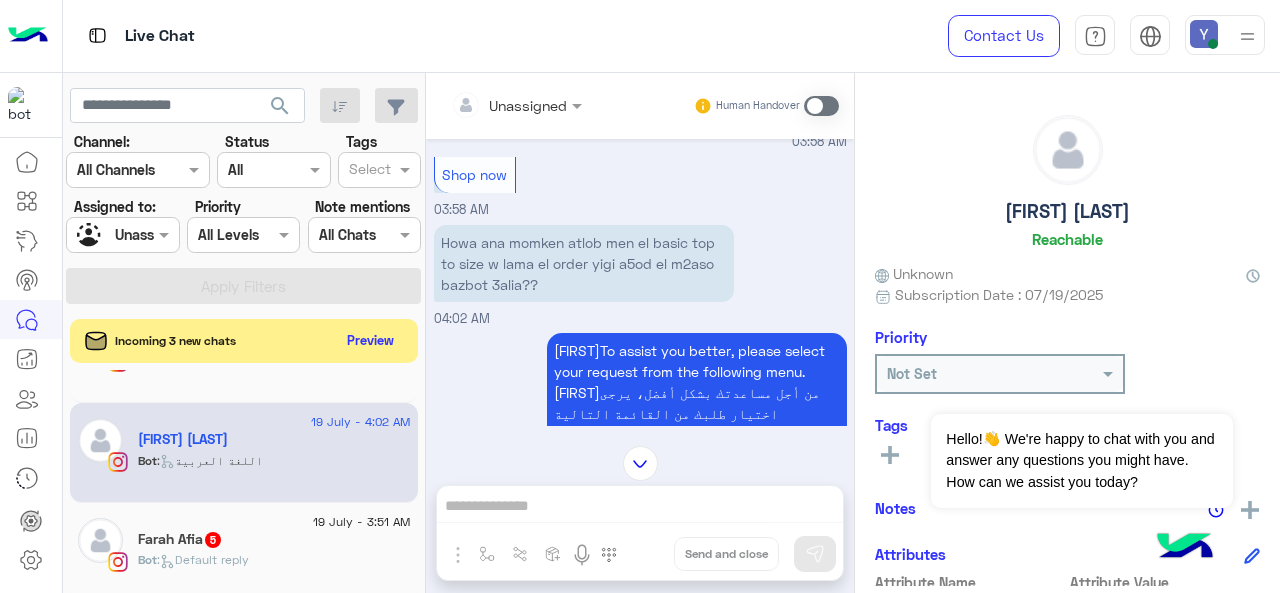 click at bounding box center (821, 106) 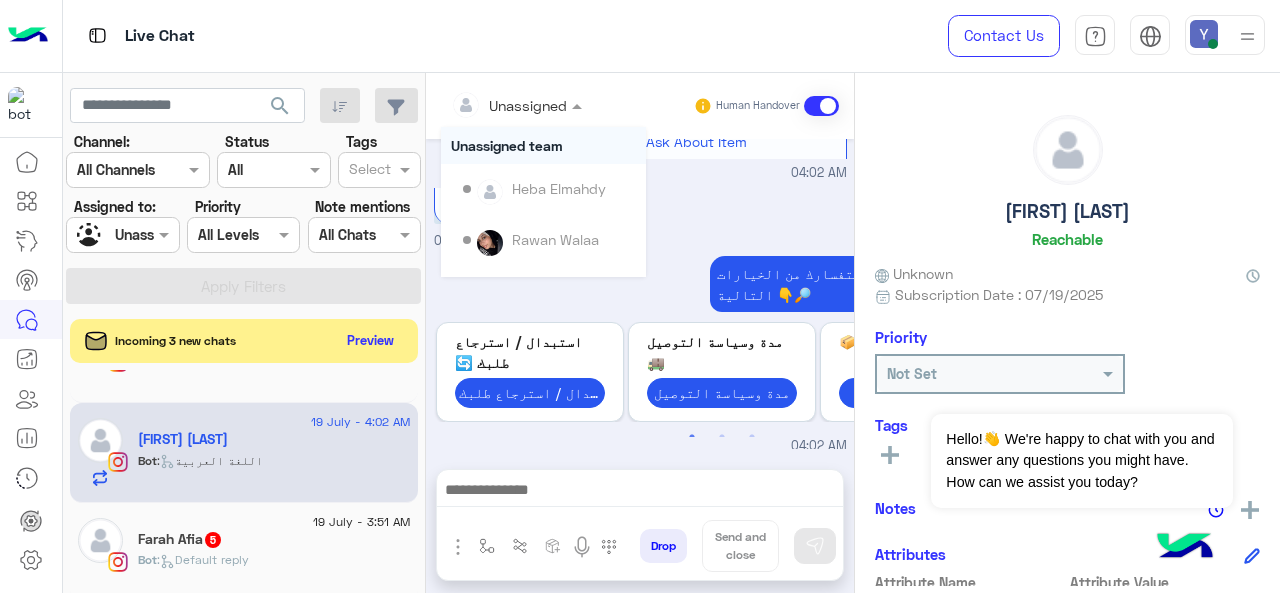 click at bounding box center (516, 104) 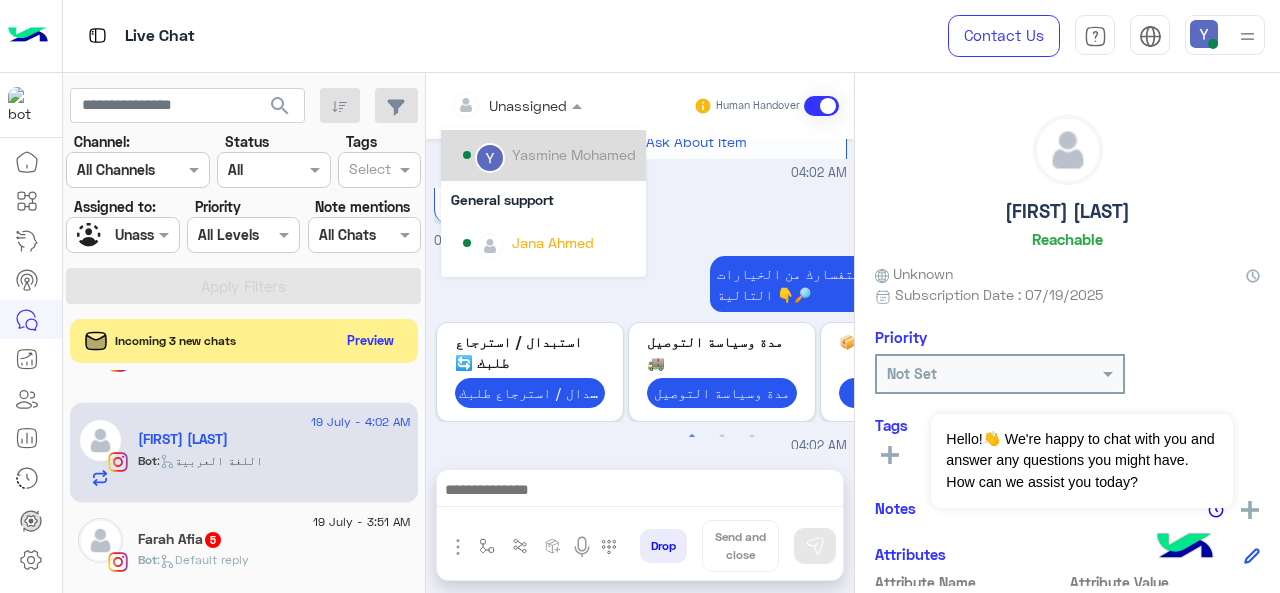 scroll, scrollTop: 192, scrollLeft: 0, axis: vertical 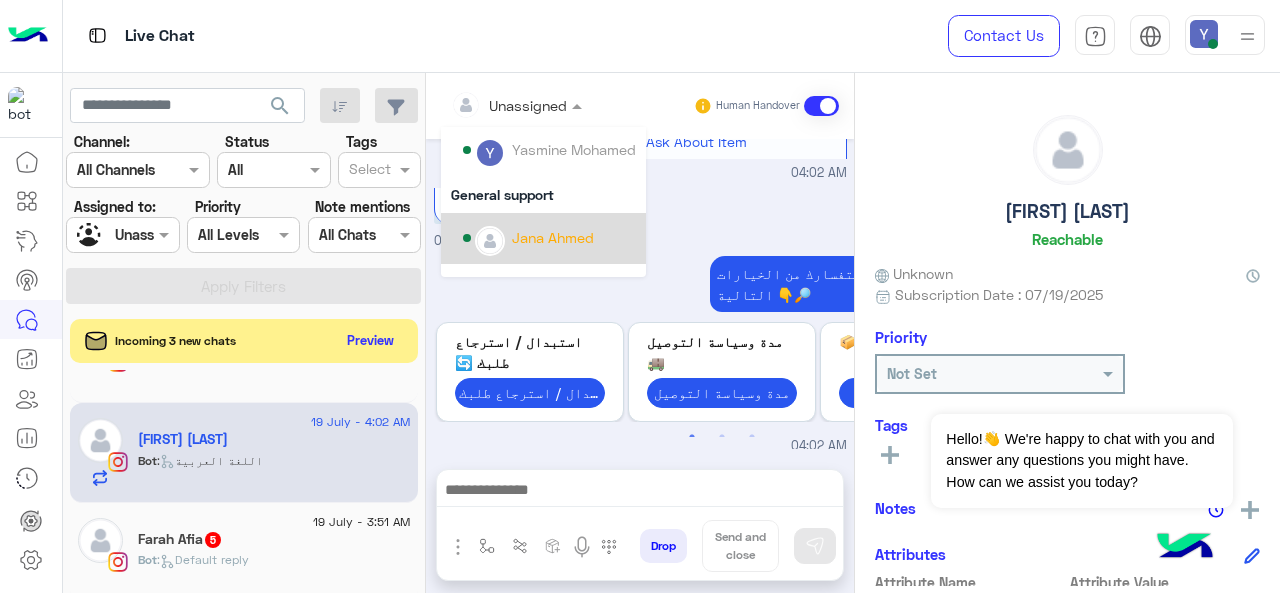 click on "Jana Ahmed" at bounding box center (553, 237) 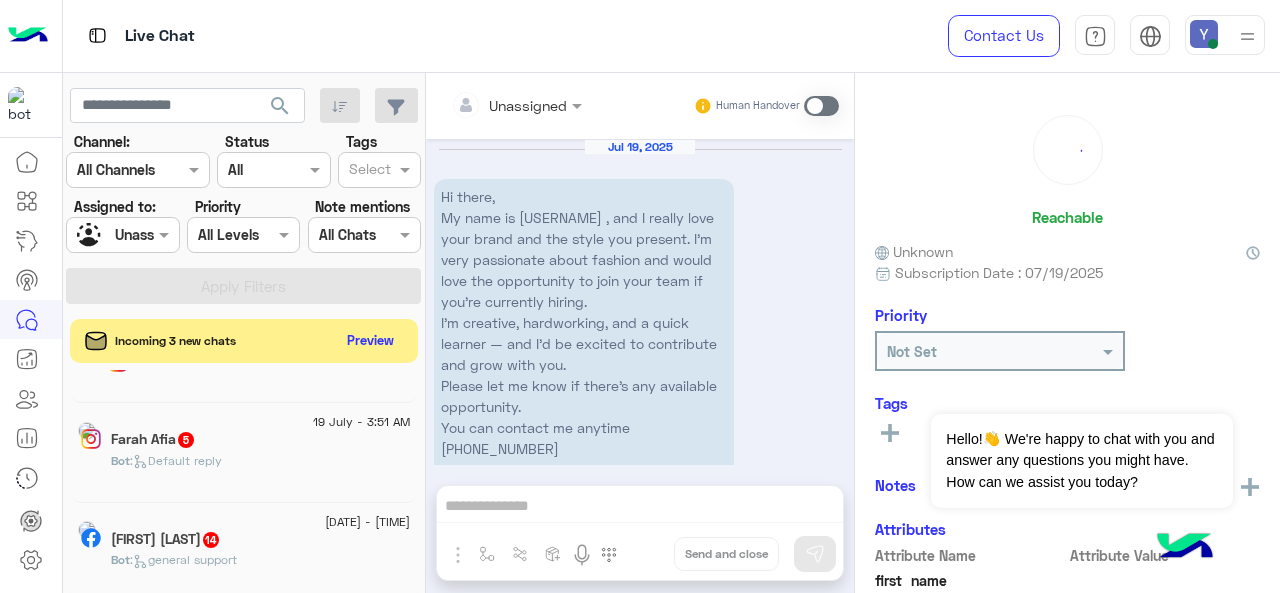scroll, scrollTop: 246, scrollLeft: 0, axis: vertical 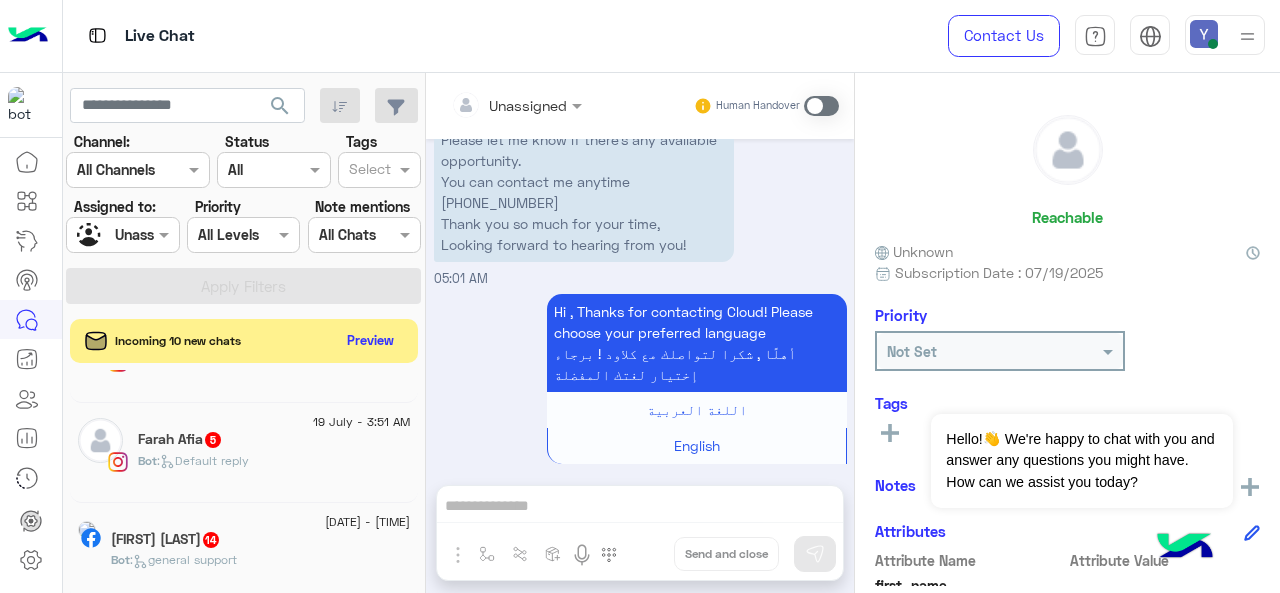 click on "Farah Afia  5" 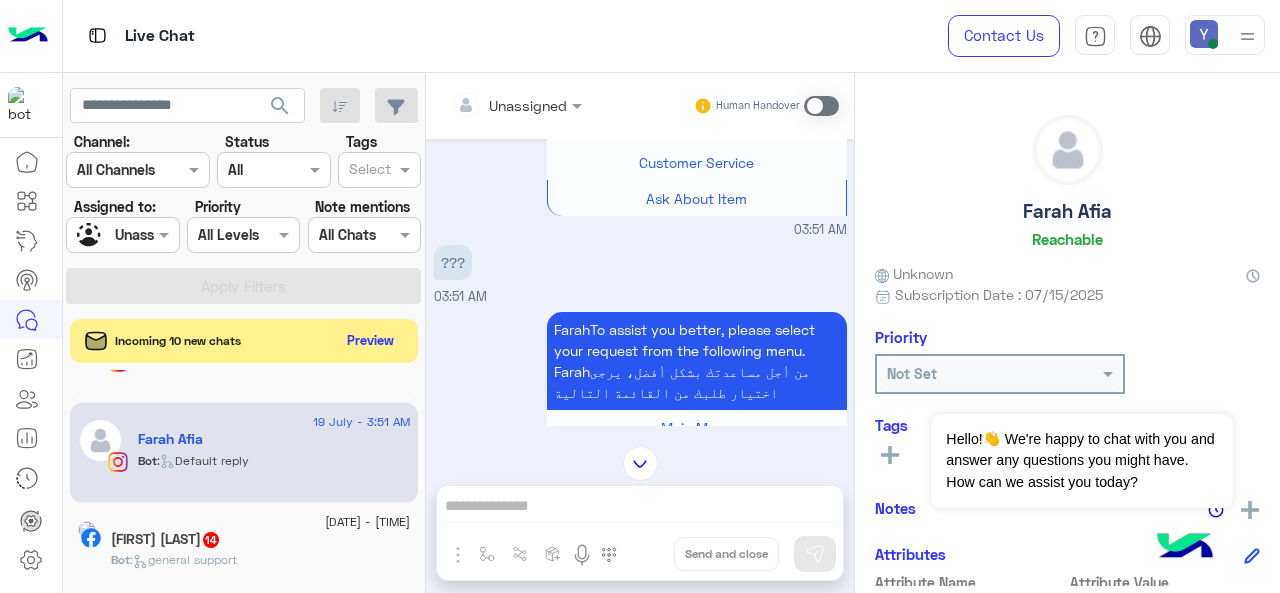 scroll, scrollTop: 3561, scrollLeft: 0, axis: vertical 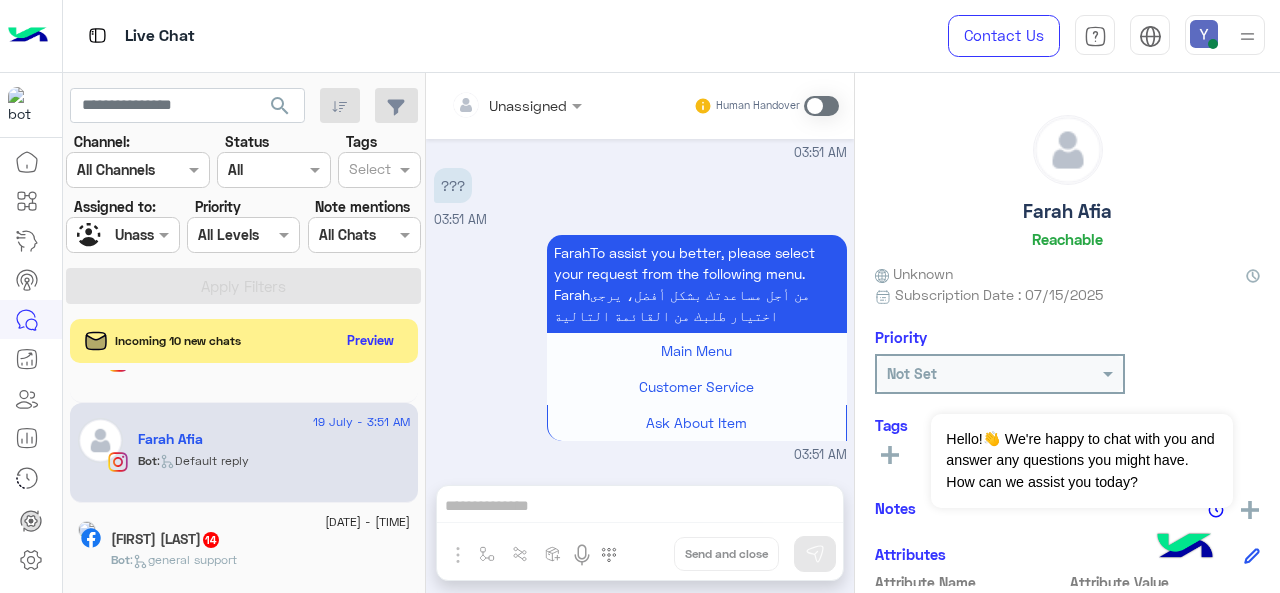 click at bounding box center (821, 106) 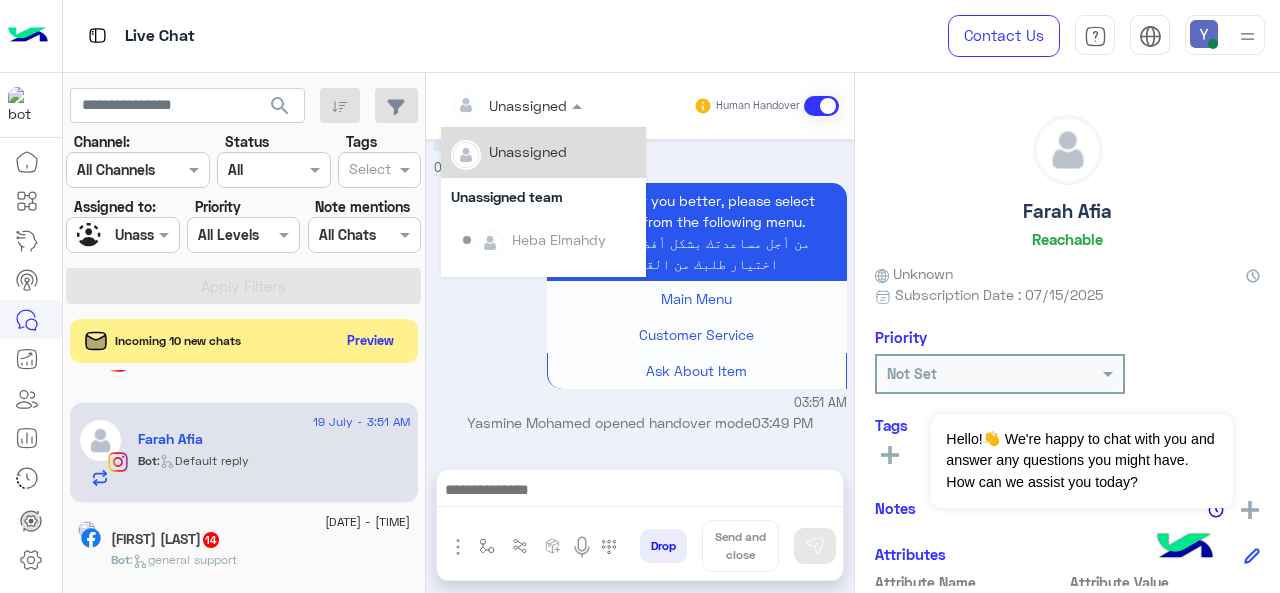 click at bounding box center [516, 104] 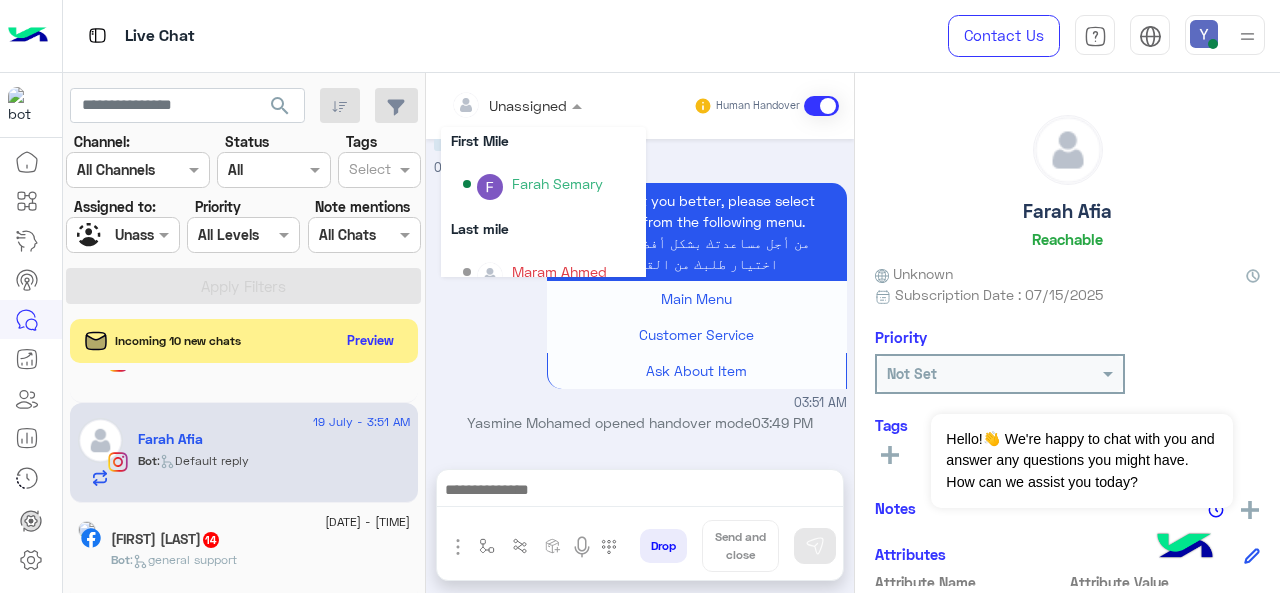 scroll, scrollTop: 354, scrollLeft: 0, axis: vertical 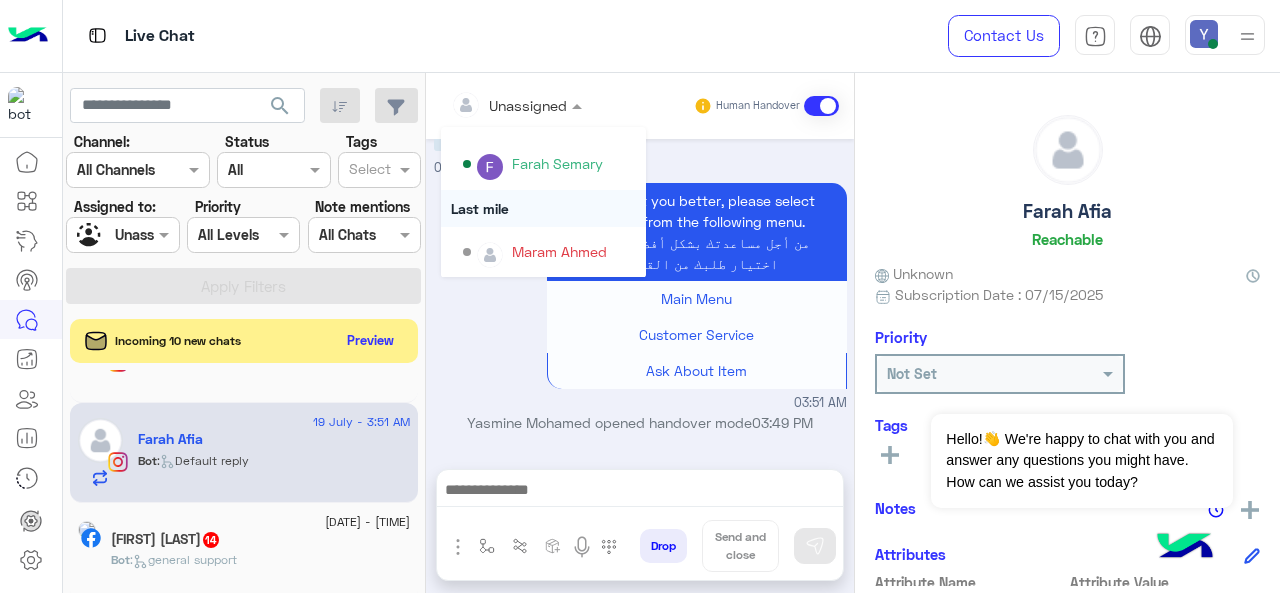 click on "Last mile" at bounding box center (543, 208) 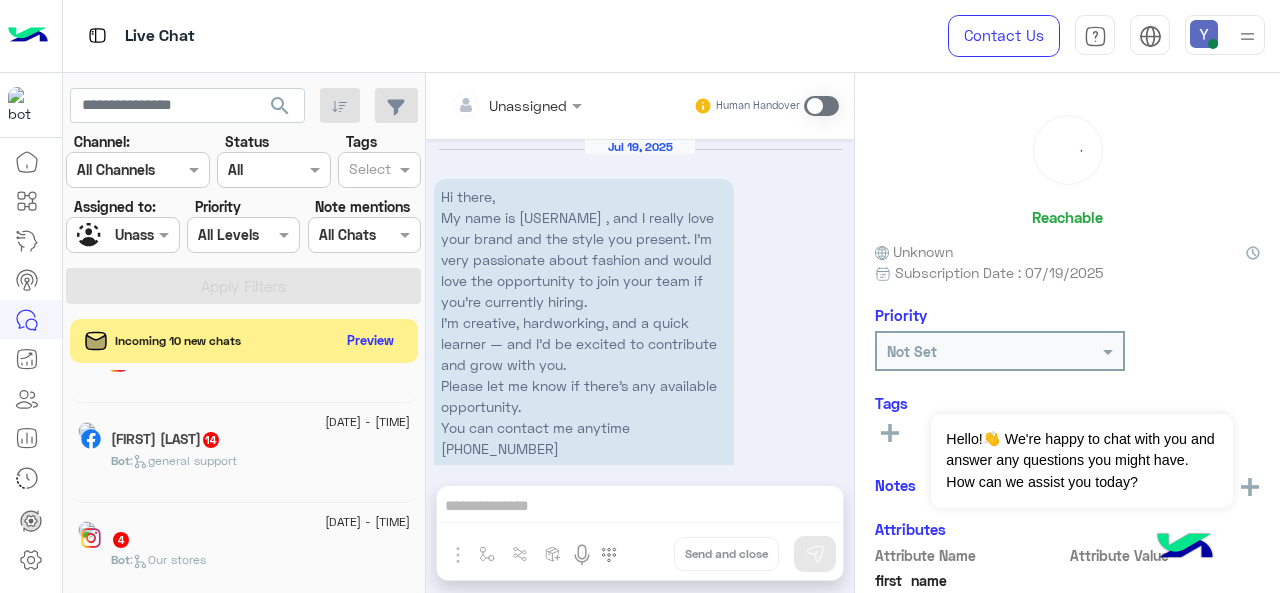 scroll, scrollTop: 246, scrollLeft: 0, axis: vertical 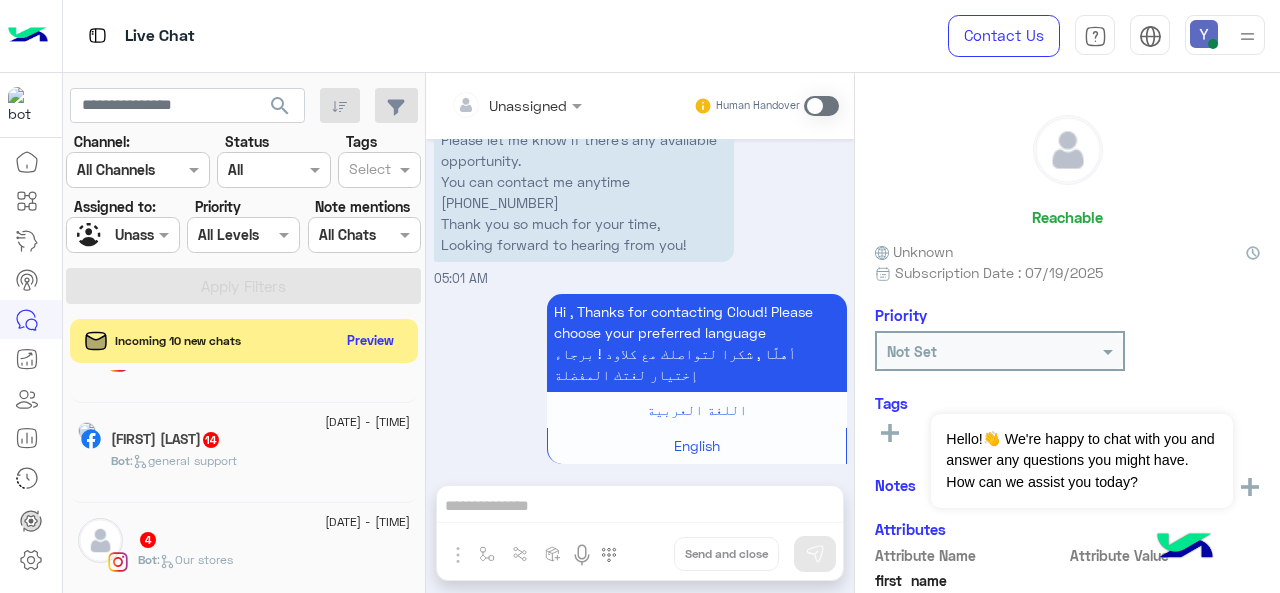 click on "[FIRST] [LAST] [NUMBER]" 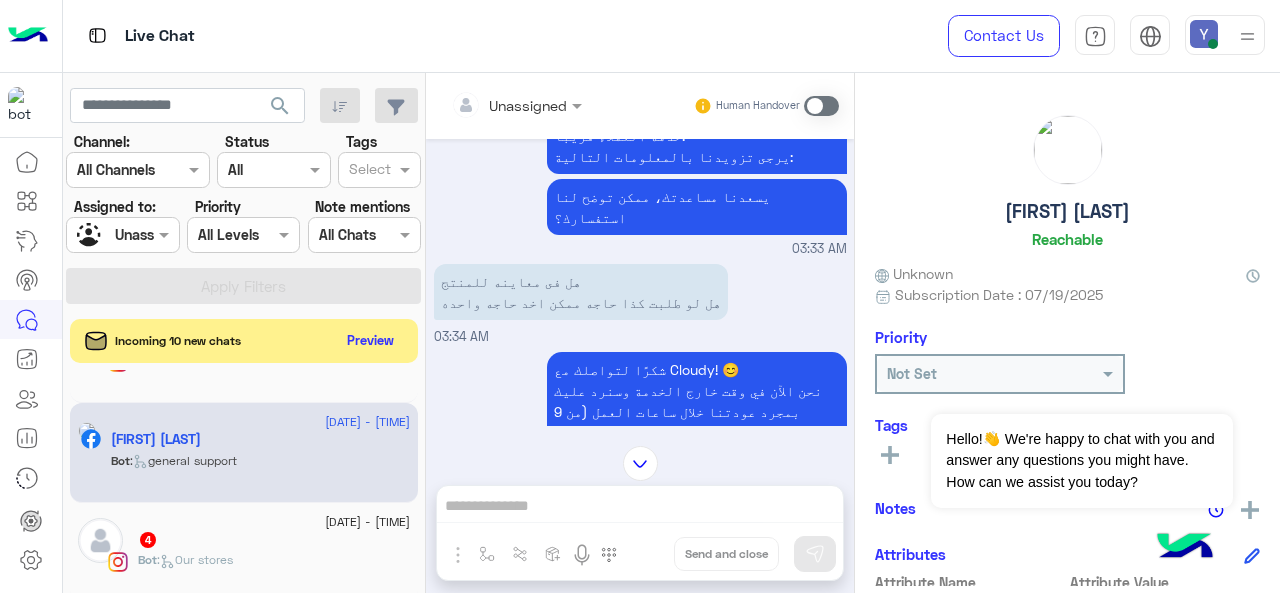 scroll, scrollTop: 340, scrollLeft: 0, axis: vertical 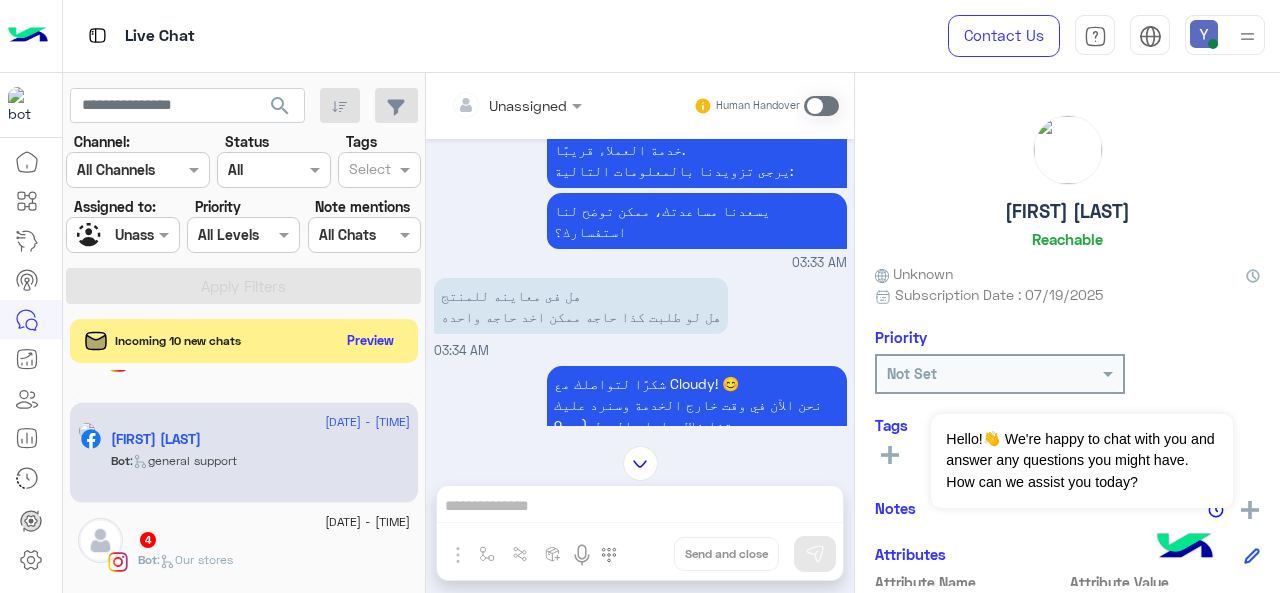 click at bounding box center [821, 106] 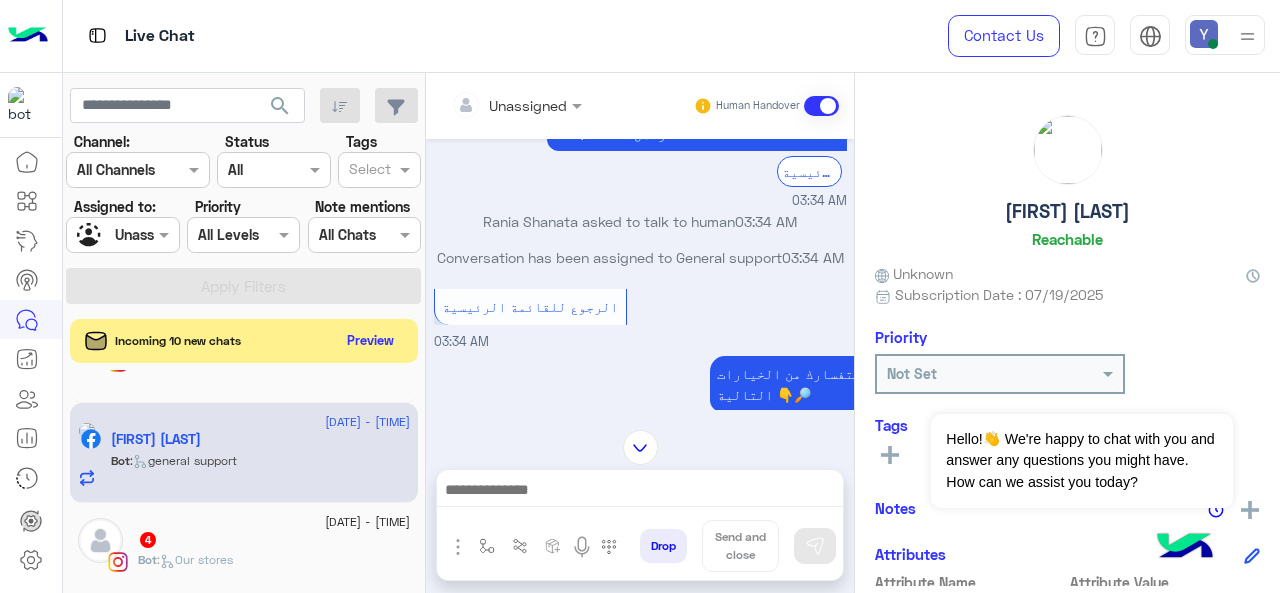 scroll, scrollTop: 780, scrollLeft: 0, axis: vertical 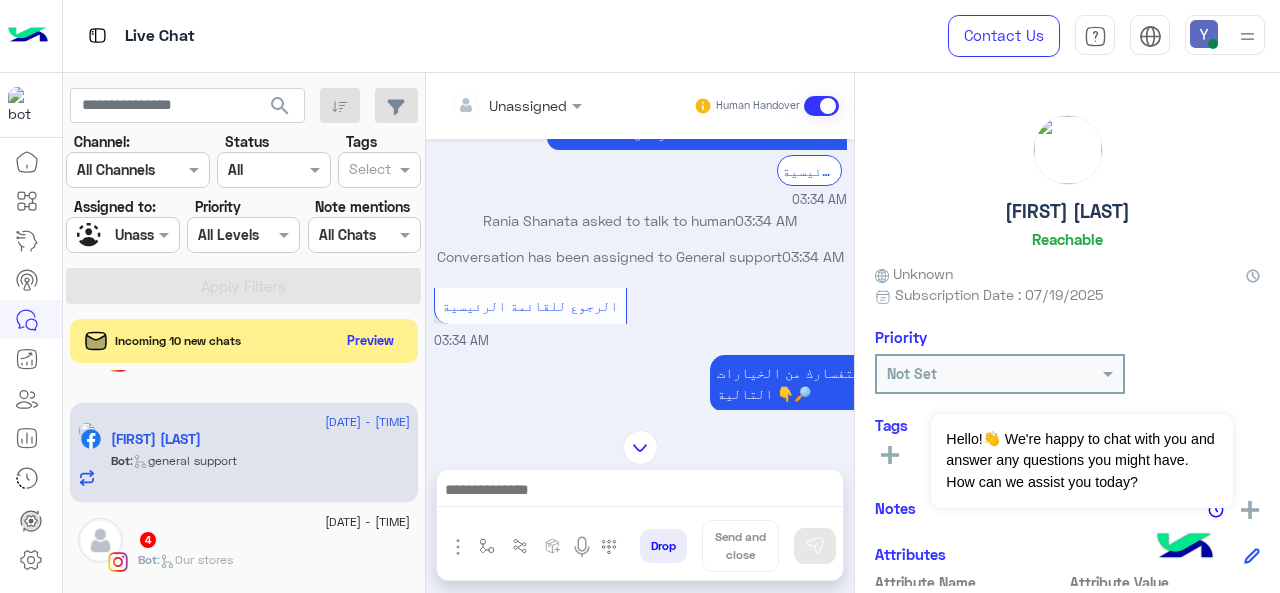 click at bounding box center (516, 104) 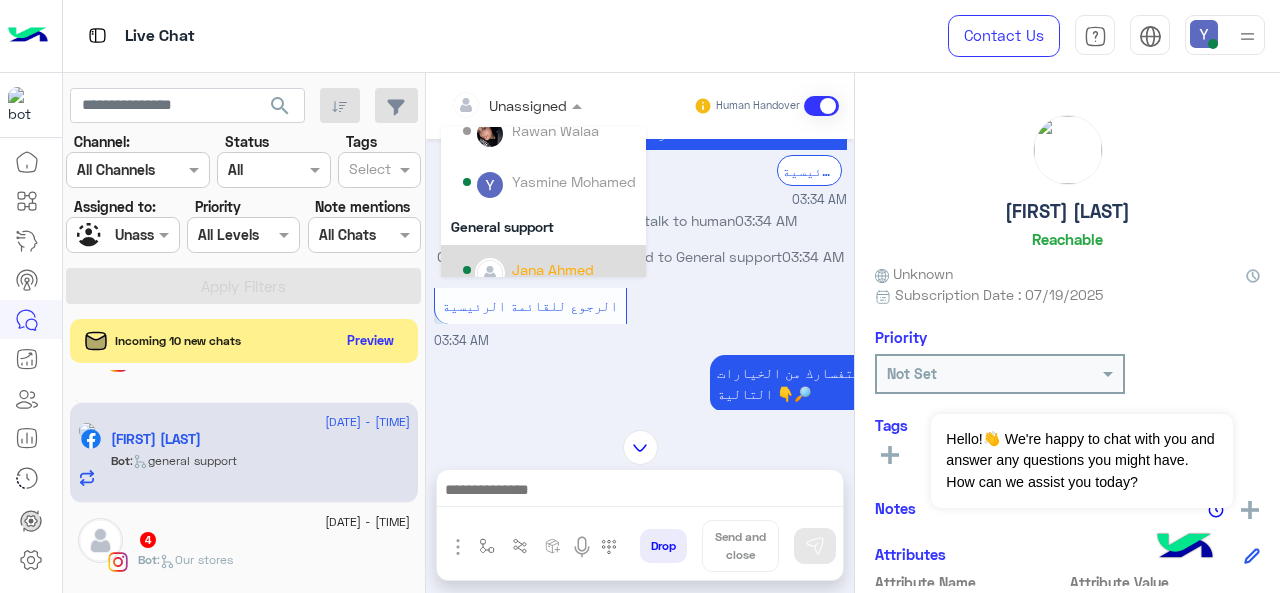 scroll, scrollTop: 244, scrollLeft: 0, axis: vertical 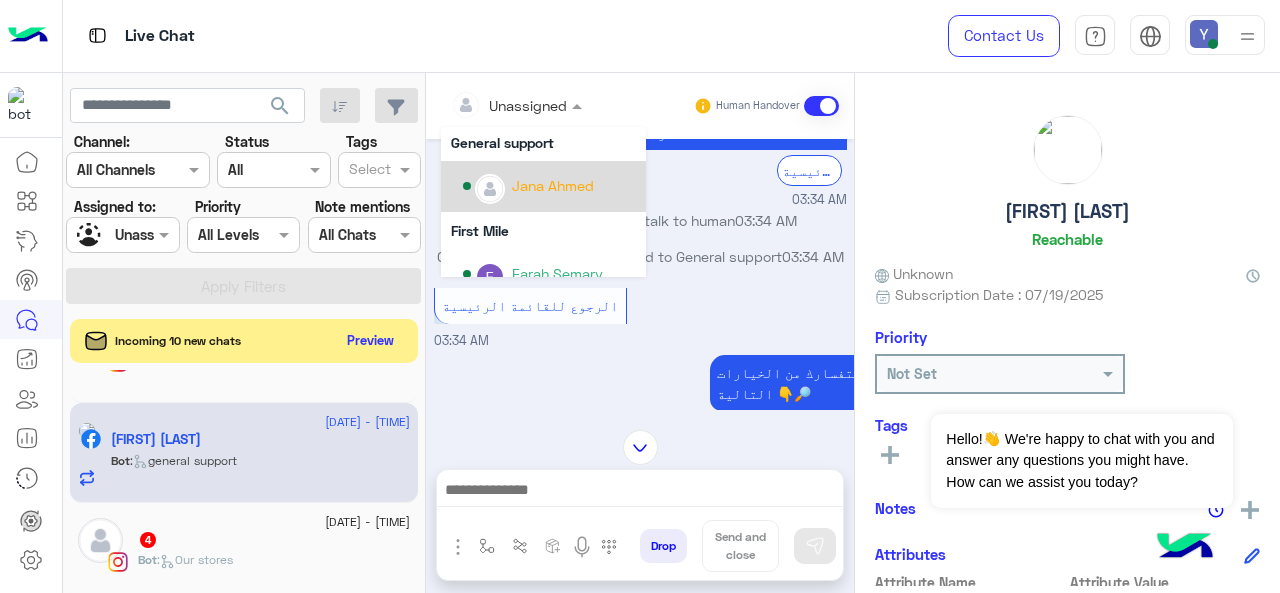 click on "Jana Ahmed" at bounding box center [553, 185] 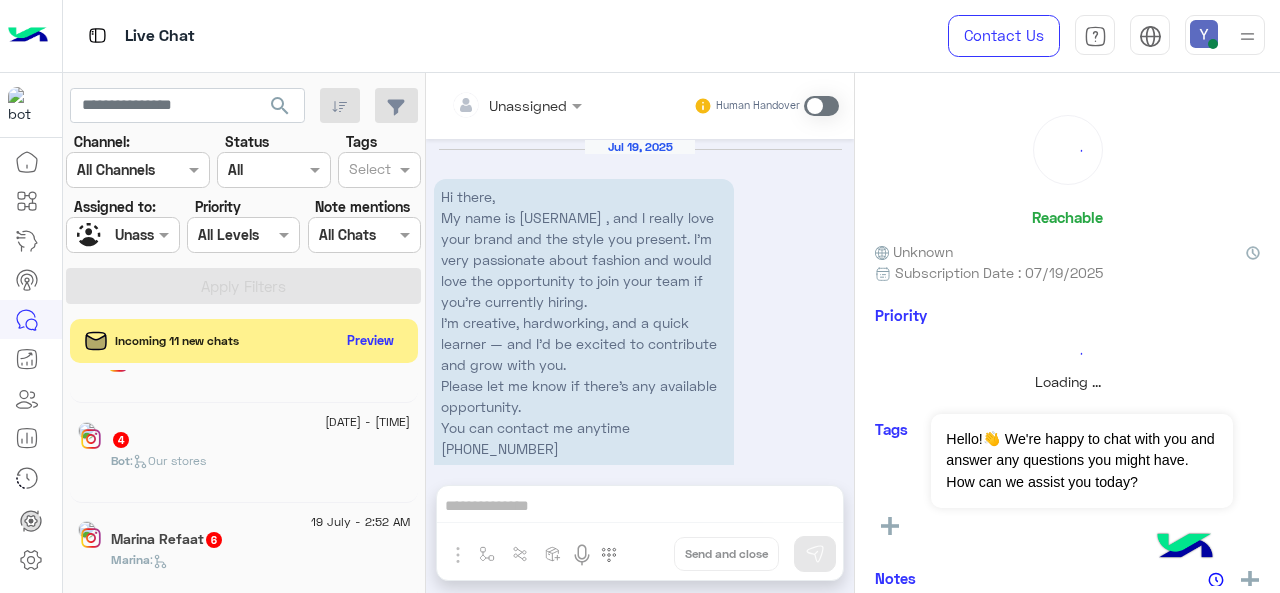 scroll, scrollTop: 246, scrollLeft: 0, axis: vertical 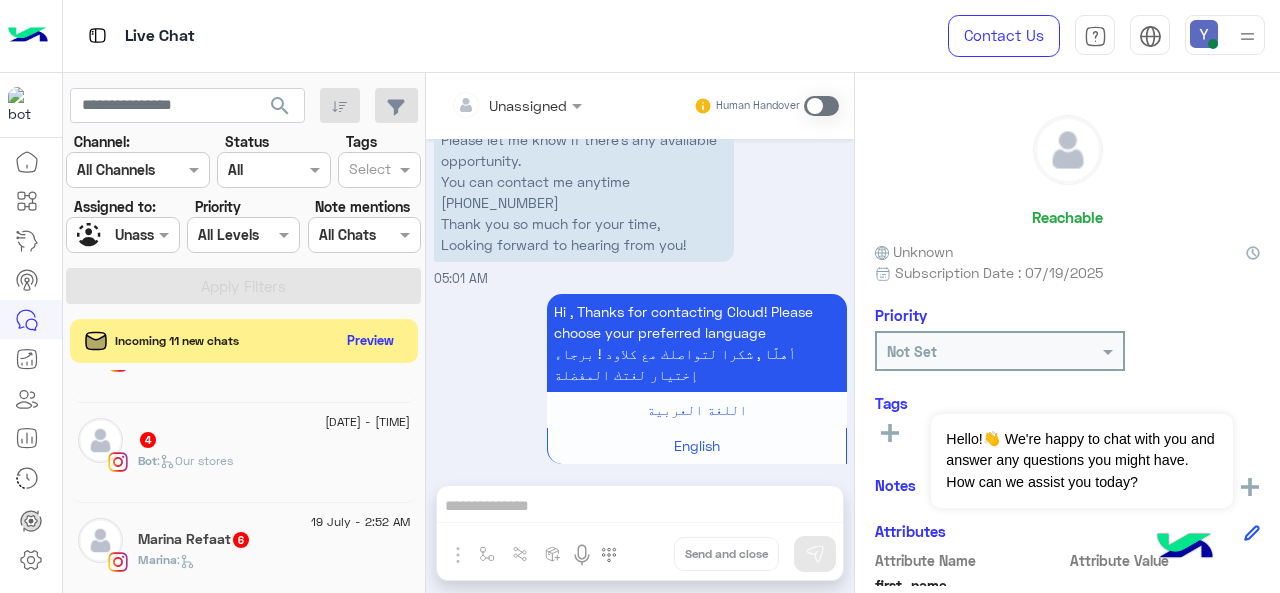 click on "4" 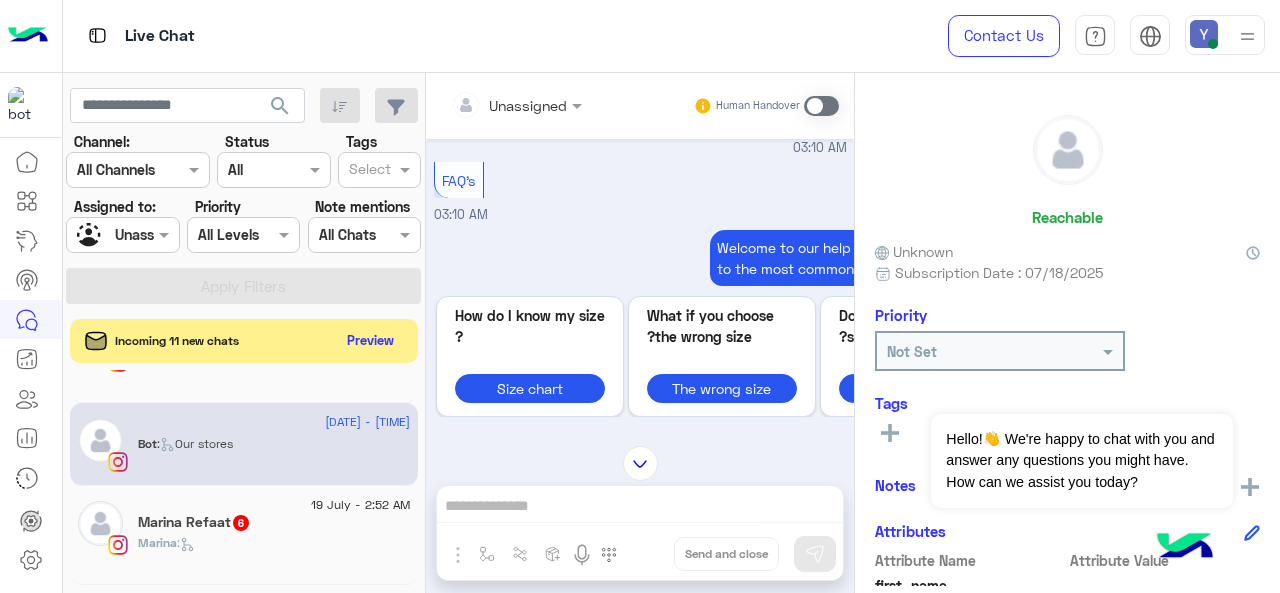 scroll, scrollTop: 591, scrollLeft: 0, axis: vertical 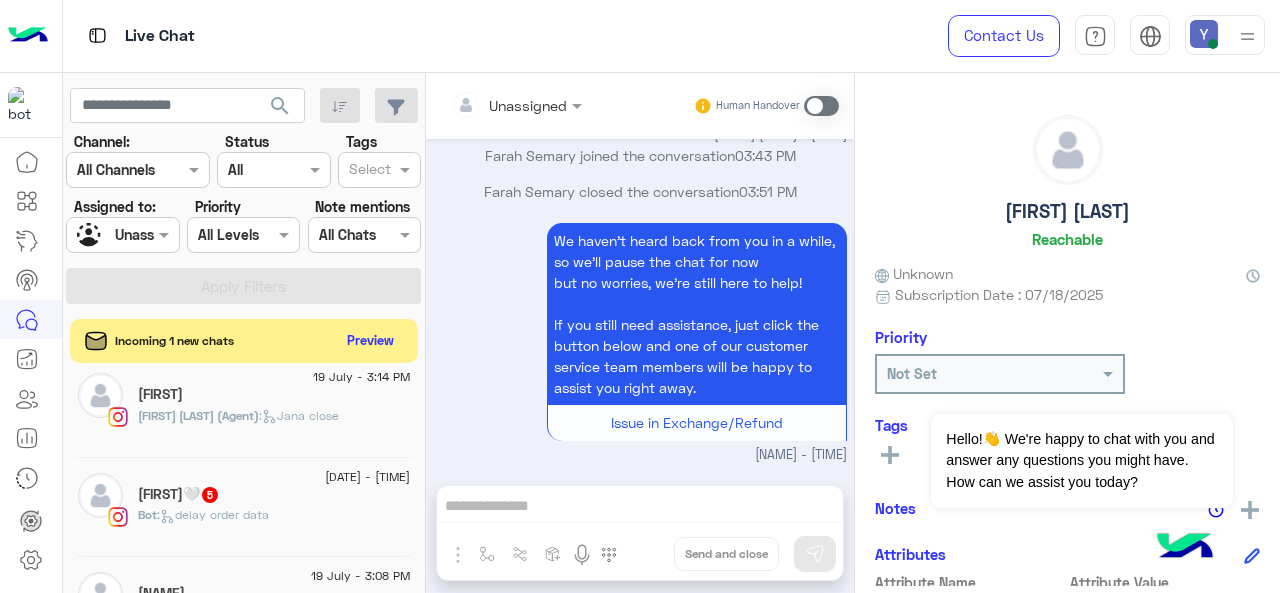 click on "19 July - 3:33 PM  ⋆˚࿔ Farida 𝜗𝜚˚⋆  1 Bot :   Default reply  19 July - 3:30 PM  farida   1 Bot :   Default reply  19 July - 3:30 PM  Mira Azmy  1 Bot :   Default reply  19 July - 3:29 PM  ملك   3 Bot :   General Q data  19 July - 3:27 PM  Mariam Mohammed  9 Mariam : ؟ 19 July - 3:24 PM  Marwa Alaa  6 Bot :   Default reply  19 July - 3:21 PM  M   10 Bot :   Default reply  19 July - 3:19 PM  Emy El Shennawy  2 Bot :   The prices of this items  19 July - 3:17 PM  Nema Mansour  11 Nema :     19 July - 3:16 PM  Funmilayo    Maram (Admin)  :   Maram close  19 July - 3:16 PM  Hana Mohamed  9 Bot :   The prices of this items  19 July - 3:14 PM  FARAH    Jana Ahmed (Agent)  :   Jana close  19 July - 3:11 PM  Joudy🤍   5 Bot :   delay order data  19 July - 3:08 PM  Gharam    You  : Have a good day❤ 19 July - 3:01 PM  'ب   7 Bot :   General Questions  19 July - 2:58 PM  Amal Mohamed  Bot :   Default reply  19 July - 2:58 PM  Salma 🎀  6 Bot :   The prices of this items  19 July - 2:53 PM 3 Bot 2" 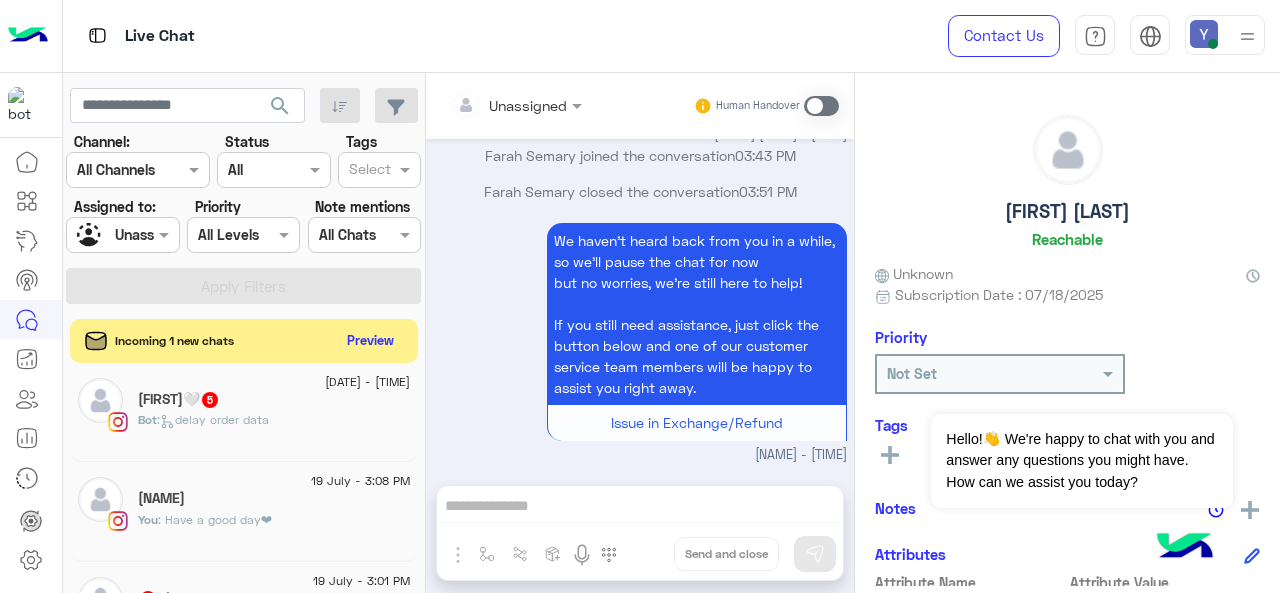 scroll, scrollTop: 1213, scrollLeft: 0, axis: vertical 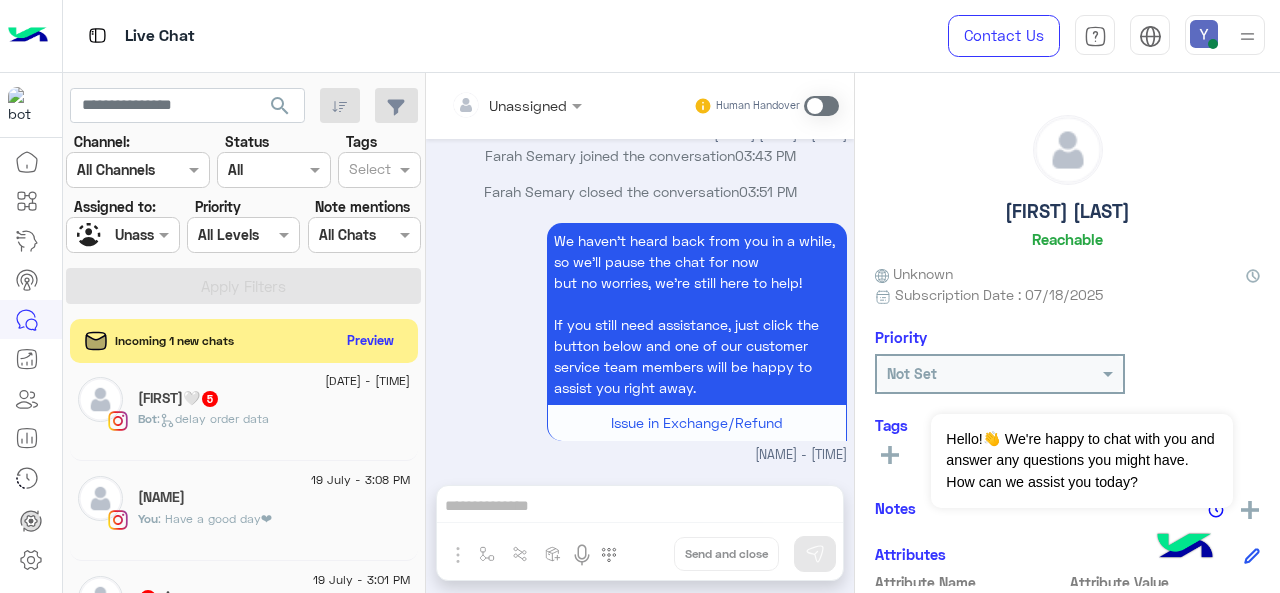 click on ":   delay order data" 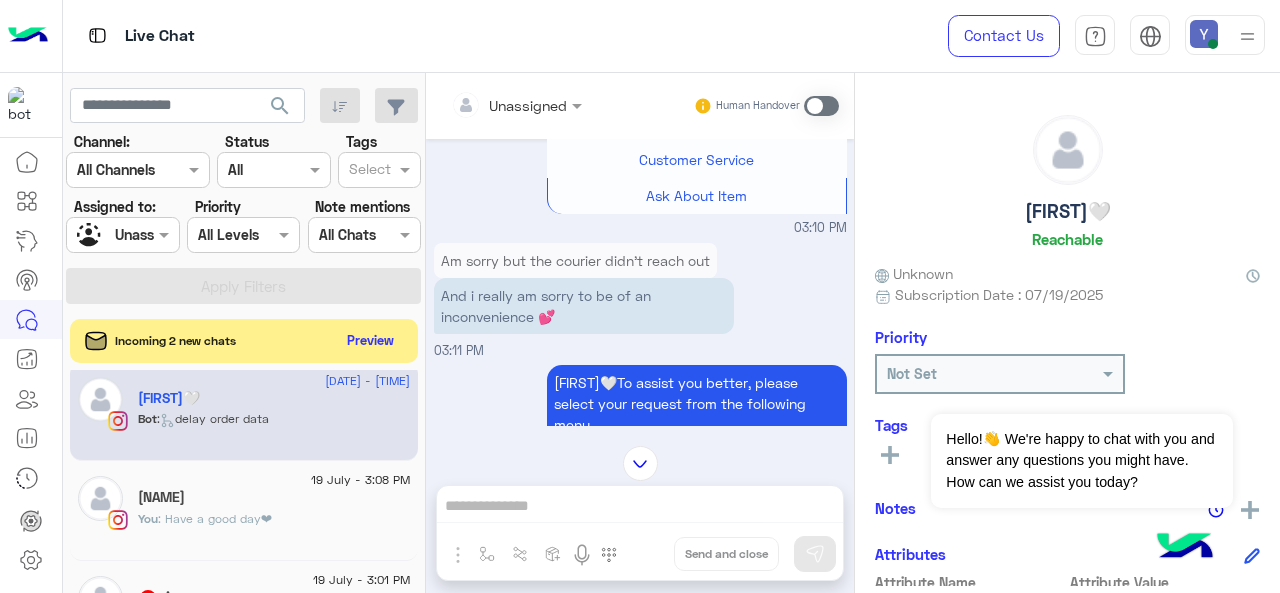scroll, scrollTop: 1752, scrollLeft: 0, axis: vertical 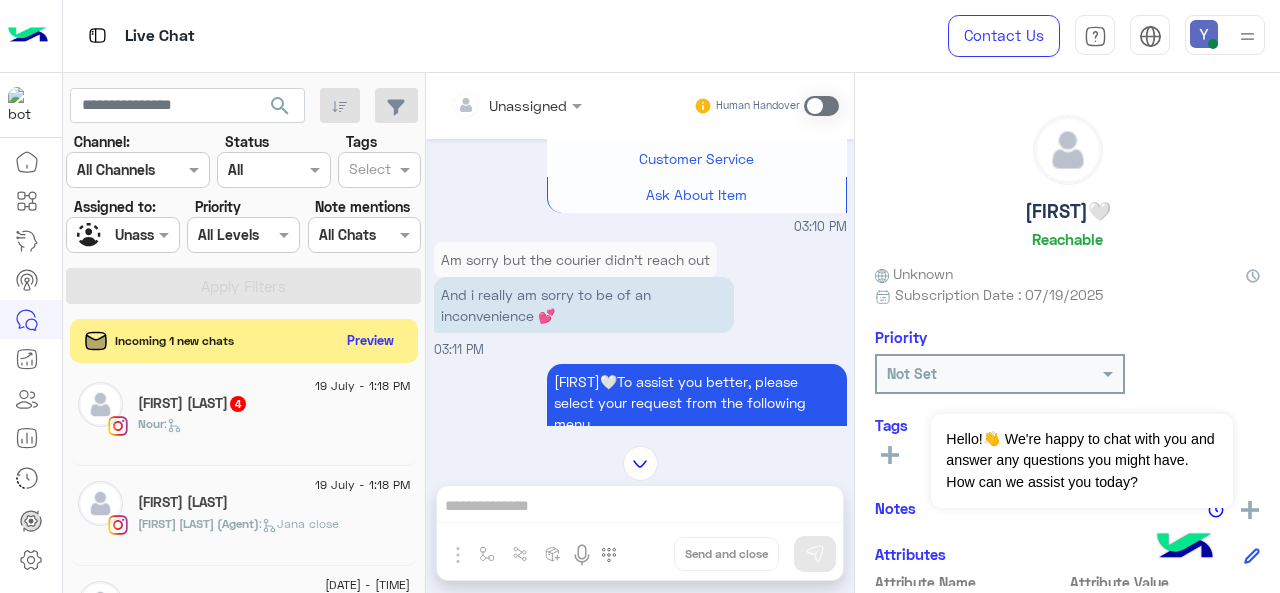 click on "Nour Kamel  4" 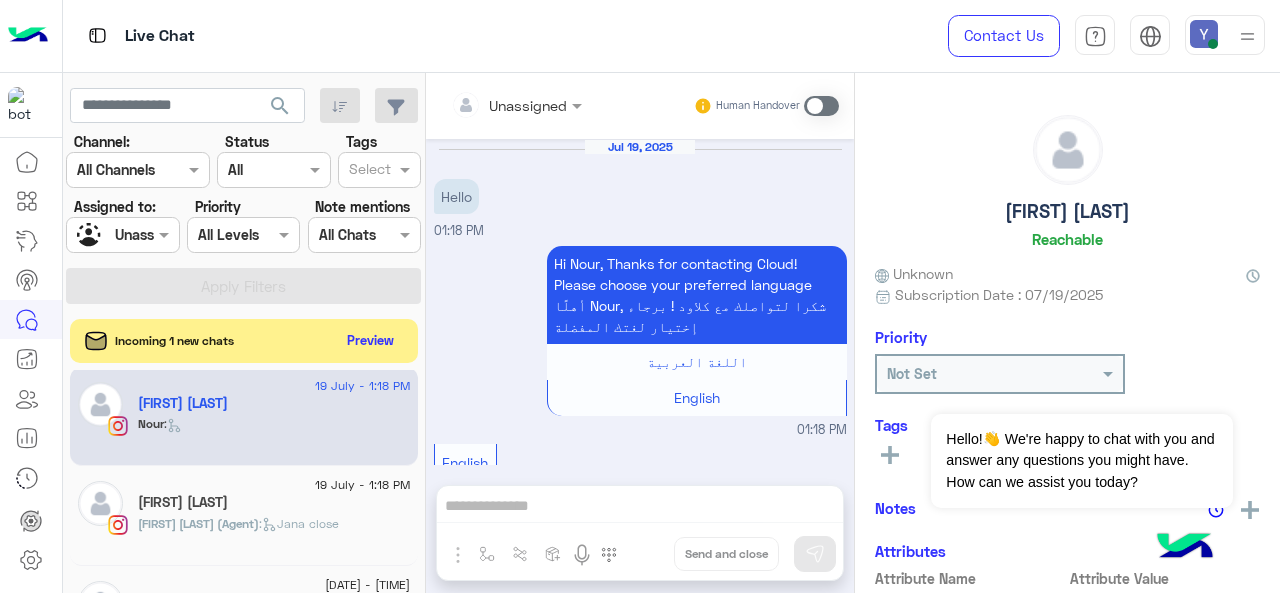 scroll, scrollTop: 844, scrollLeft: 0, axis: vertical 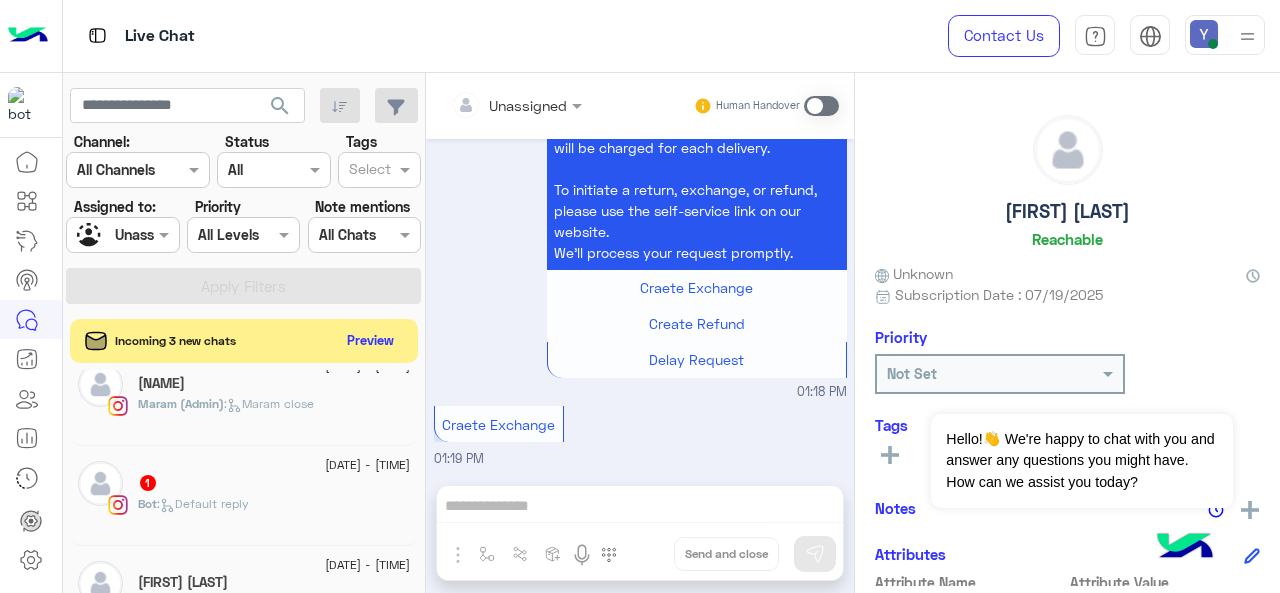 click on "[DATE] - [TIME]" 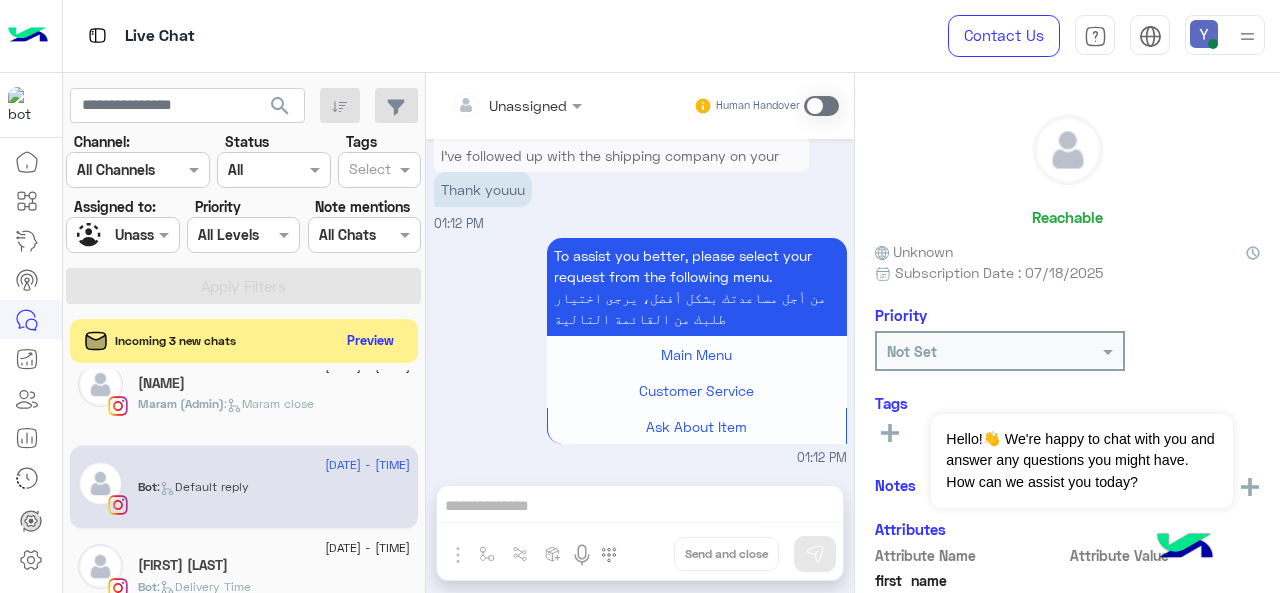 scroll, scrollTop: 1254, scrollLeft: 0, axis: vertical 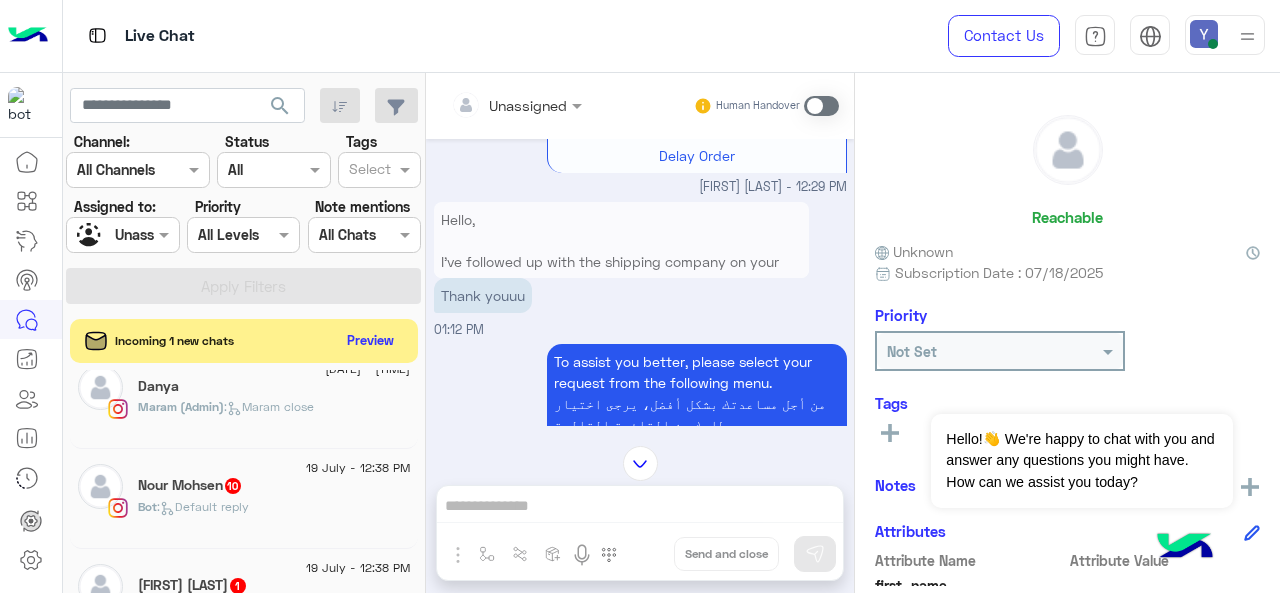click on "Bot :   Default reply" 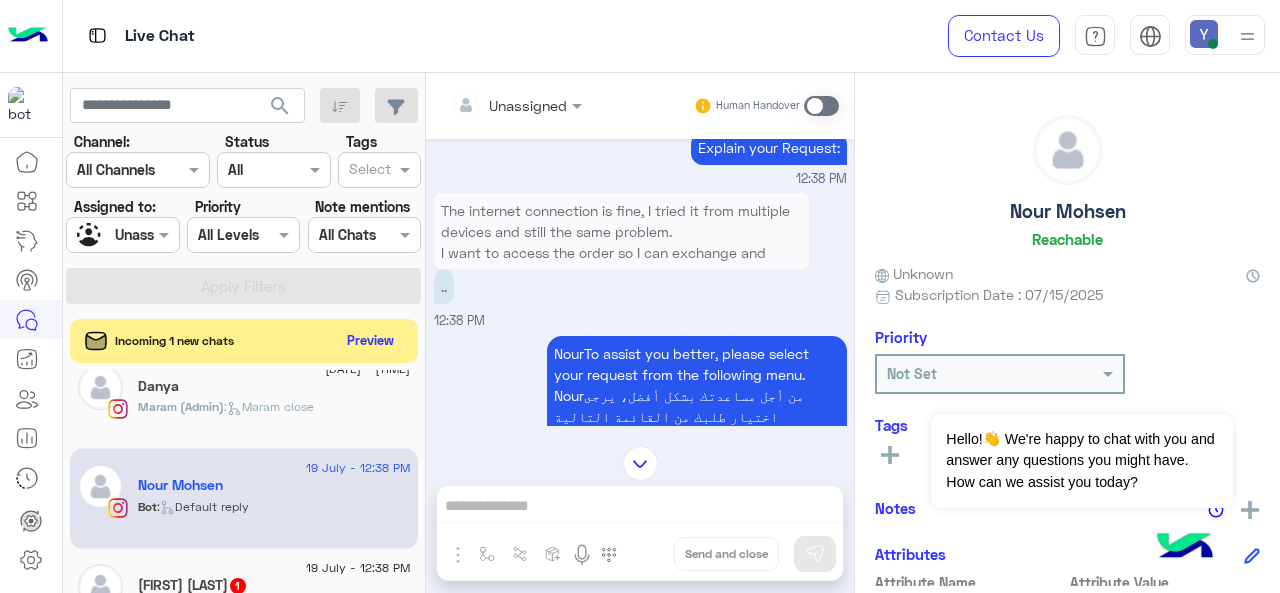 scroll, scrollTop: 974, scrollLeft: 0, axis: vertical 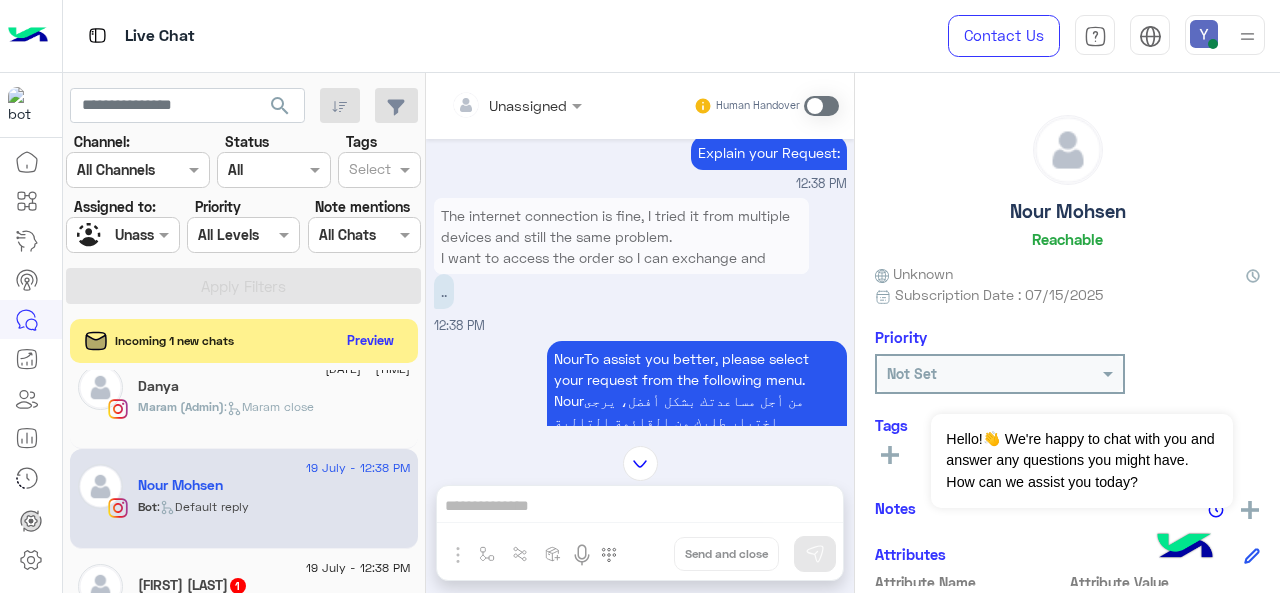 click on "The internet connection is fine, I tried it from multiple devices and still the same problem.  I want to access the order so I can exchange and return some items" at bounding box center (621, 247) 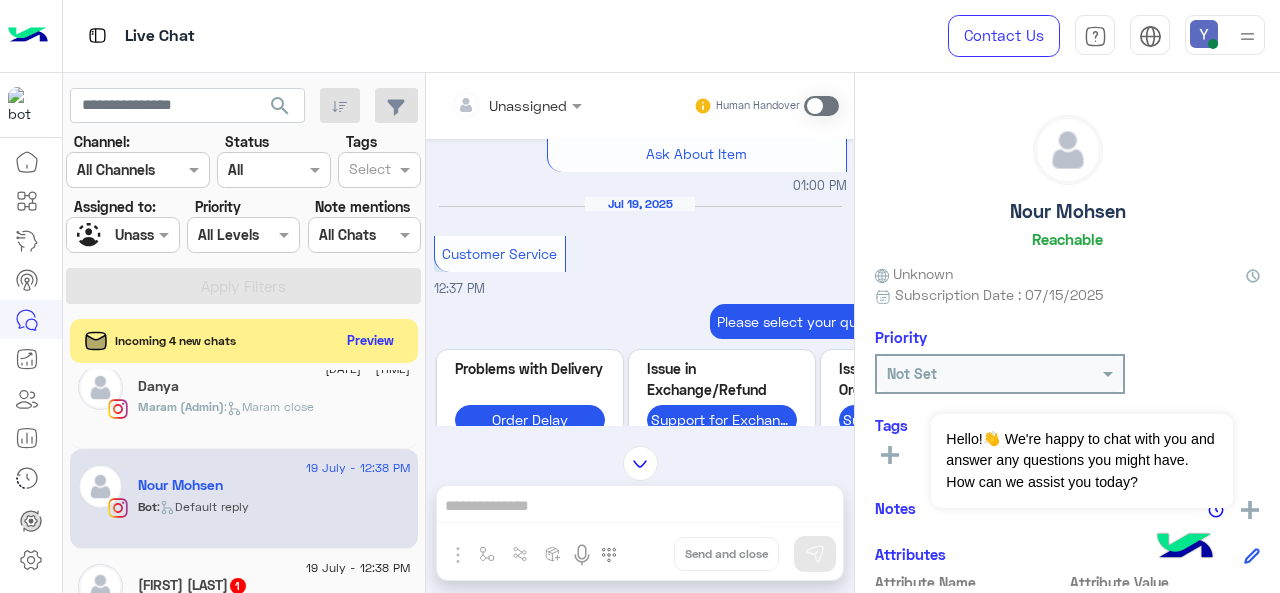scroll, scrollTop: 2166, scrollLeft: 0, axis: vertical 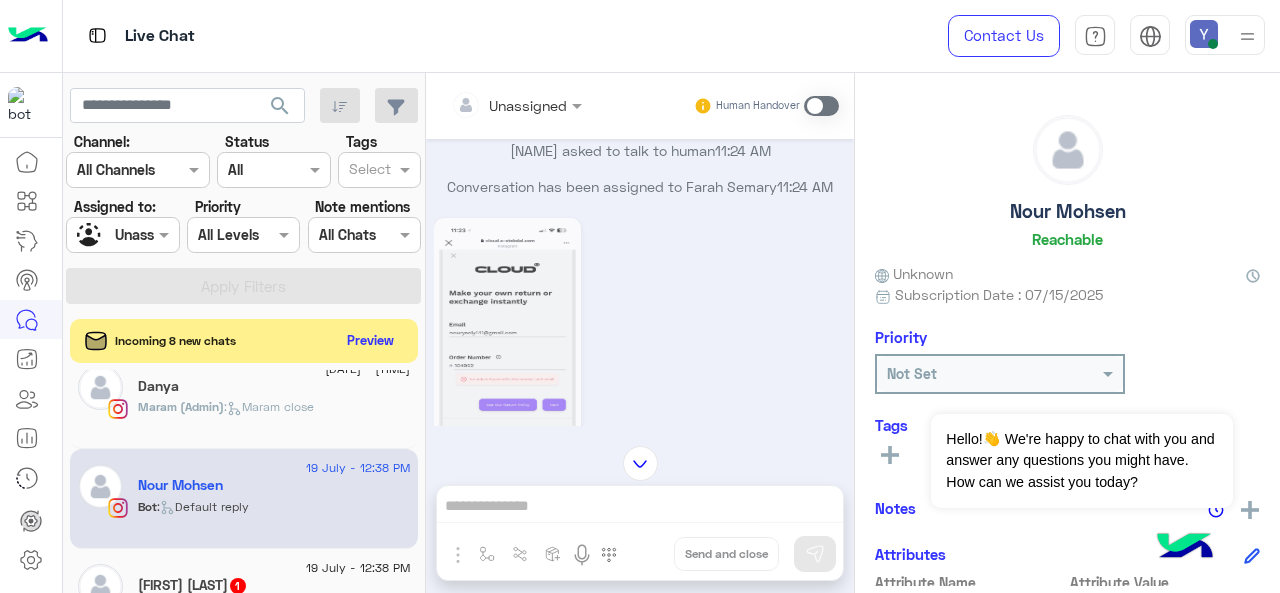 click 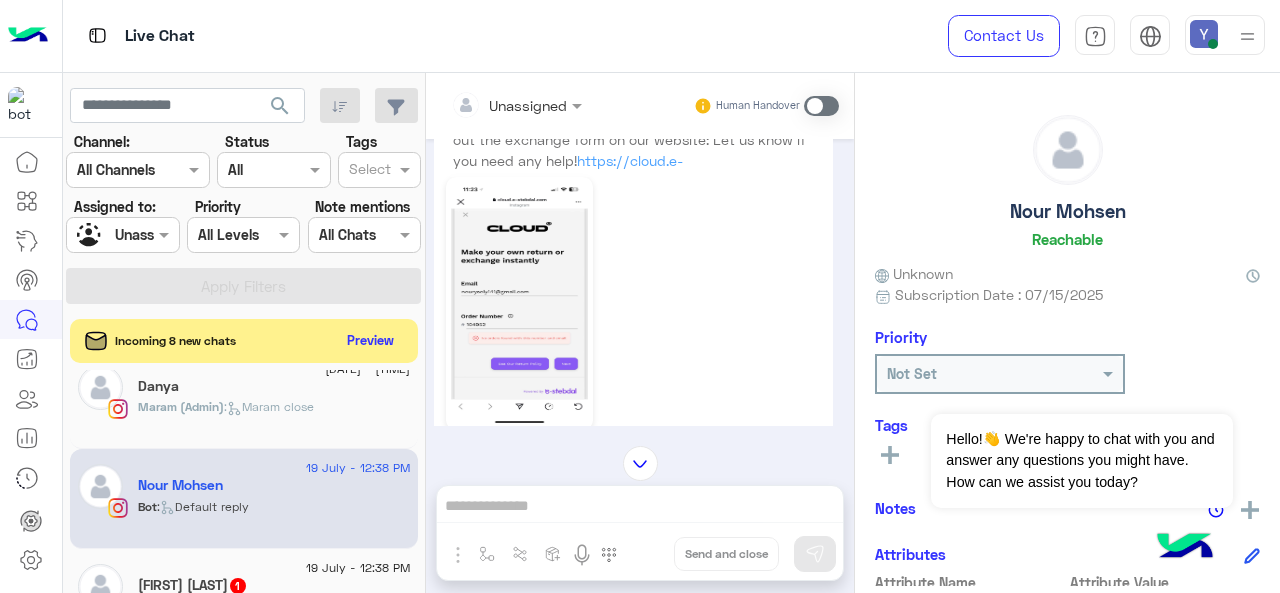 scroll, scrollTop: 327, scrollLeft: 0, axis: vertical 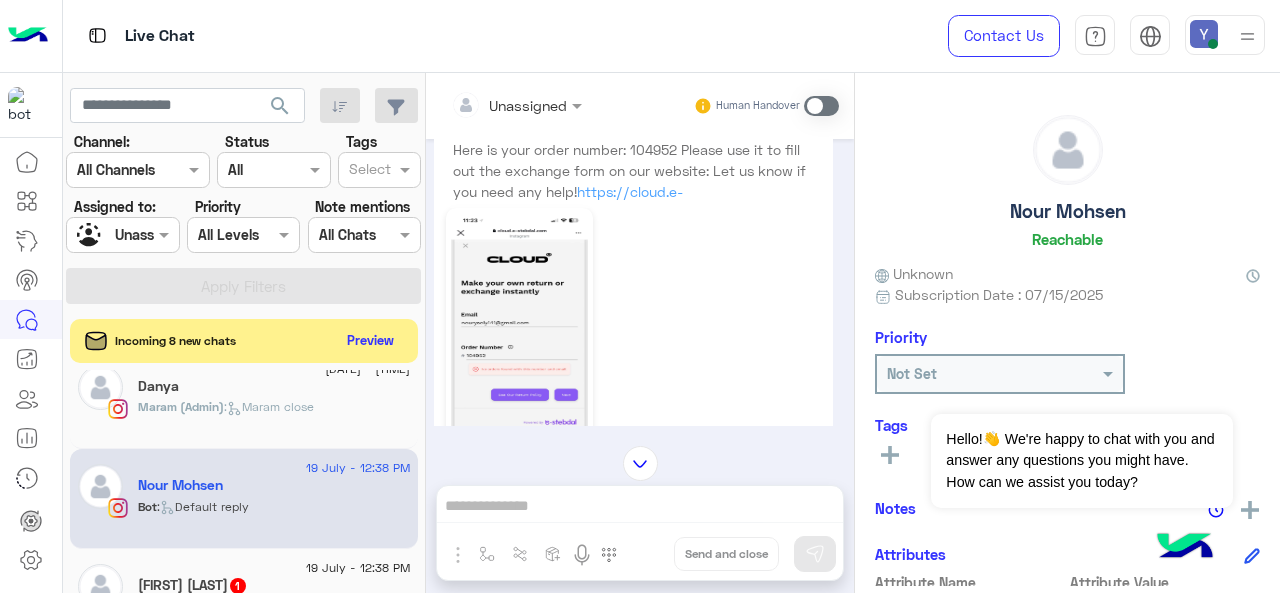 click 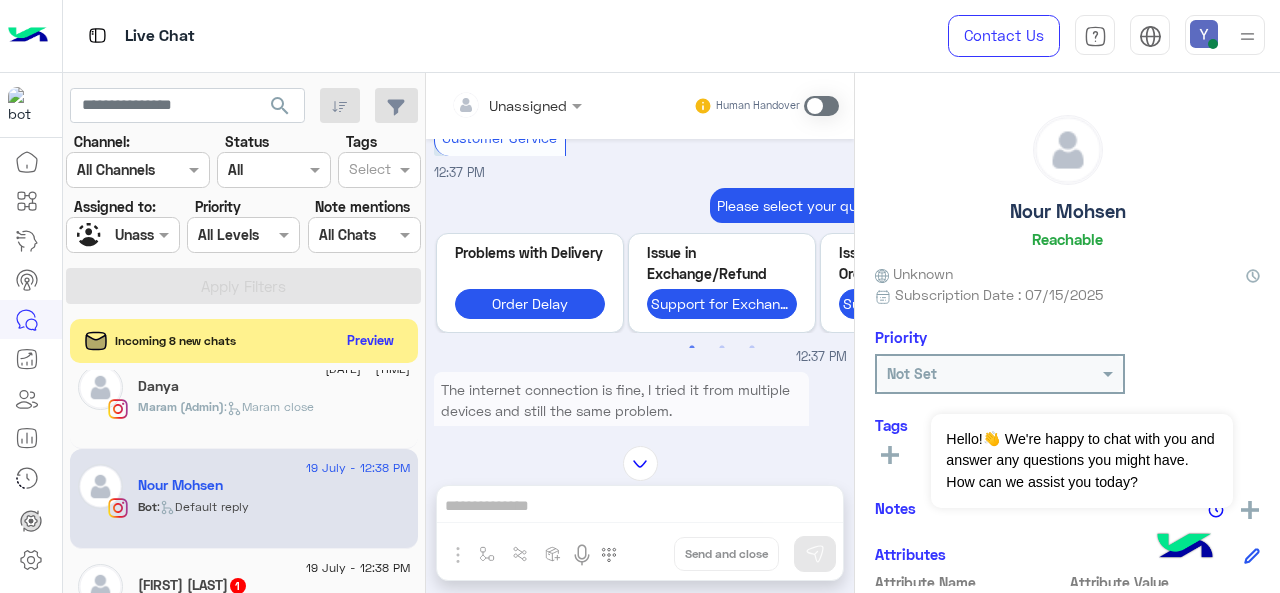 scroll, scrollTop: 2279, scrollLeft: 0, axis: vertical 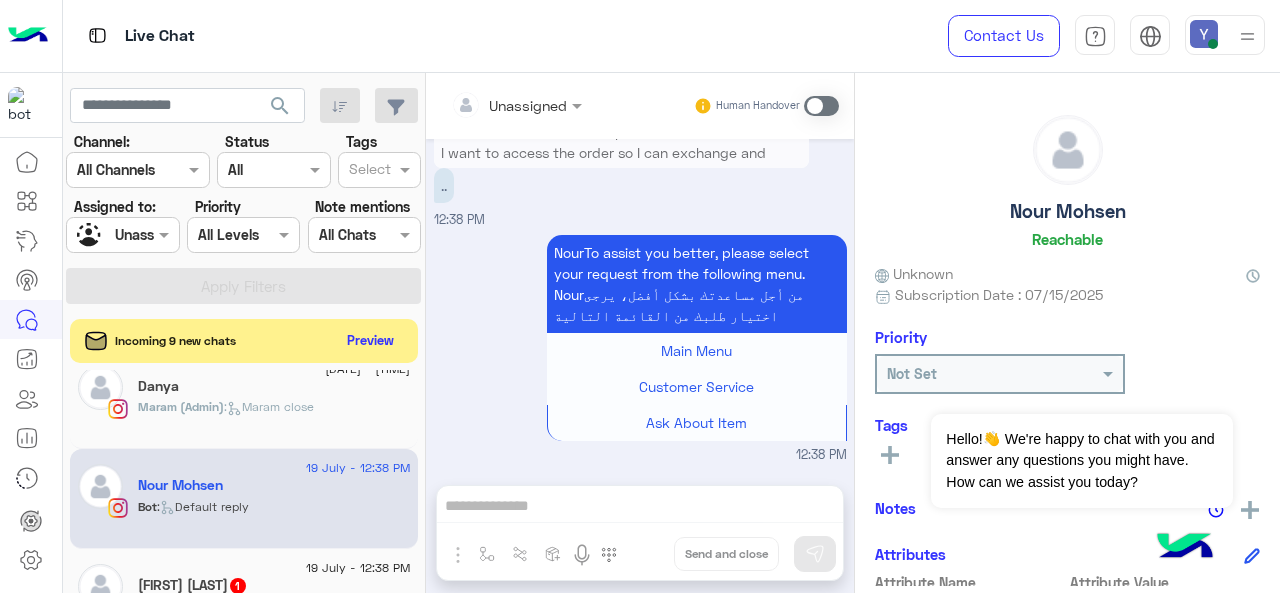 click at bounding box center [821, 106] 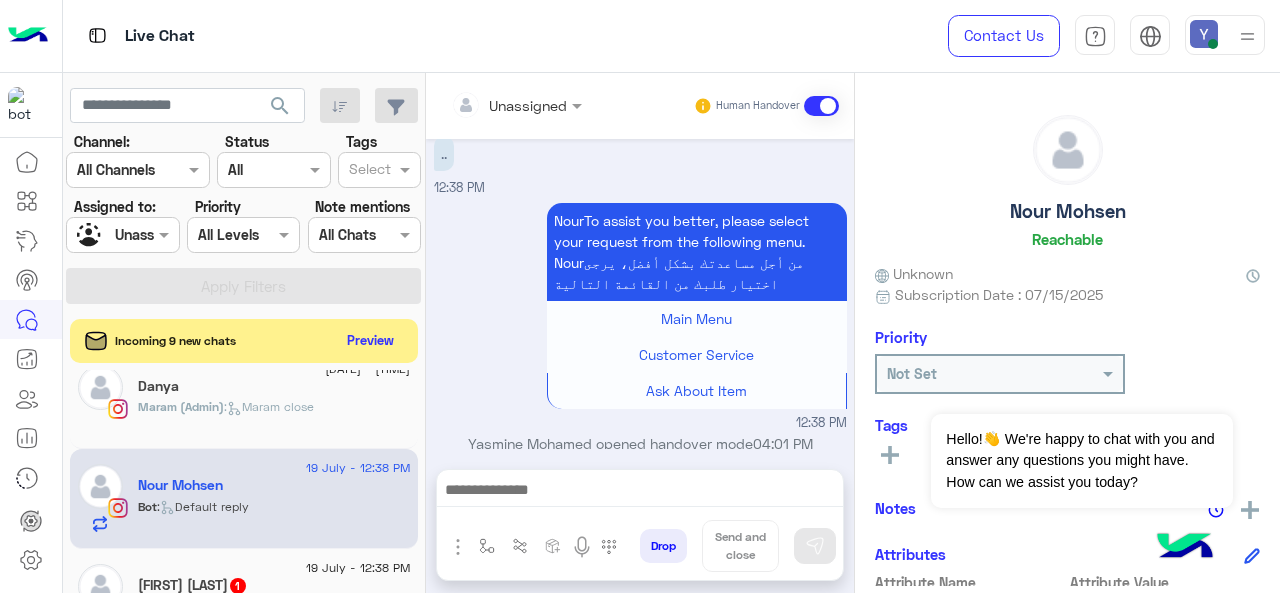scroll, scrollTop: 4376, scrollLeft: 0, axis: vertical 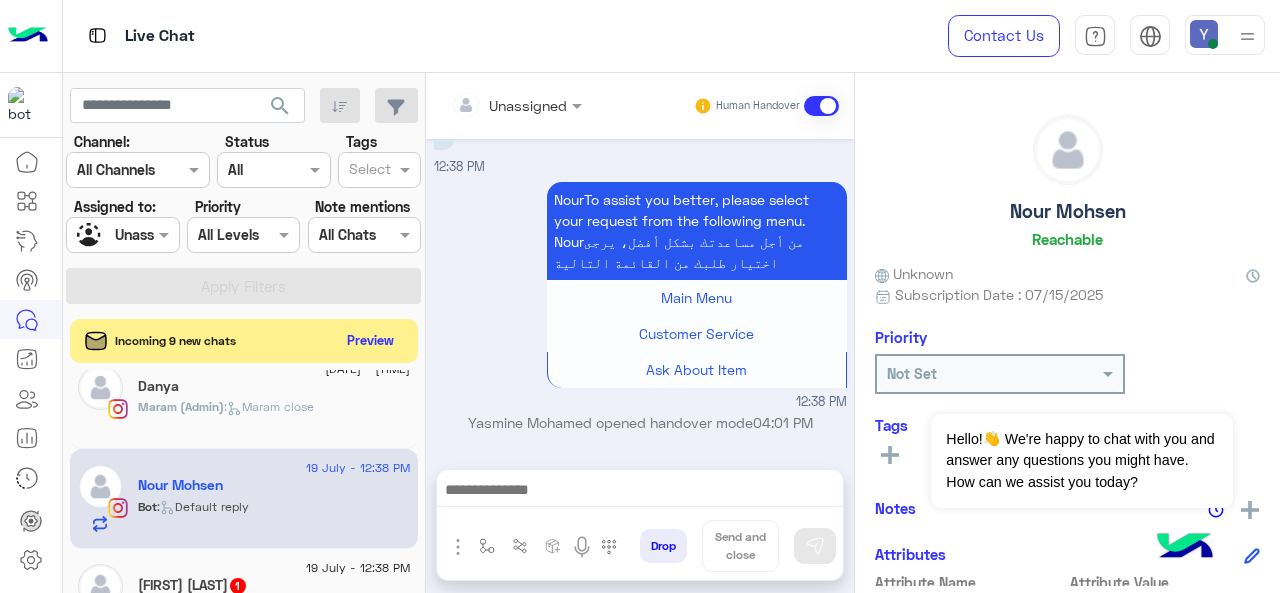 click at bounding box center (491, 105) 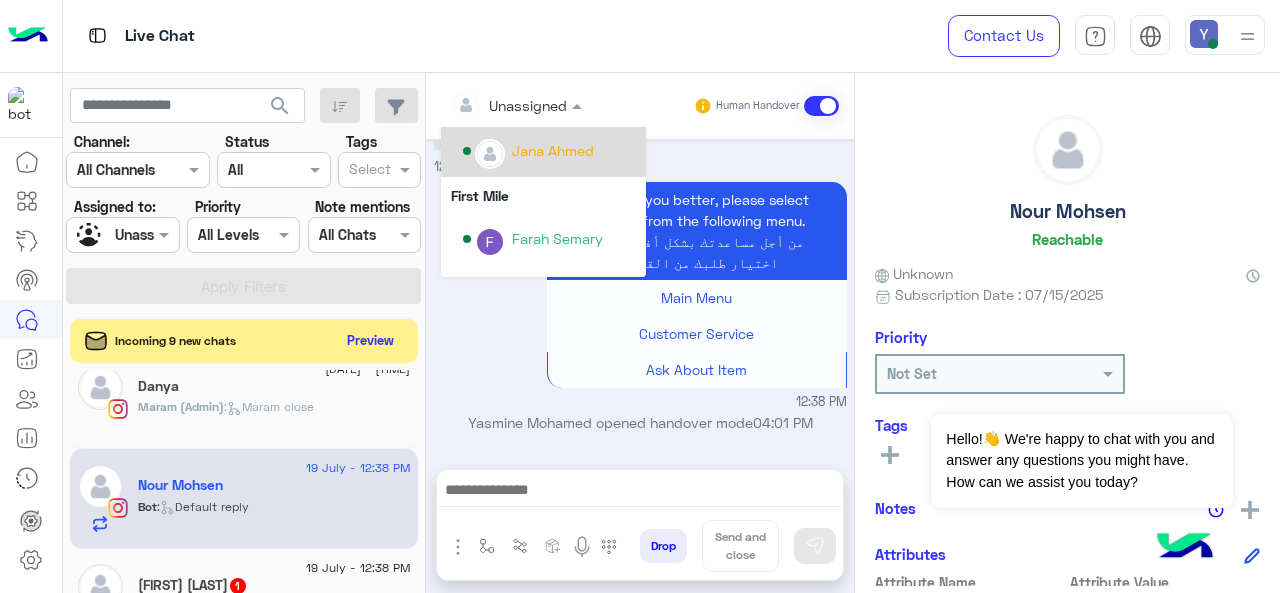 scroll, scrollTop: 280, scrollLeft: 0, axis: vertical 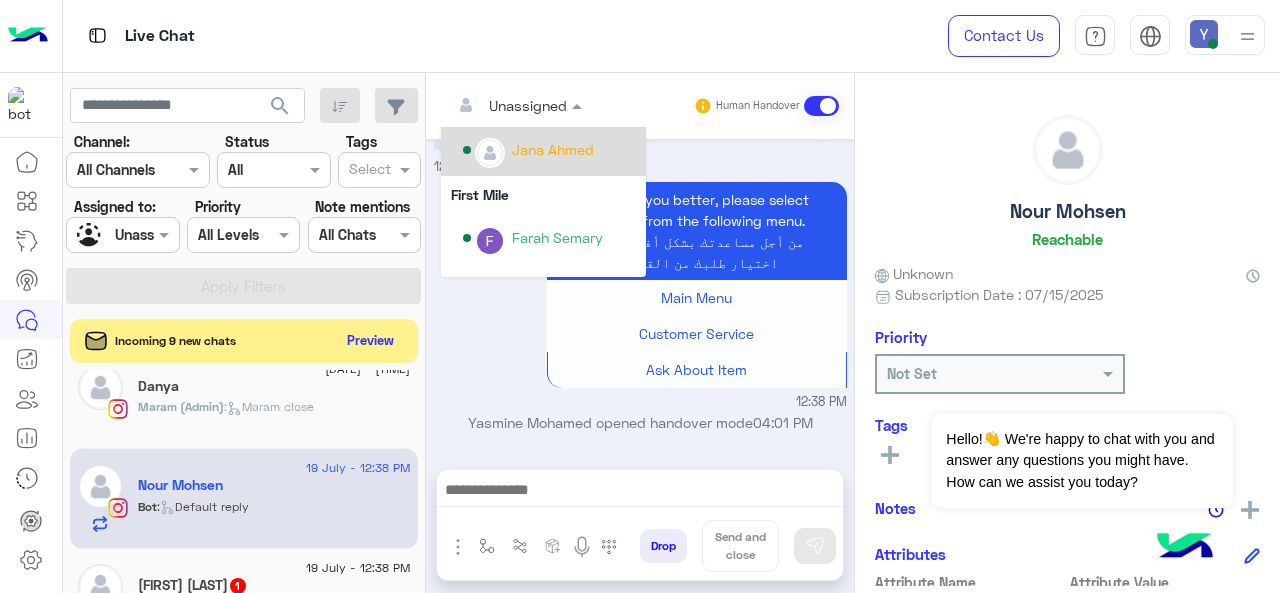 click on "The internet connection is fine, I tried it from multiple devices and still the same problem.  I want to access the order so I can exchange and return some items ..   12:38 PM" at bounding box center [640, 106] 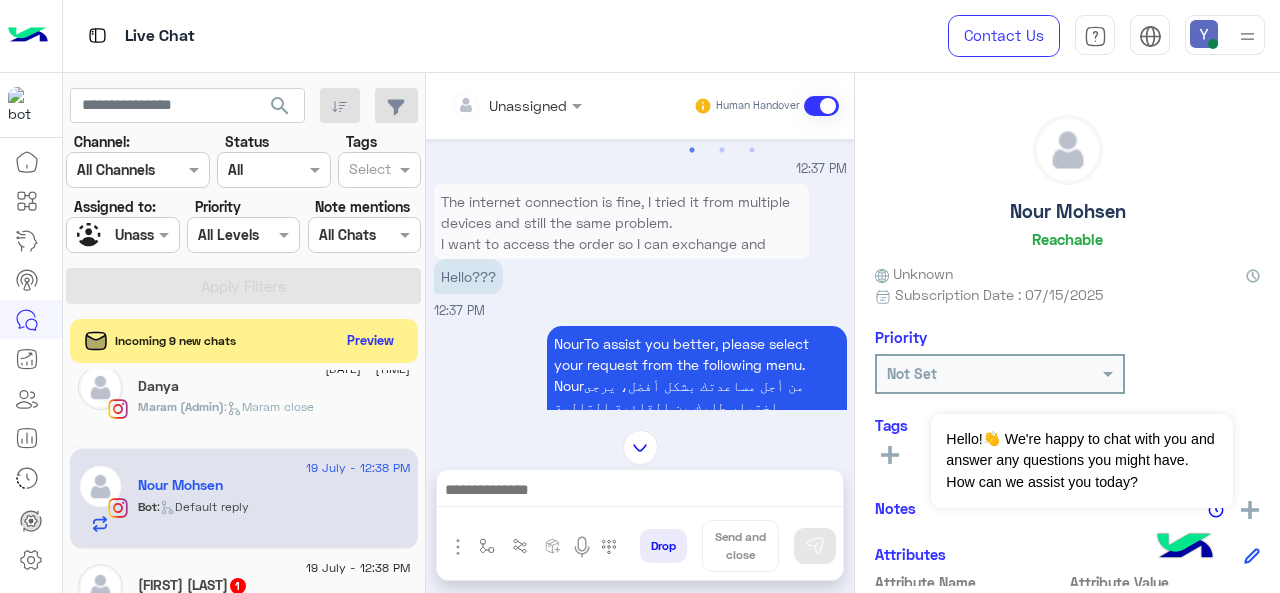scroll, scrollTop: 2446, scrollLeft: 0, axis: vertical 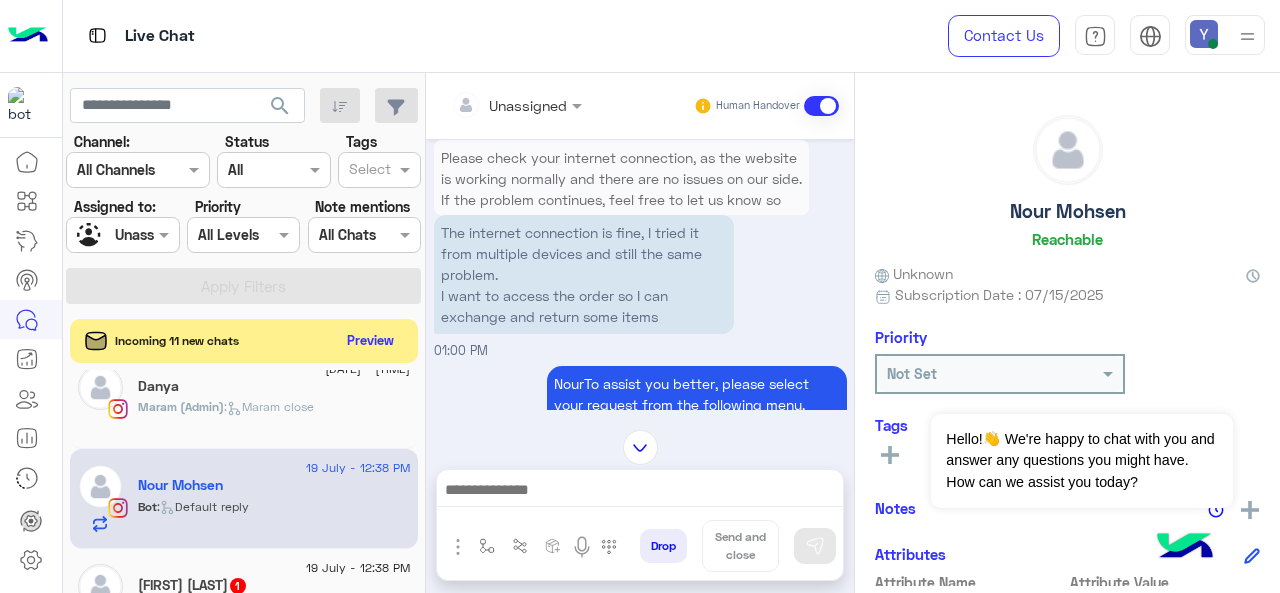 click at bounding box center [516, 104] 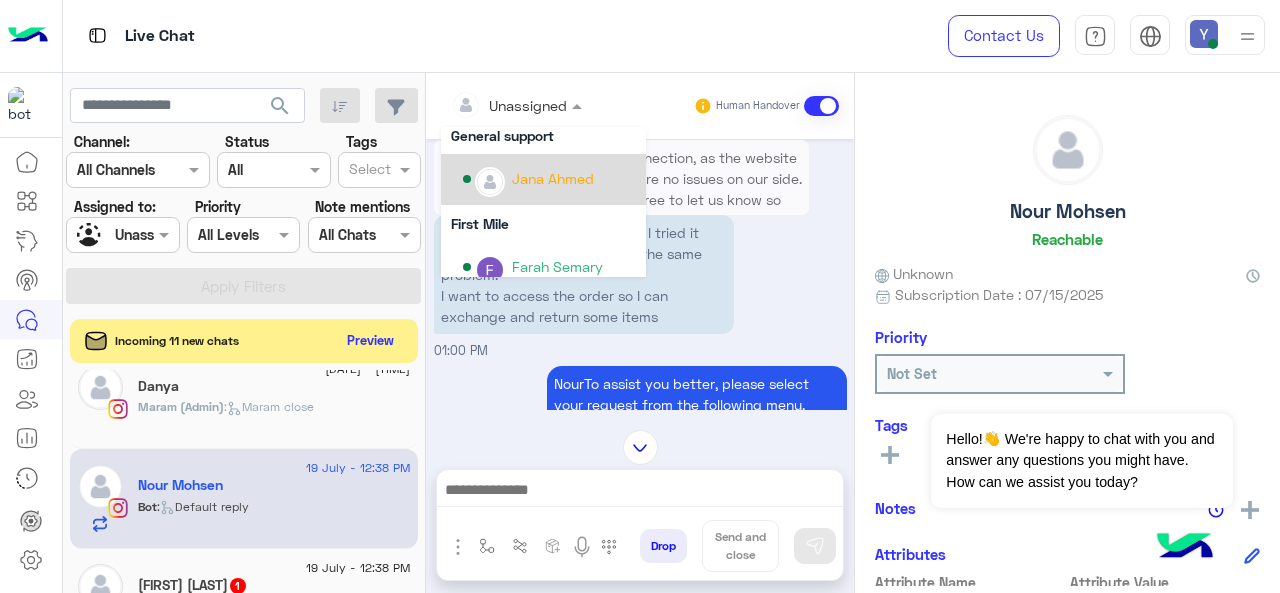 scroll, scrollTop: 261, scrollLeft: 0, axis: vertical 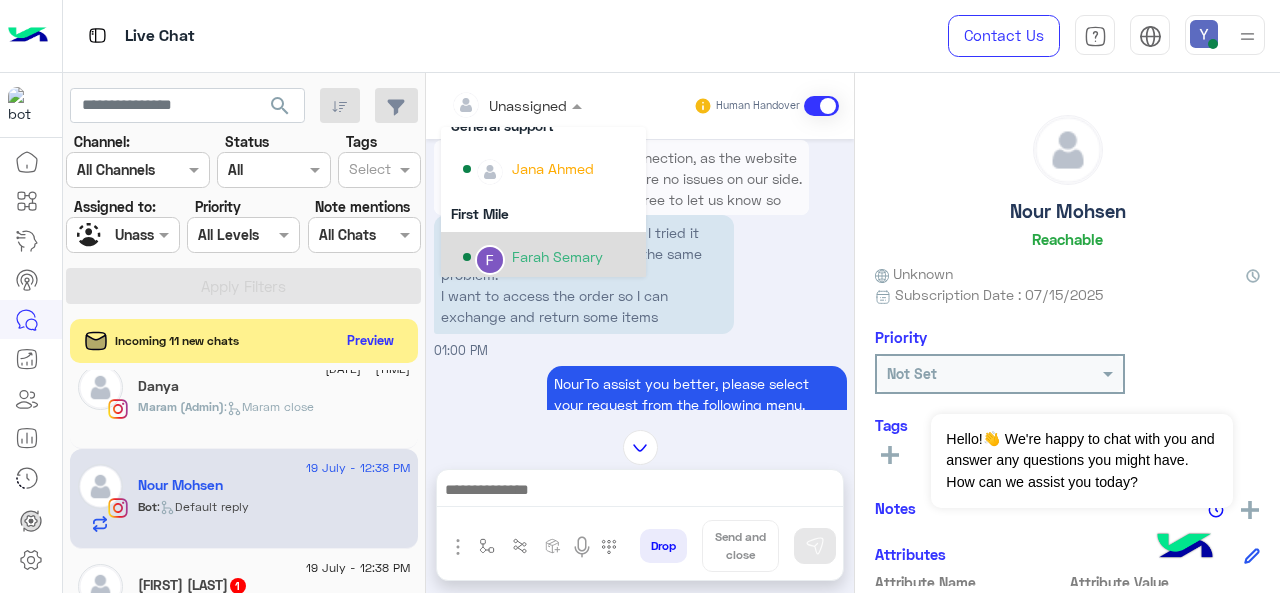click on "Farah Semary" at bounding box center [549, 257] 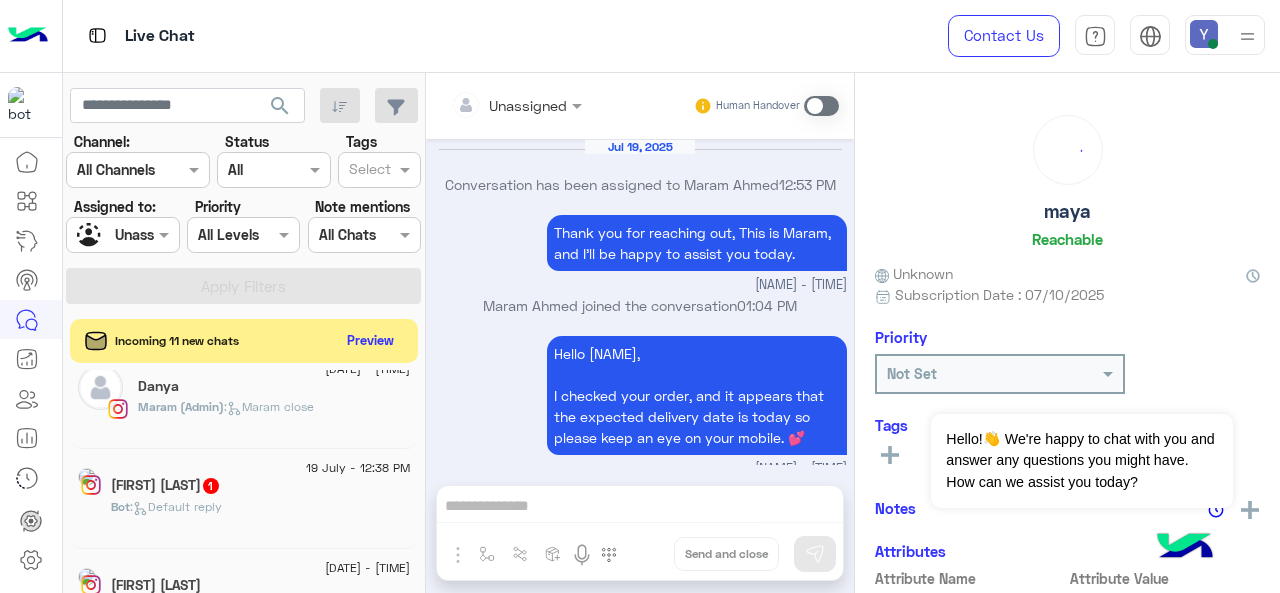 scroll, scrollTop: 943, scrollLeft: 0, axis: vertical 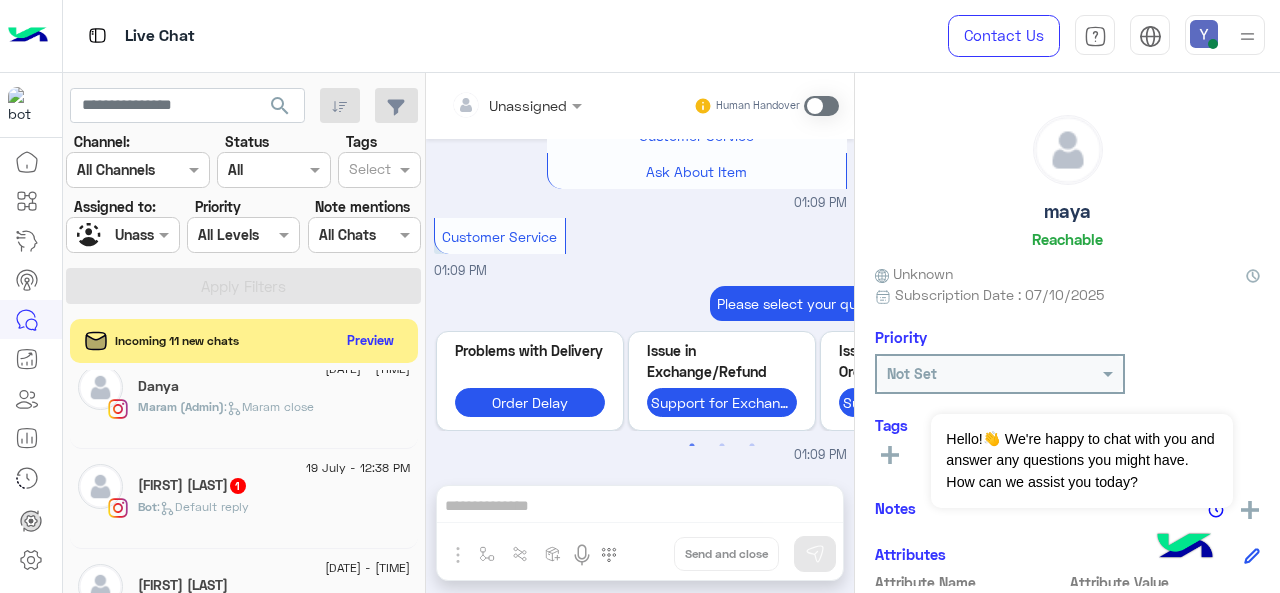click on "Maram (Admin)" 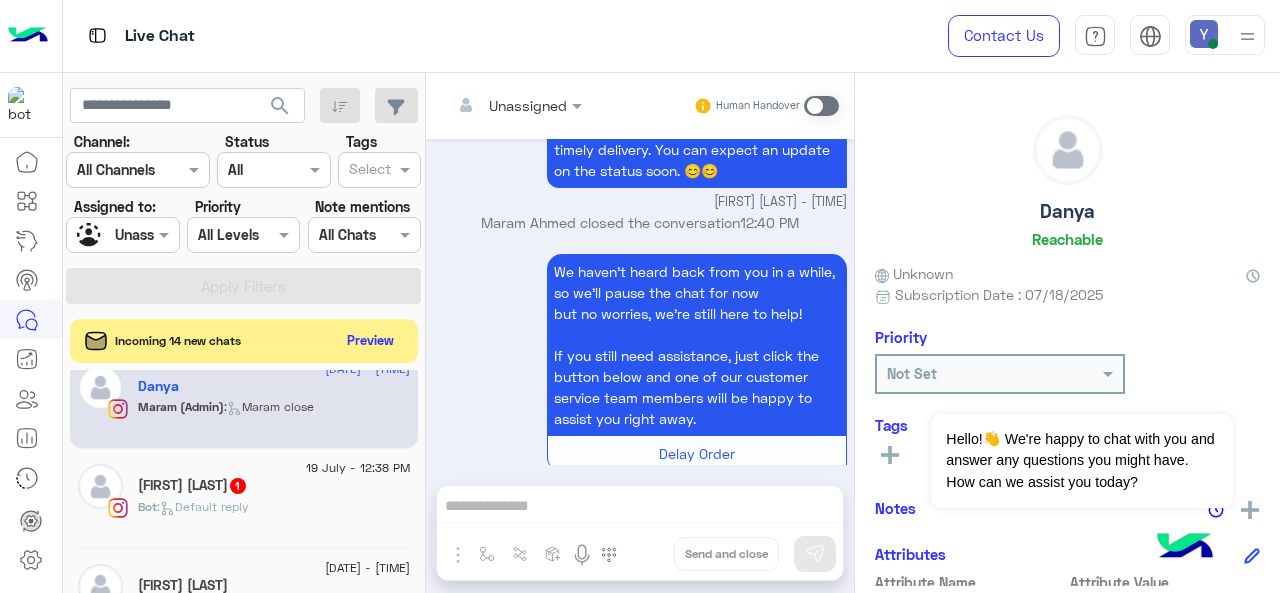 scroll, scrollTop: 2190, scrollLeft: 0, axis: vertical 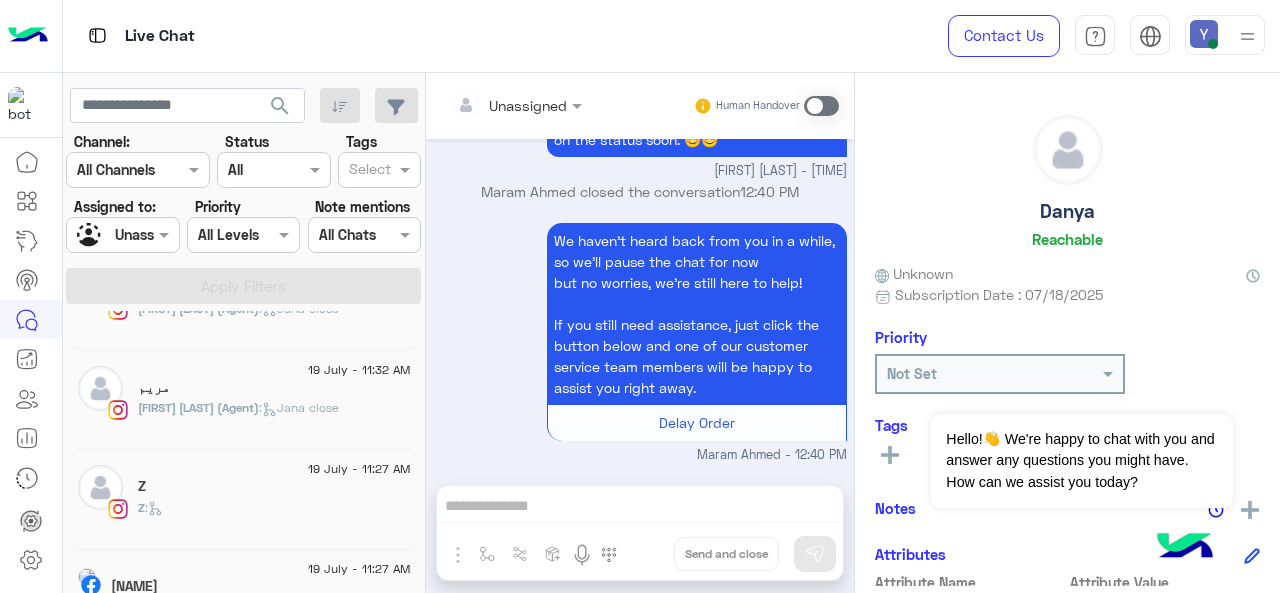 click on "Z" 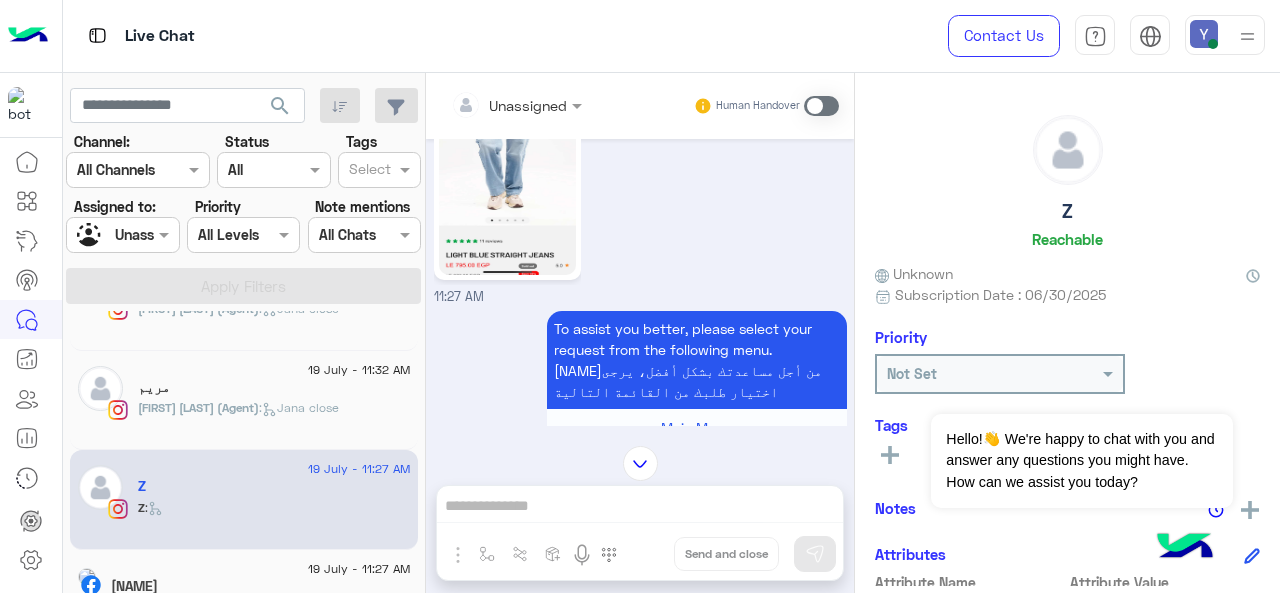 scroll, scrollTop: 692, scrollLeft: 0, axis: vertical 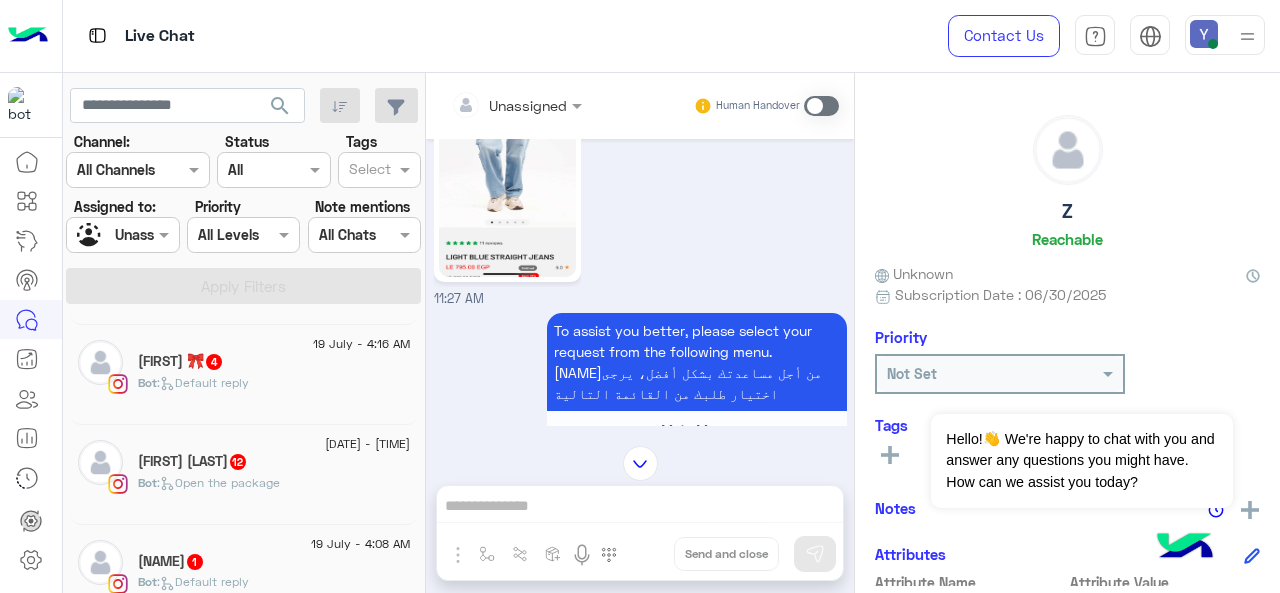 click on "Laila Amr  12" 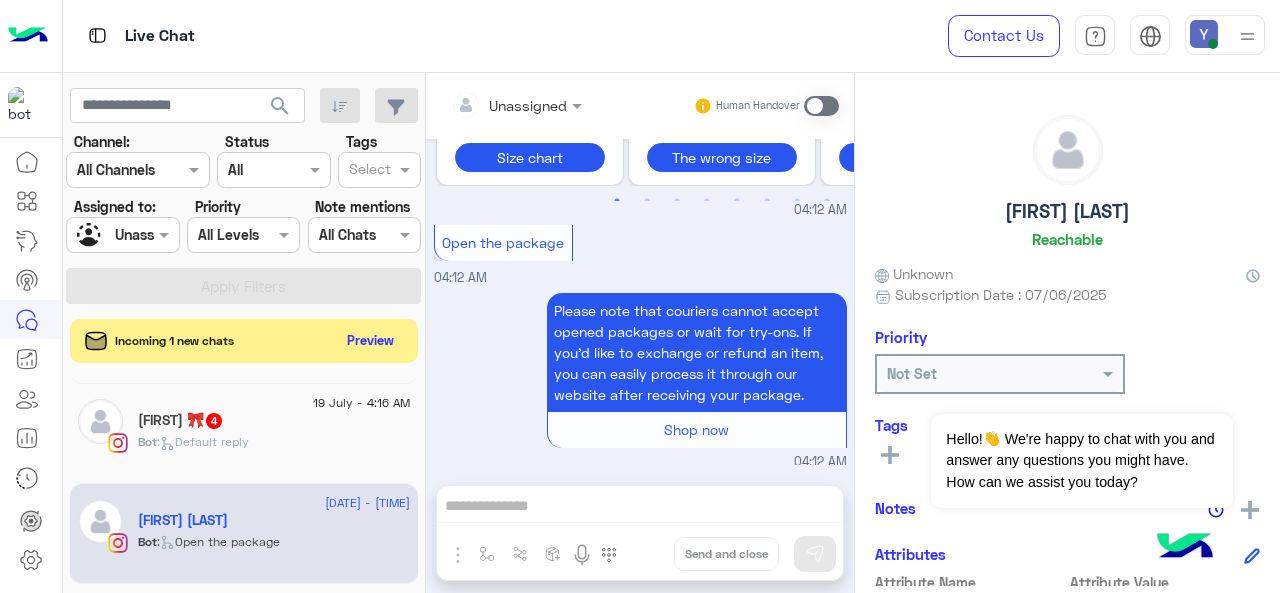 scroll, scrollTop: 1131, scrollLeft: 0, axis: vertical 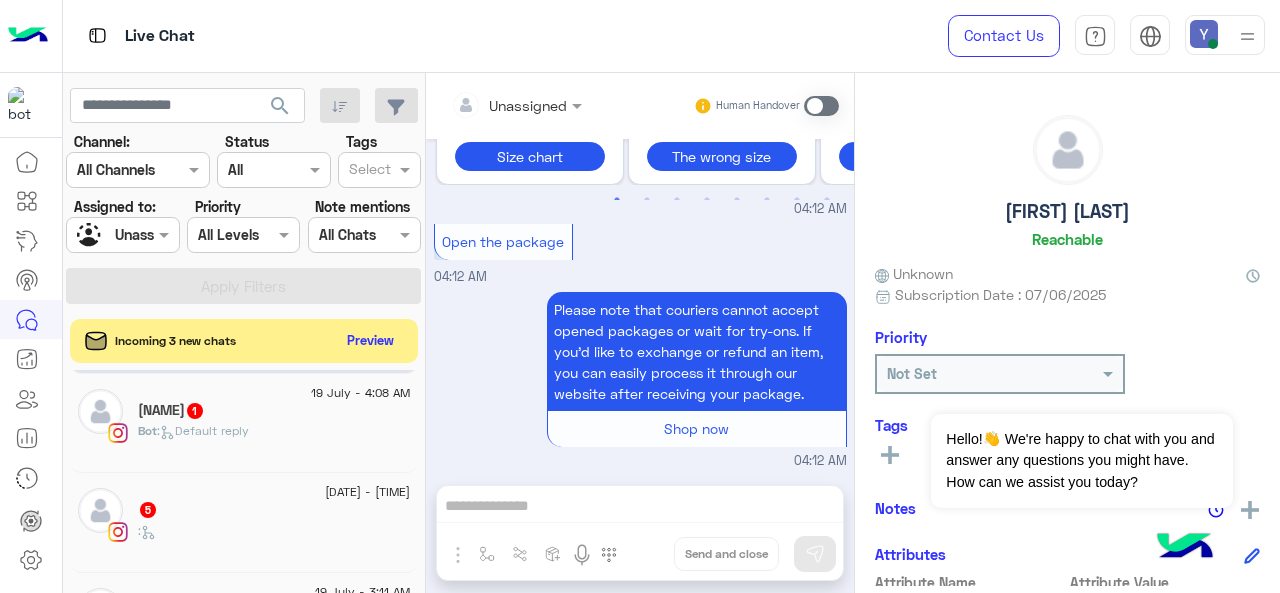 click on "Yarra Mohamed  1" 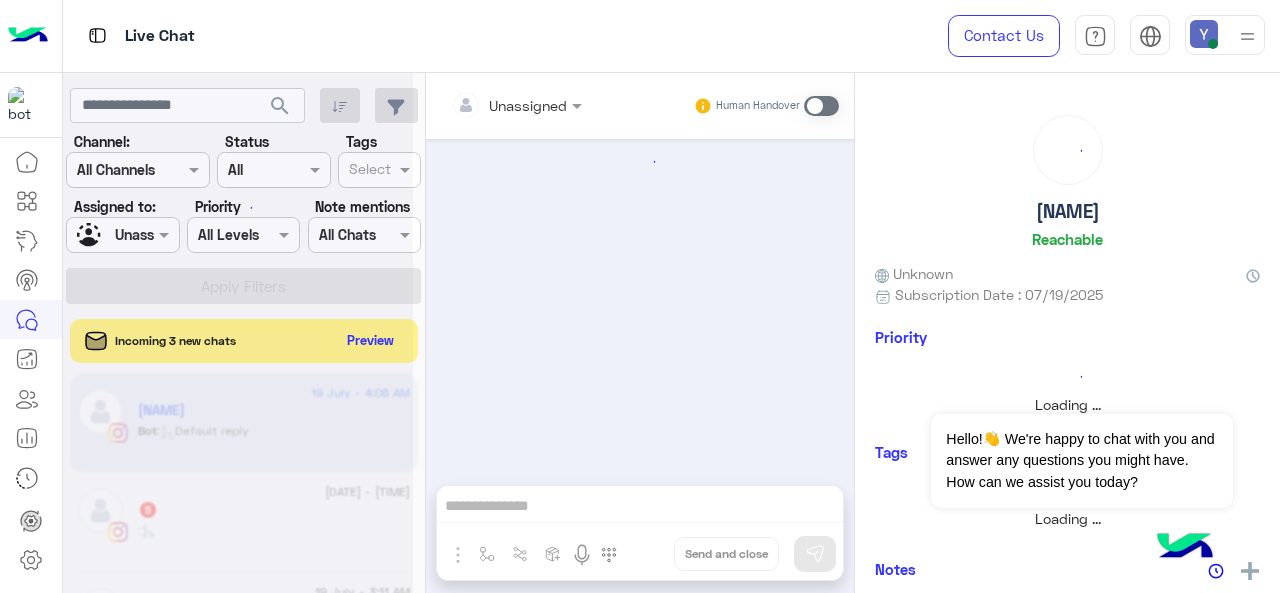 scroll, scrollTop: 0, scrollLeft: 0, axis: both 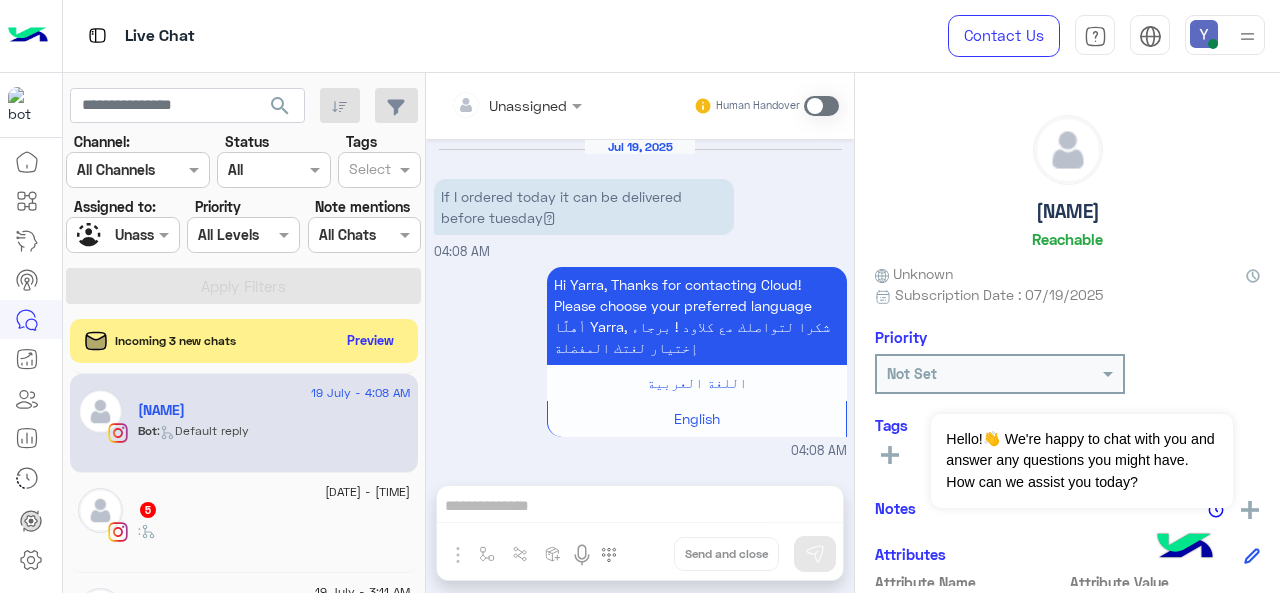 click at bounding box center [821, 106] 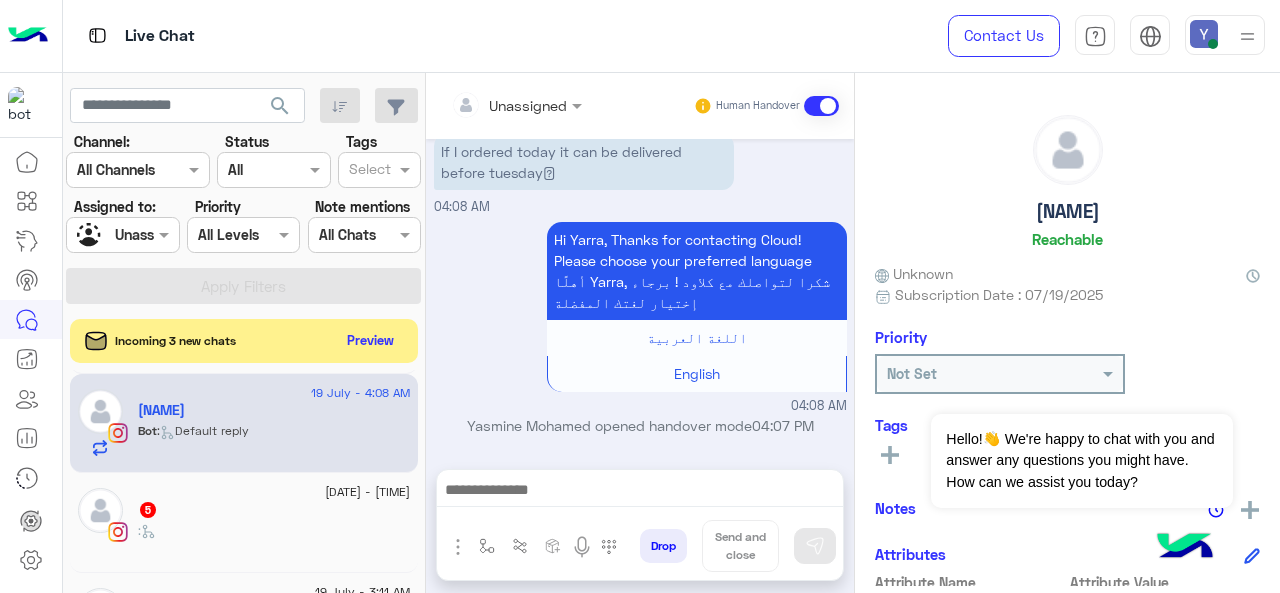 click at bounding box center [516, 104] 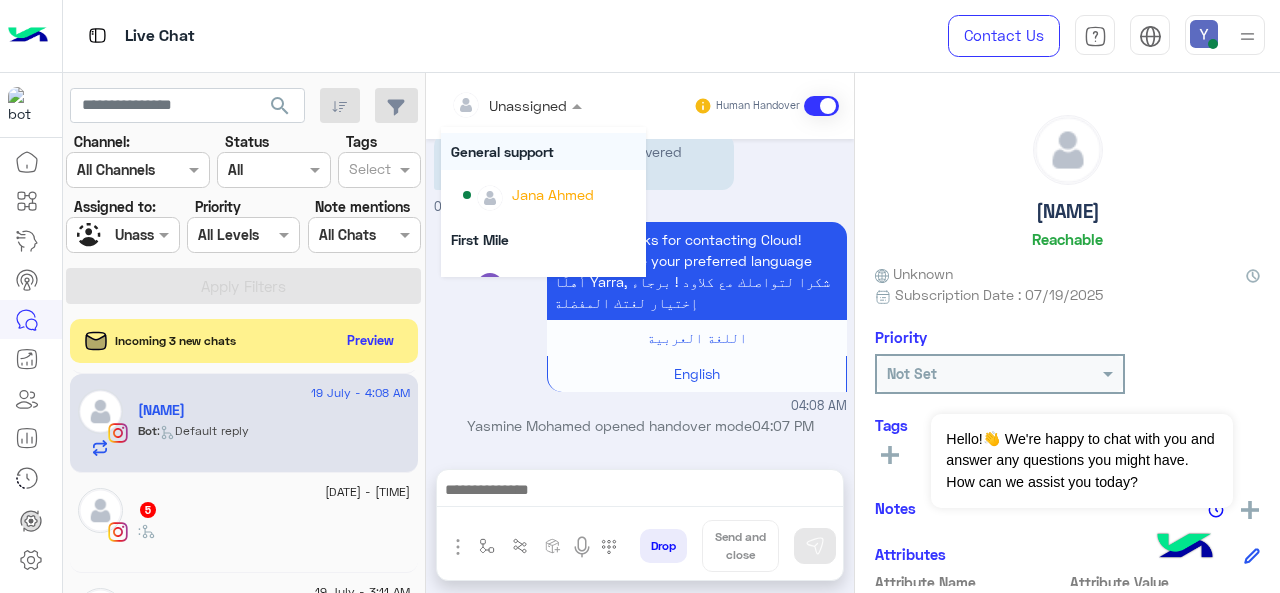scroll, scrollTop: 236, scrollLeft: 0, axis: vertical 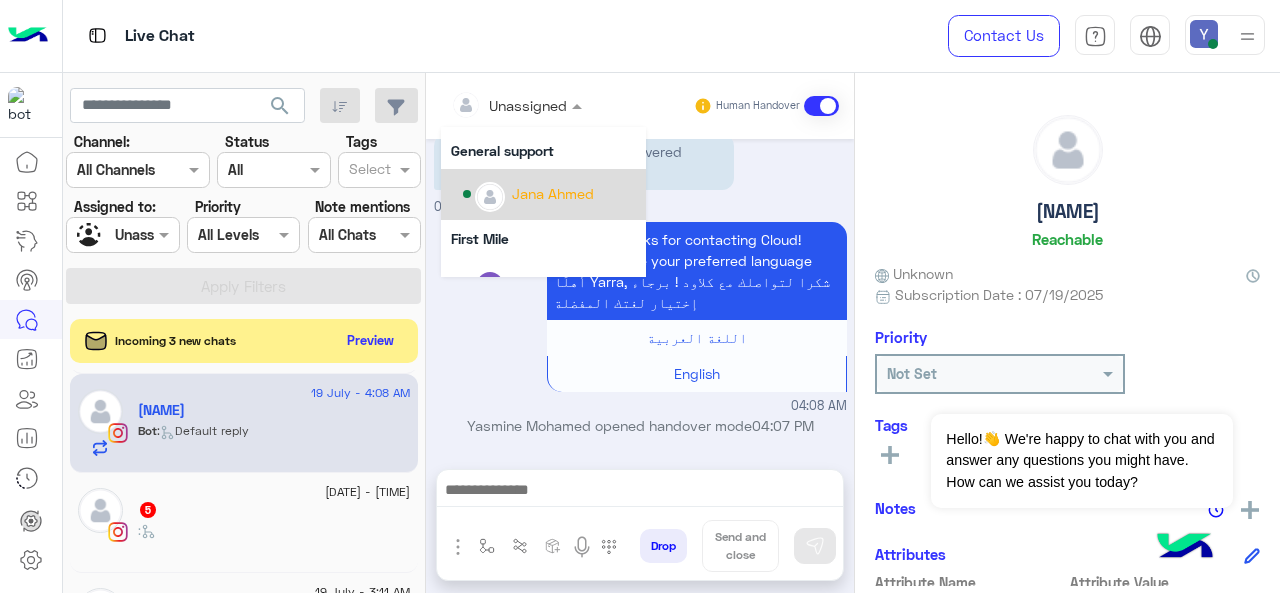 click on "Jana Ahmed" at bounding box center (553, 193) 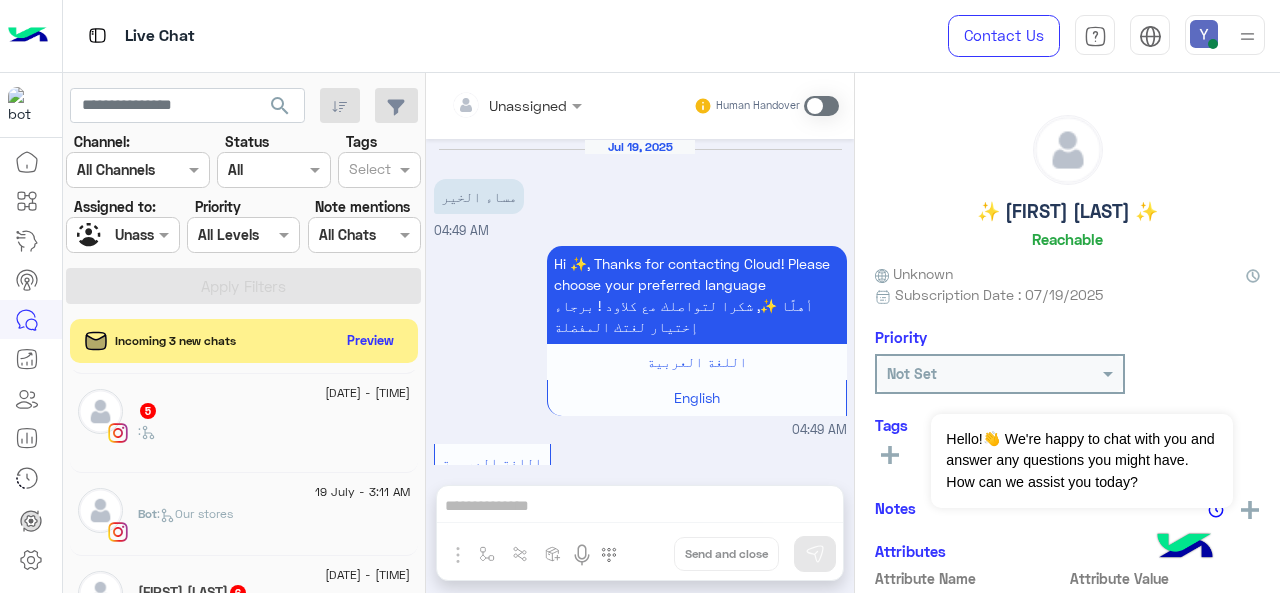 scroll, scrollTop: 524, scrollLeft: 0, axis: vertical 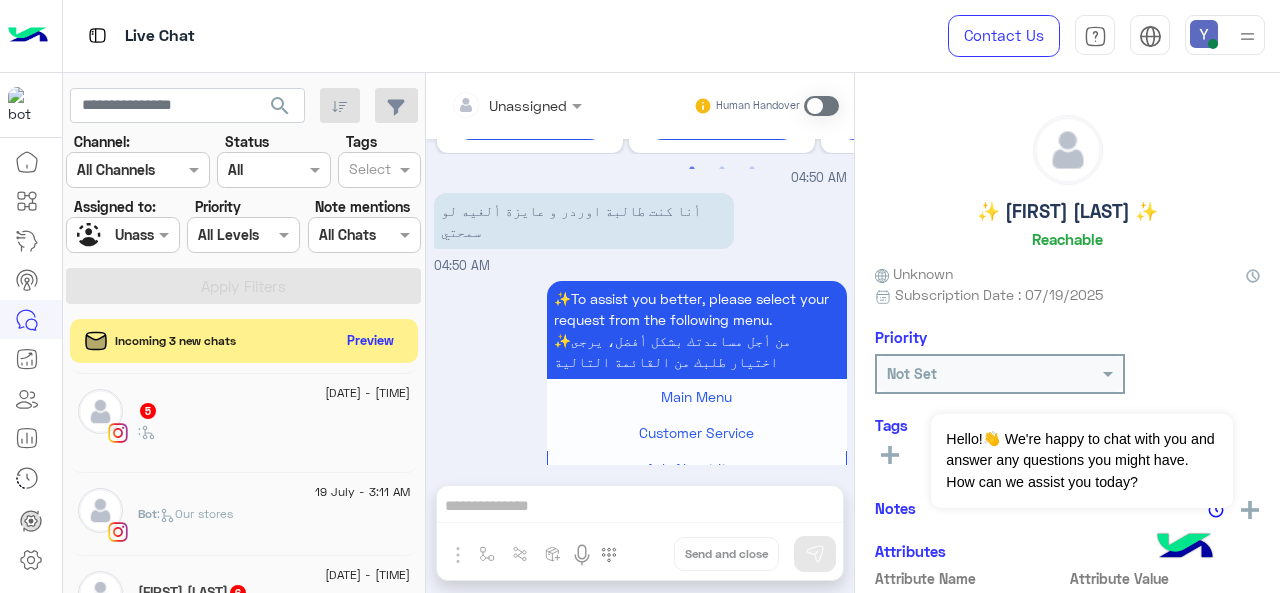 click on ":" 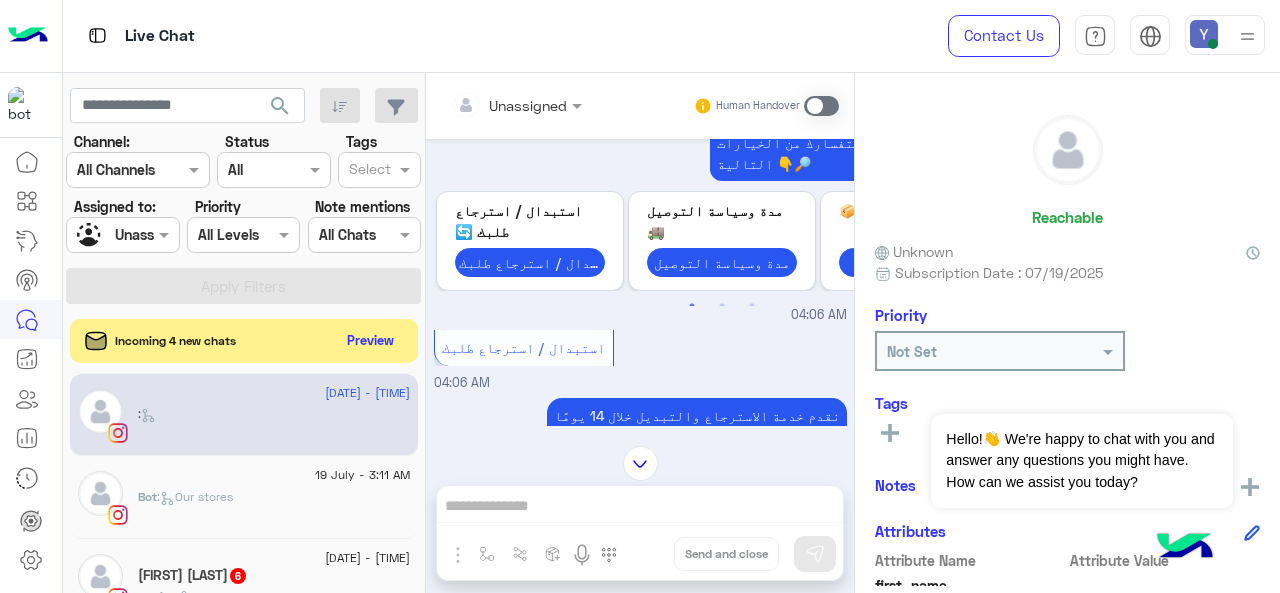 scroll, scrollTop: 406, scrollLeft: 0, axis: vertical 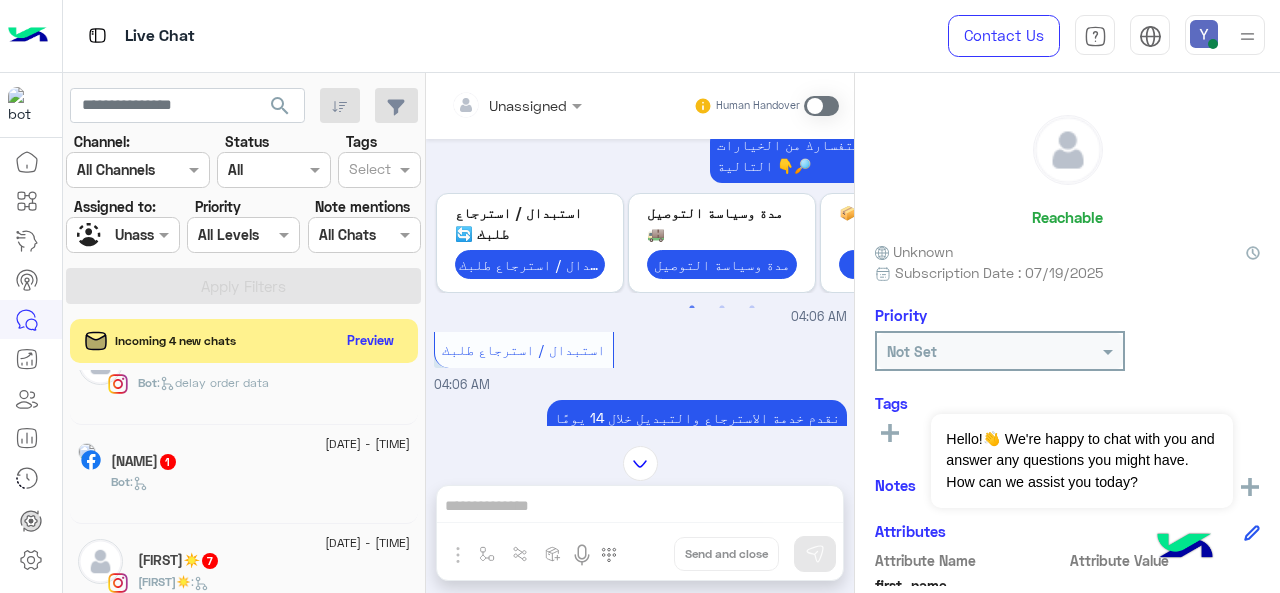click on "Bot :" 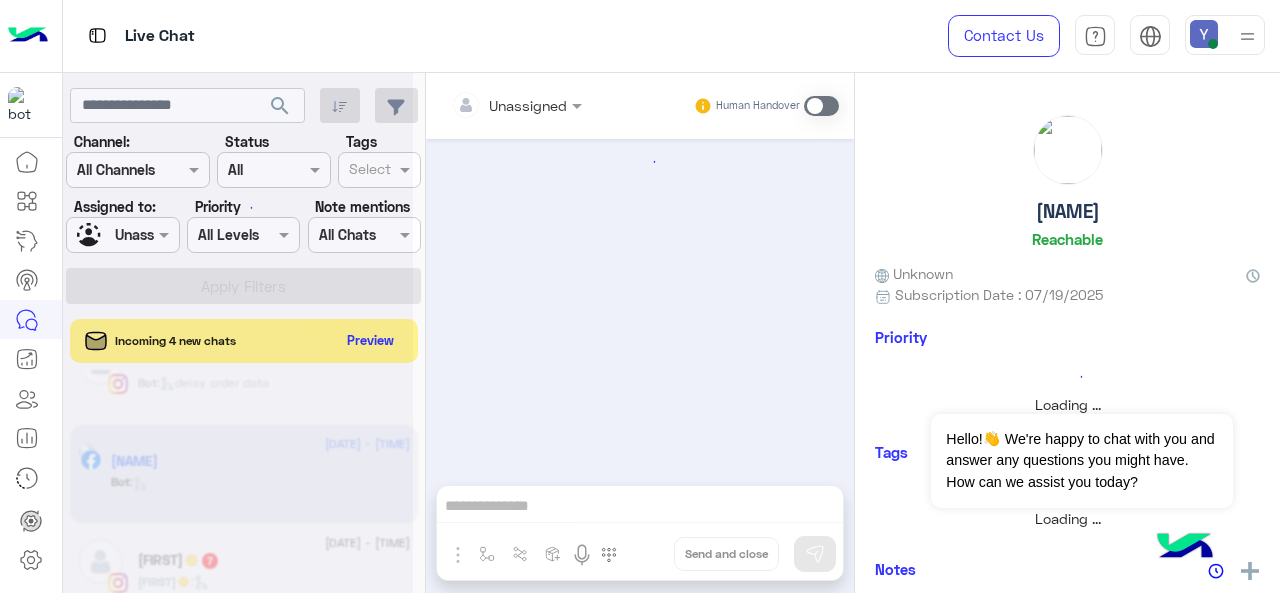 scroll, scrollTop: 0, scrollLeft: 0, axis: both 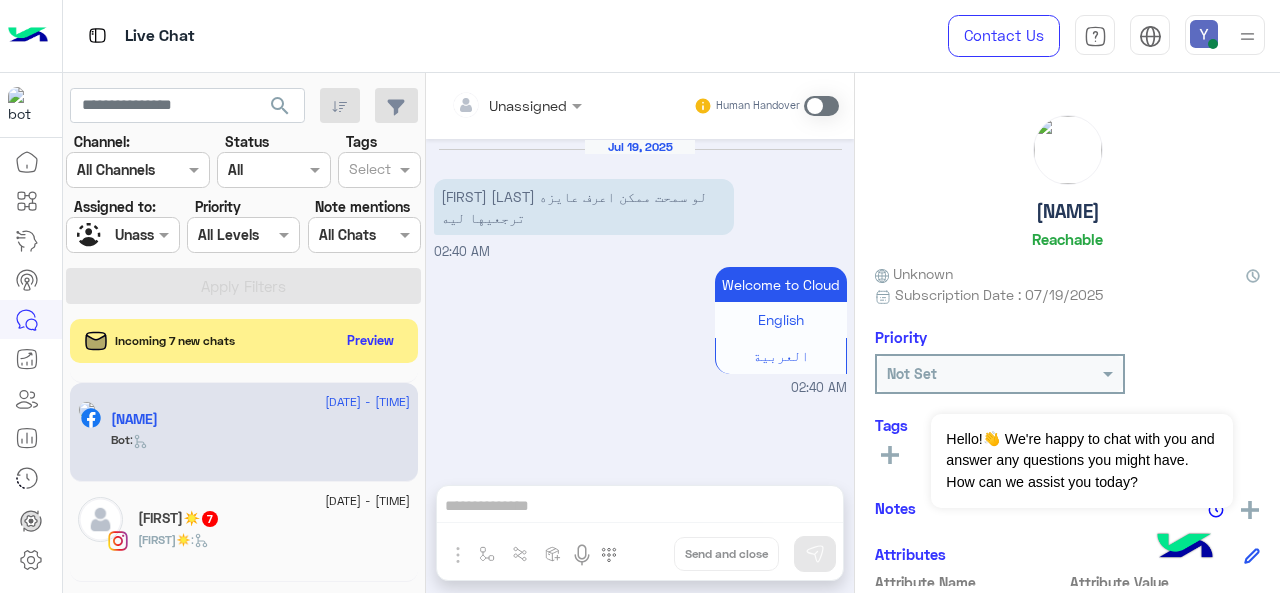 click on "[DATE] - [TIME]" 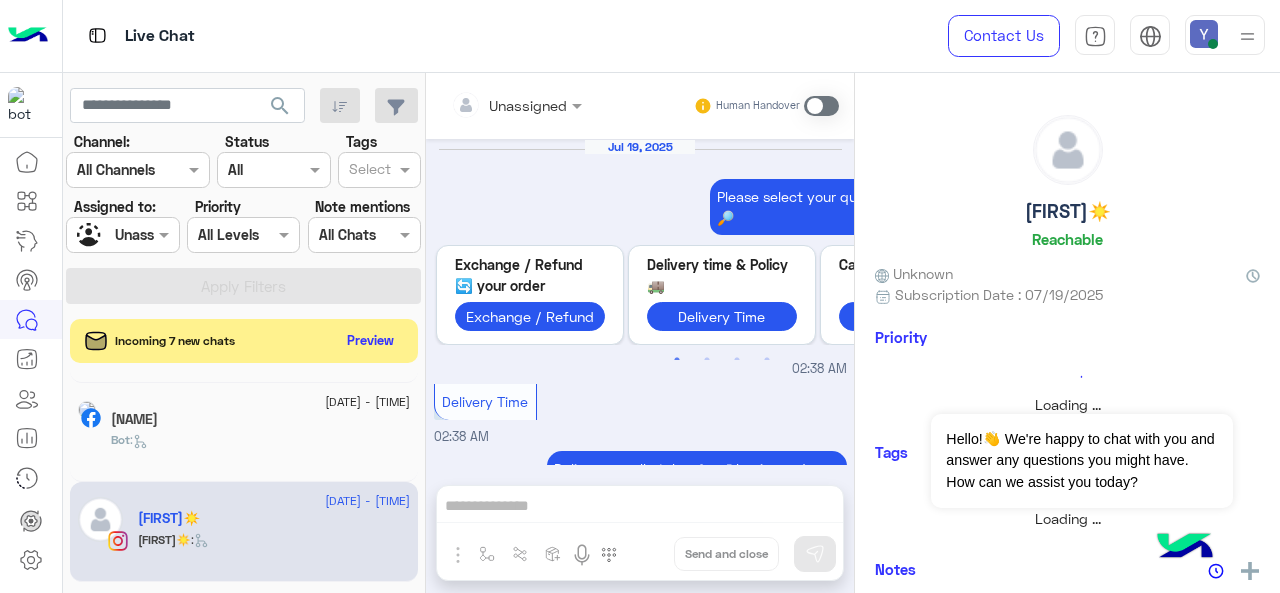 scroll, scrollTop: 1060, scrollLeft: 0, axis: vertical 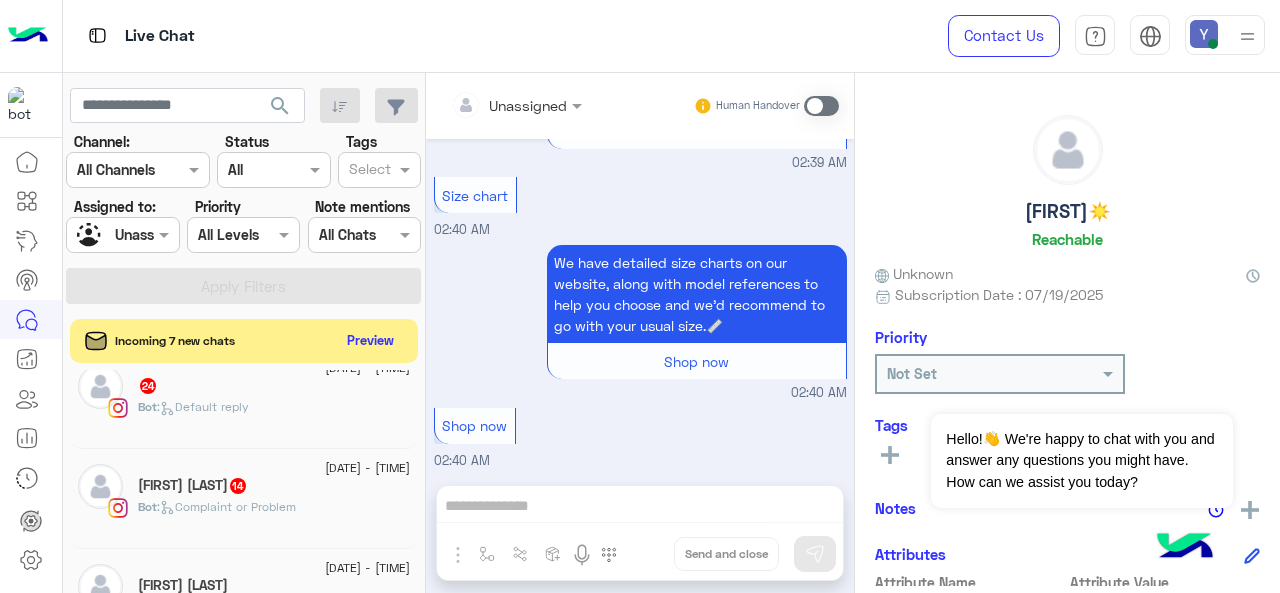 click on "24" 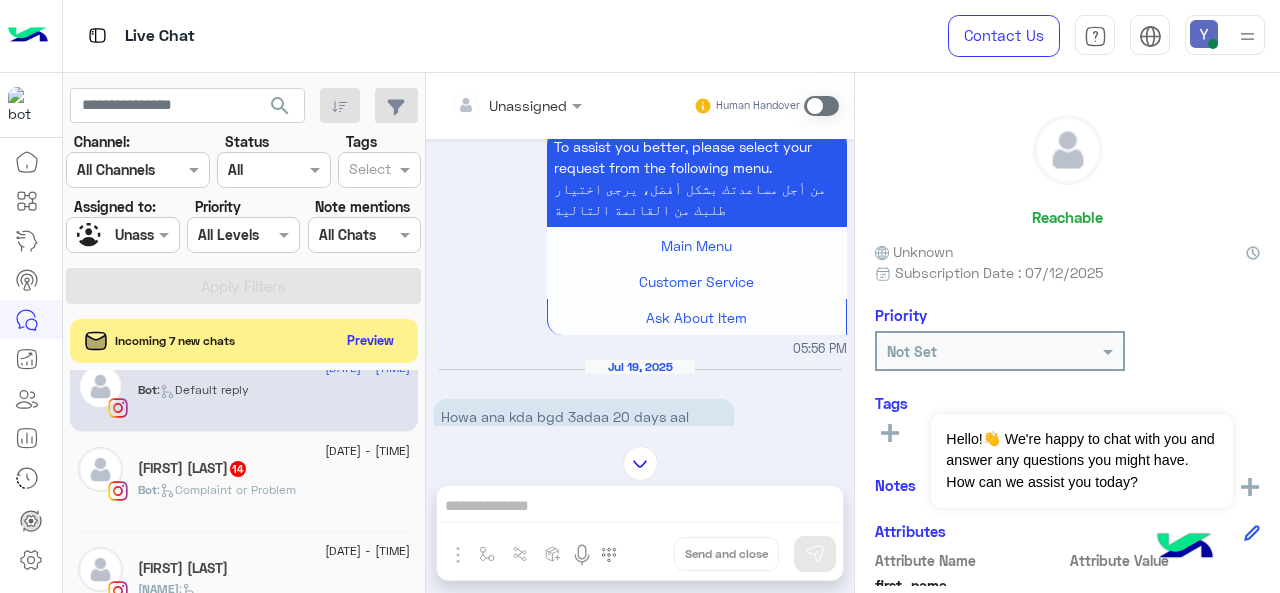 scroll, scrollTop: 1296, scrollLeft: 0, axis: vertical 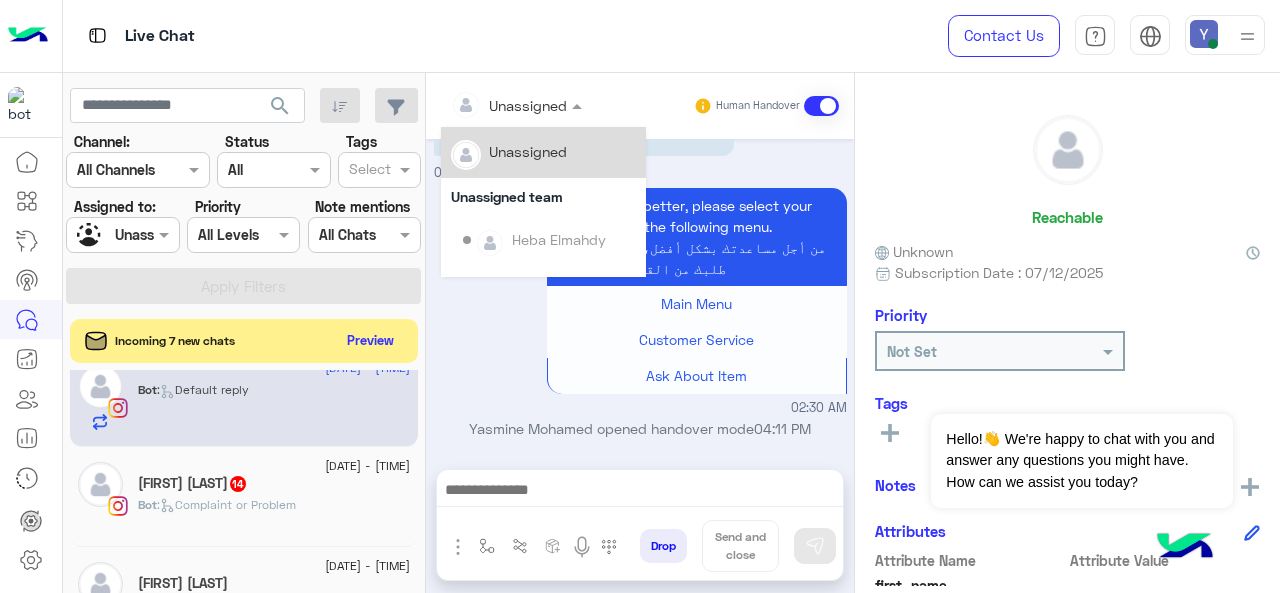 click at bounding box center (516, 104) 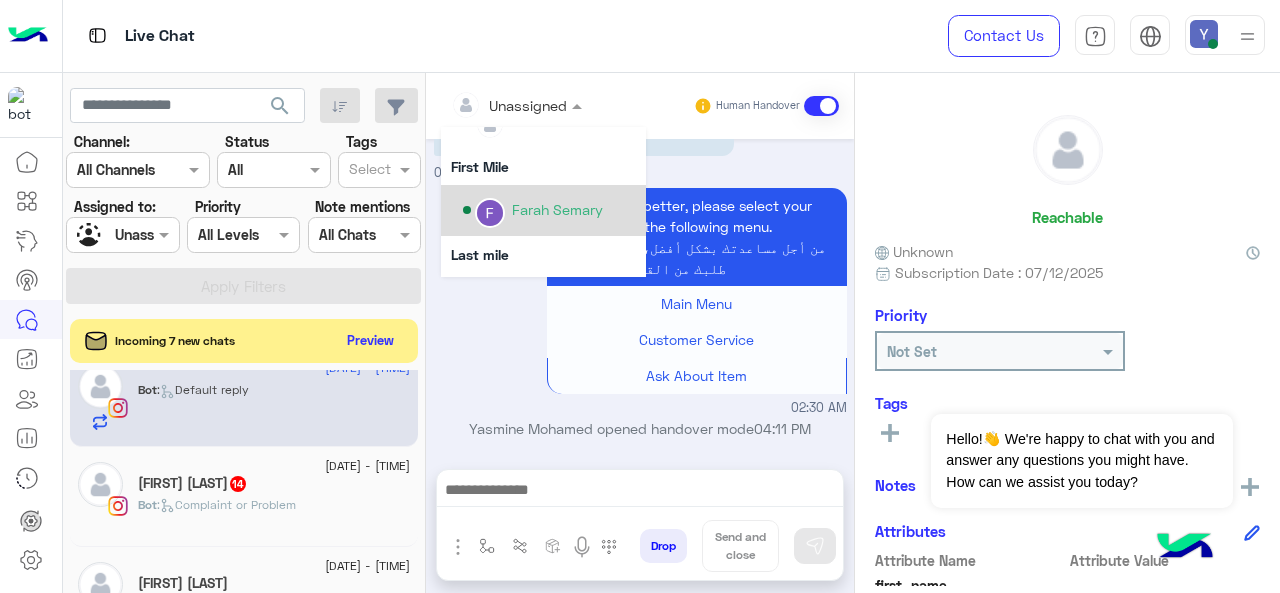 scroll, scrollTop: 354, scrollLeft: 0, axis: vertical 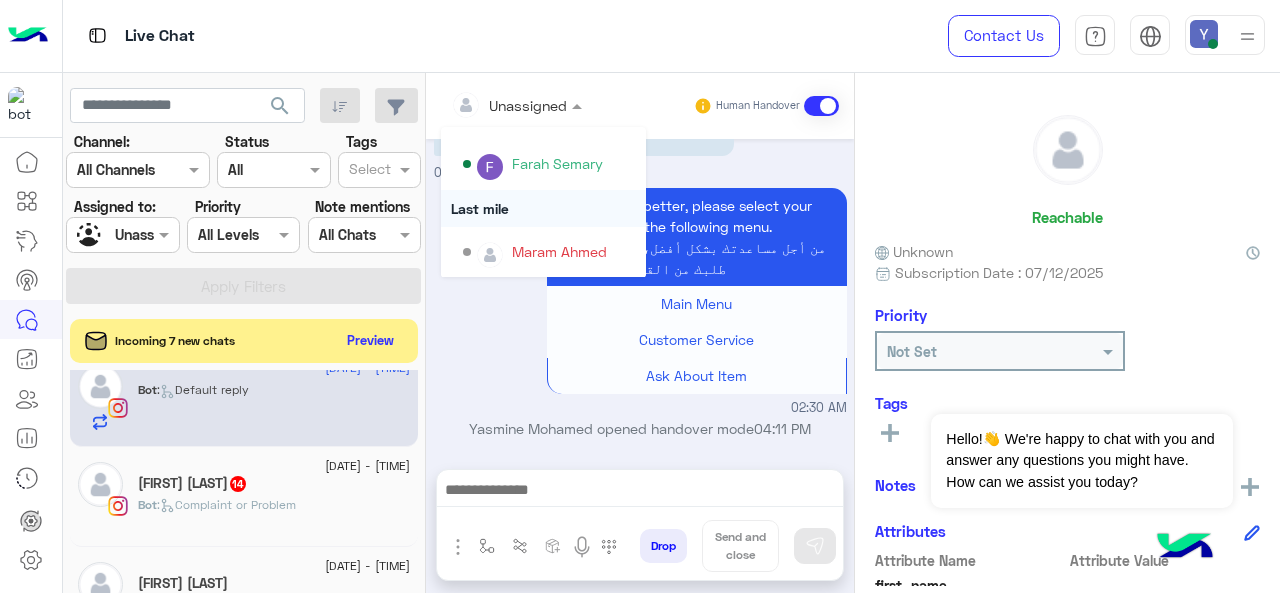click on "Last mile" at bounding box center [543, 208] 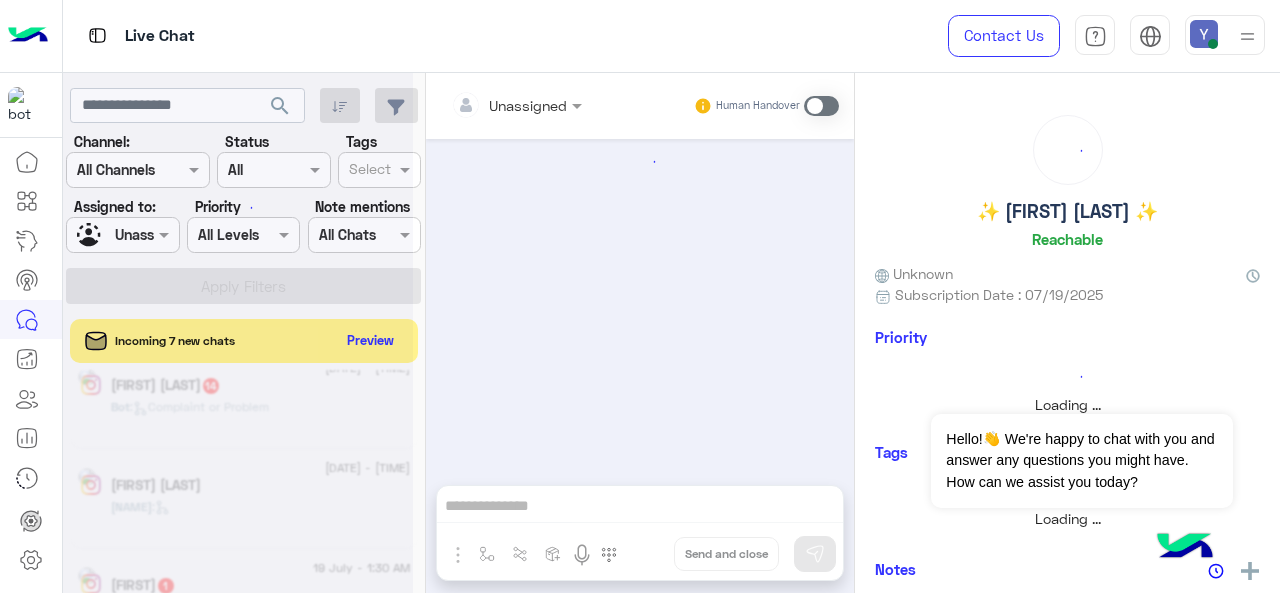 scroll, scrollTop: 0, scrollLeft: 0, axis: both 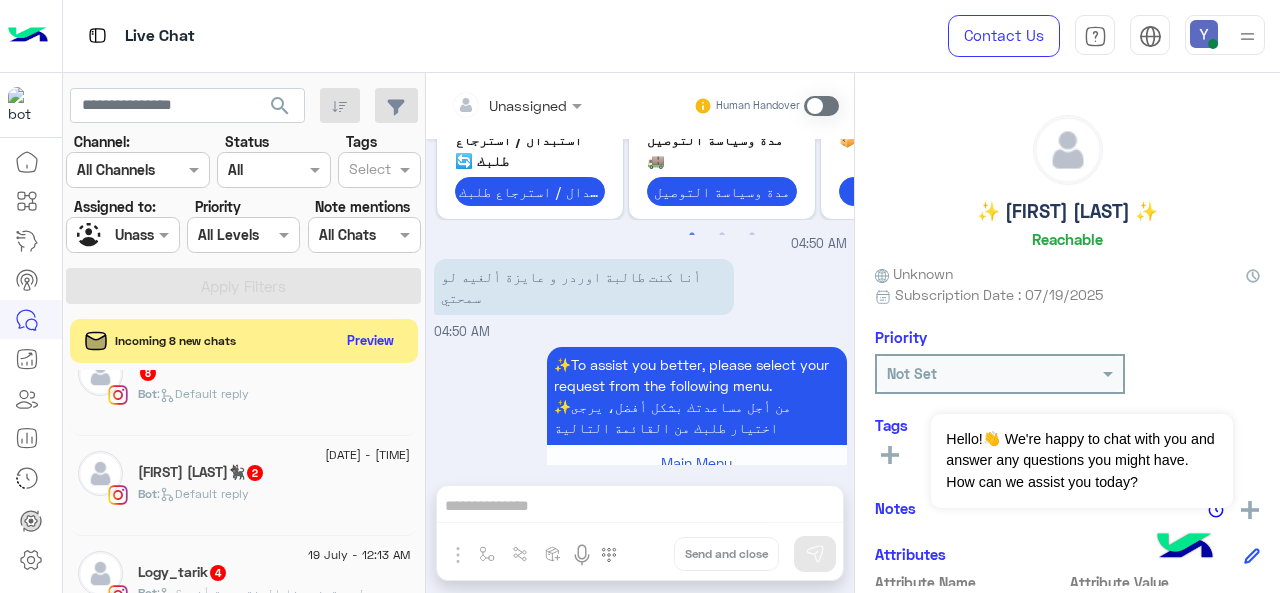 click on "Laila Amr🐈‍⬛  2" 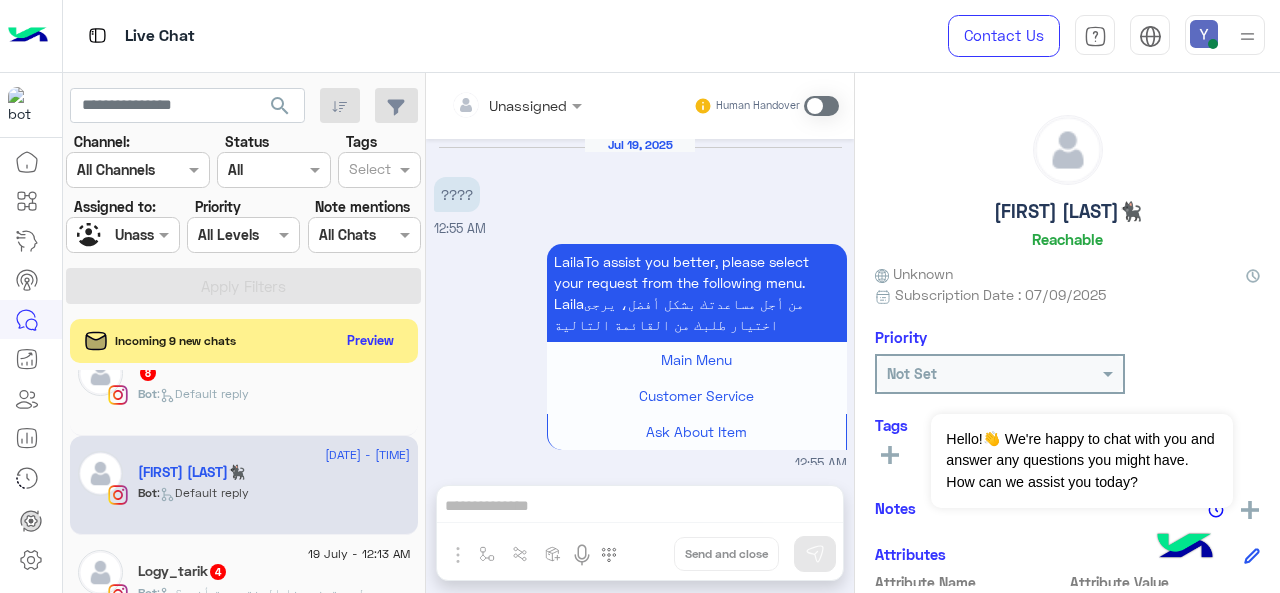 scroll, scrollTop: 1829, scrollLeft: 0, axis: vertical 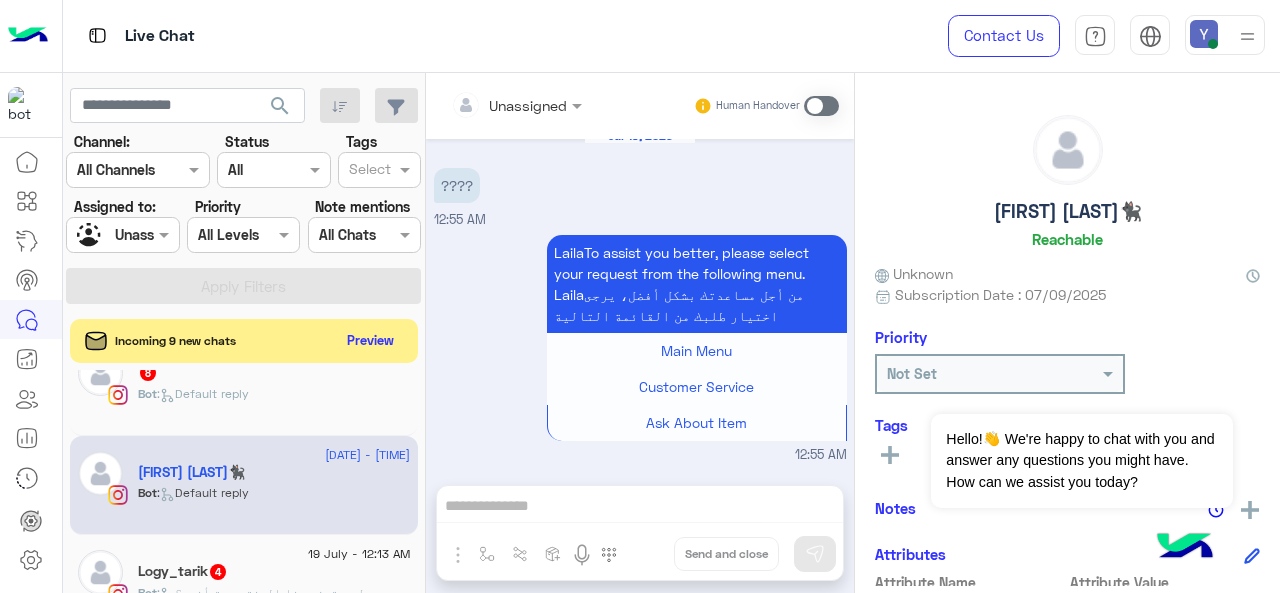 click at bounding box center (821, 106) 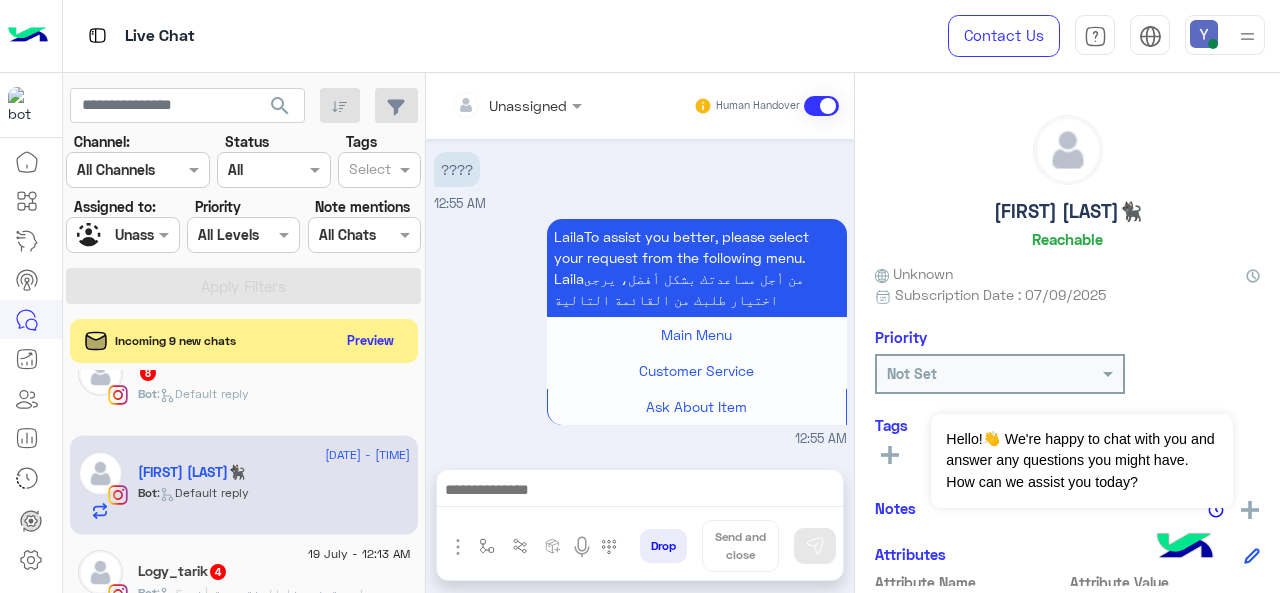 scroll, scrollTop: 1881, scrollLeft: 0, axis: vertical 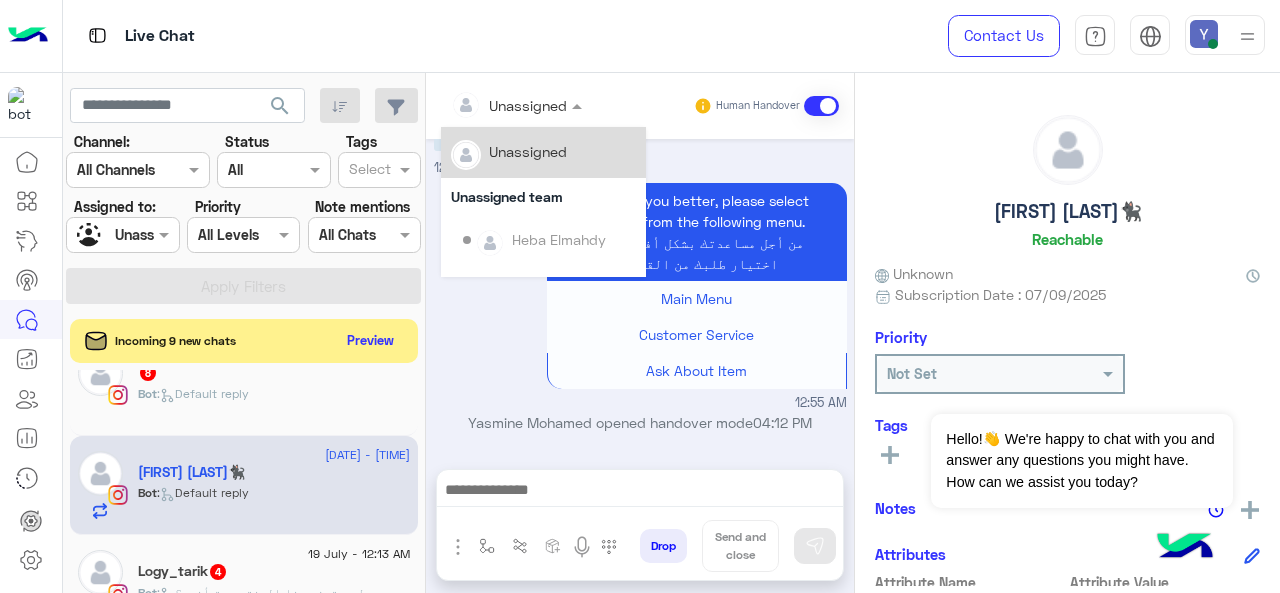 click at bounding box center [491, 105] 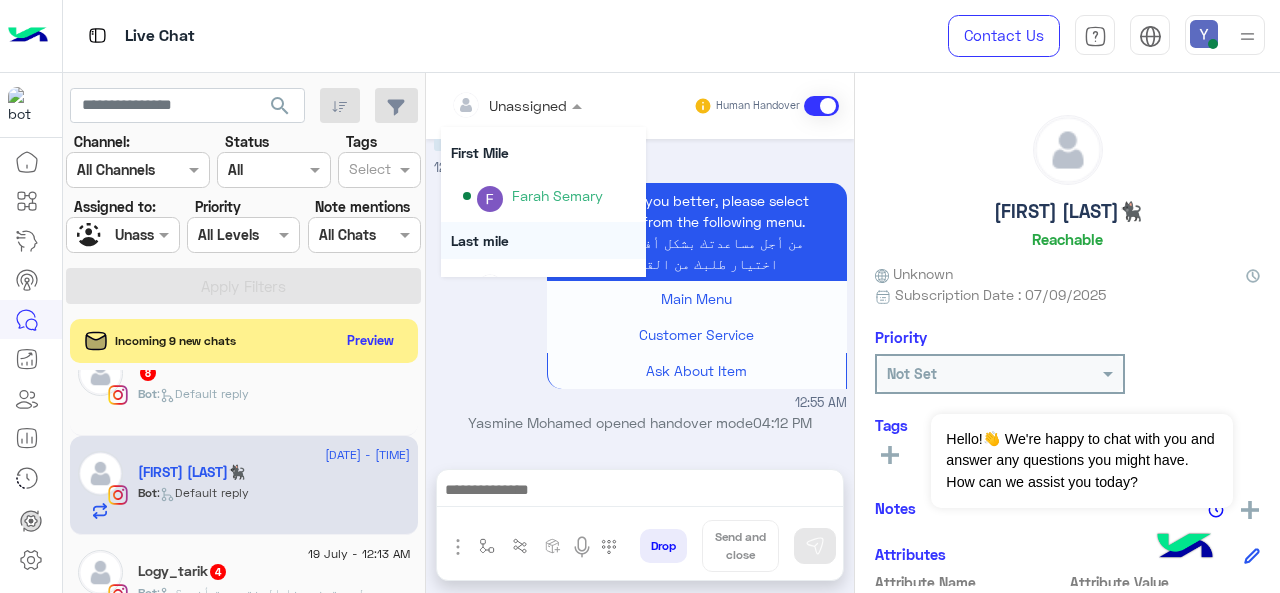 scroll, scrollTop: 354, scrollLeft: 0, axis: vertical 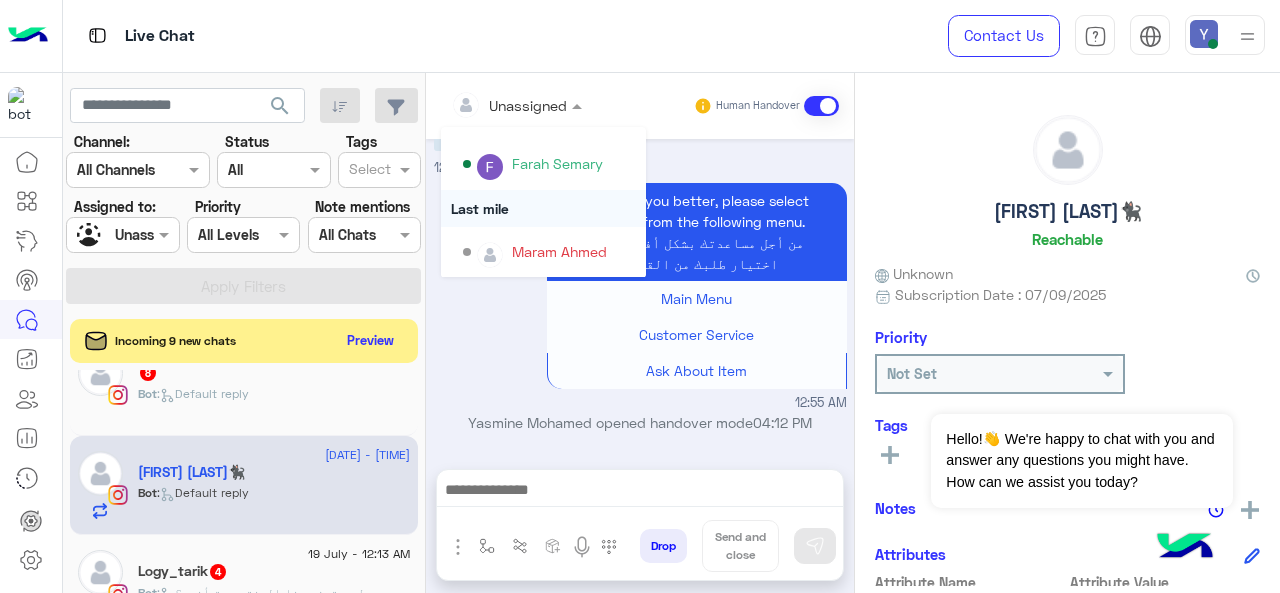 click on "Last mile" at bounding box center (543, 208) 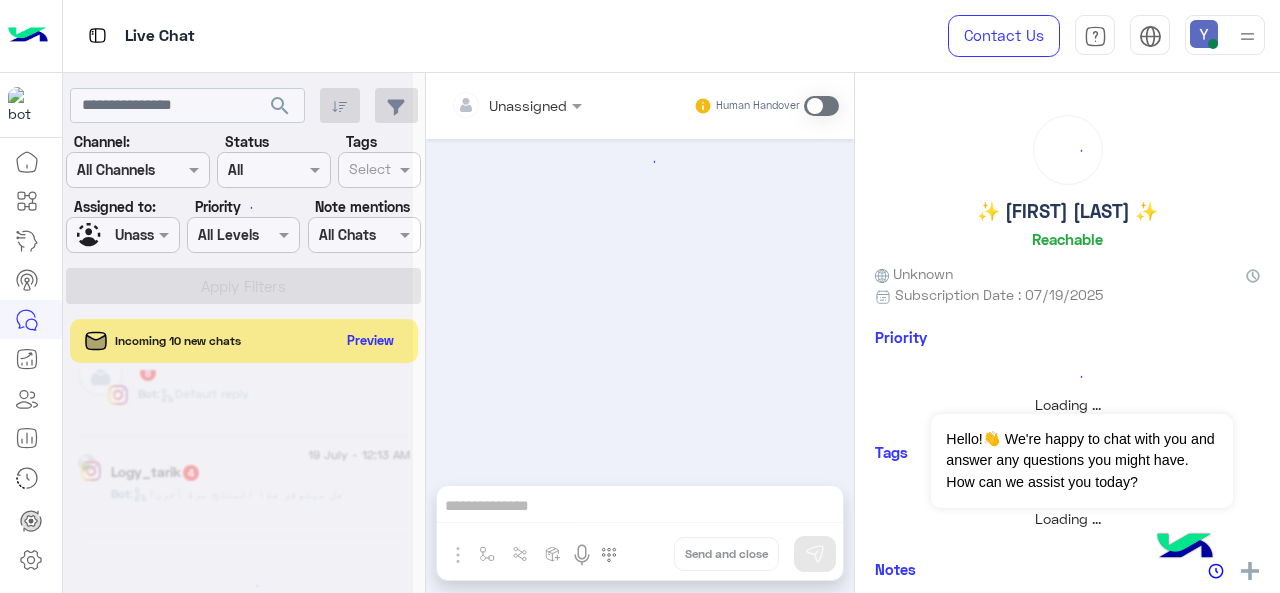 scroll, scrollTop: 1503, scrollLeft: 0, axis: vertical 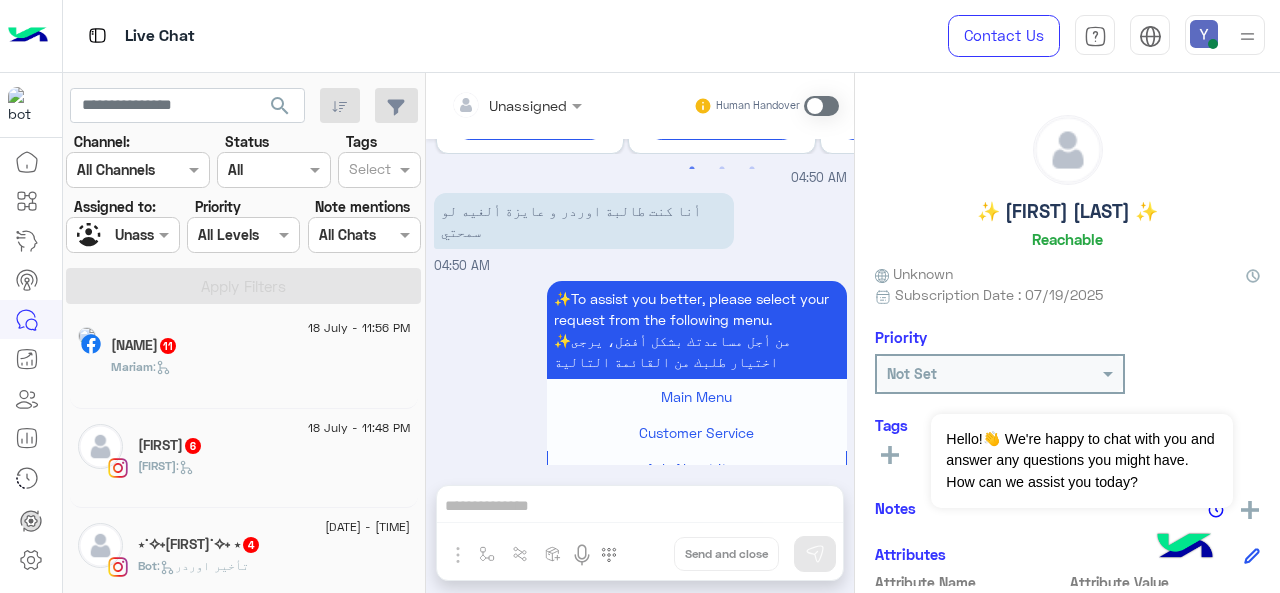 click on "Mariam Ahmed  11" 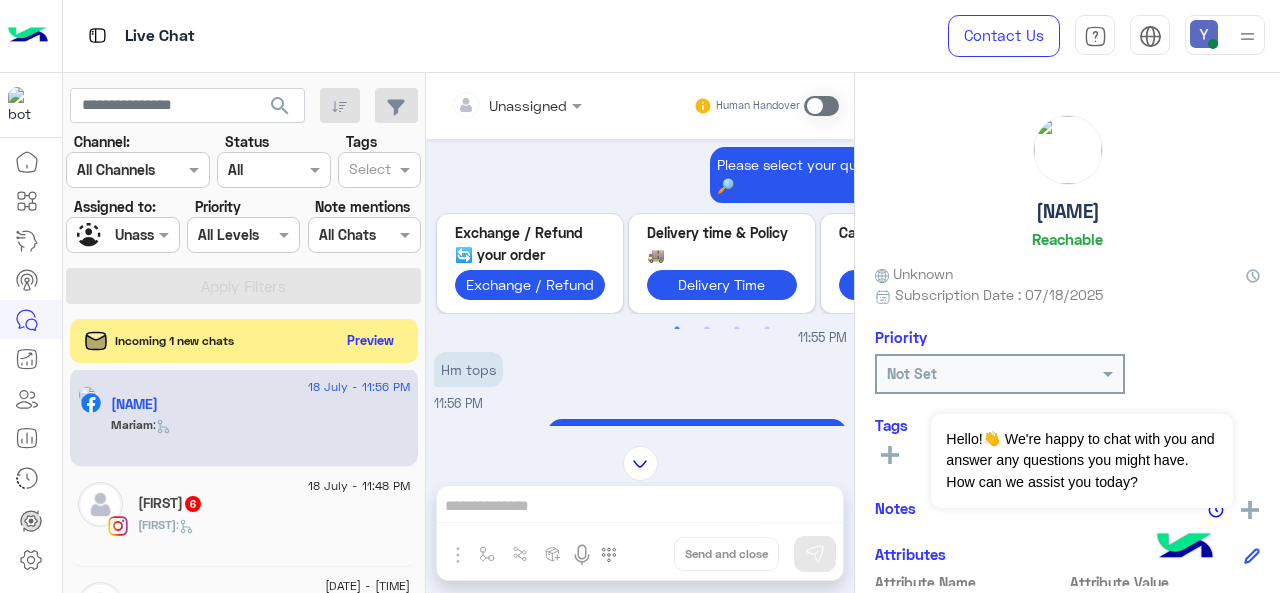 scroll, scrollTop: 668, scrollLeft: 0, axis: vertical 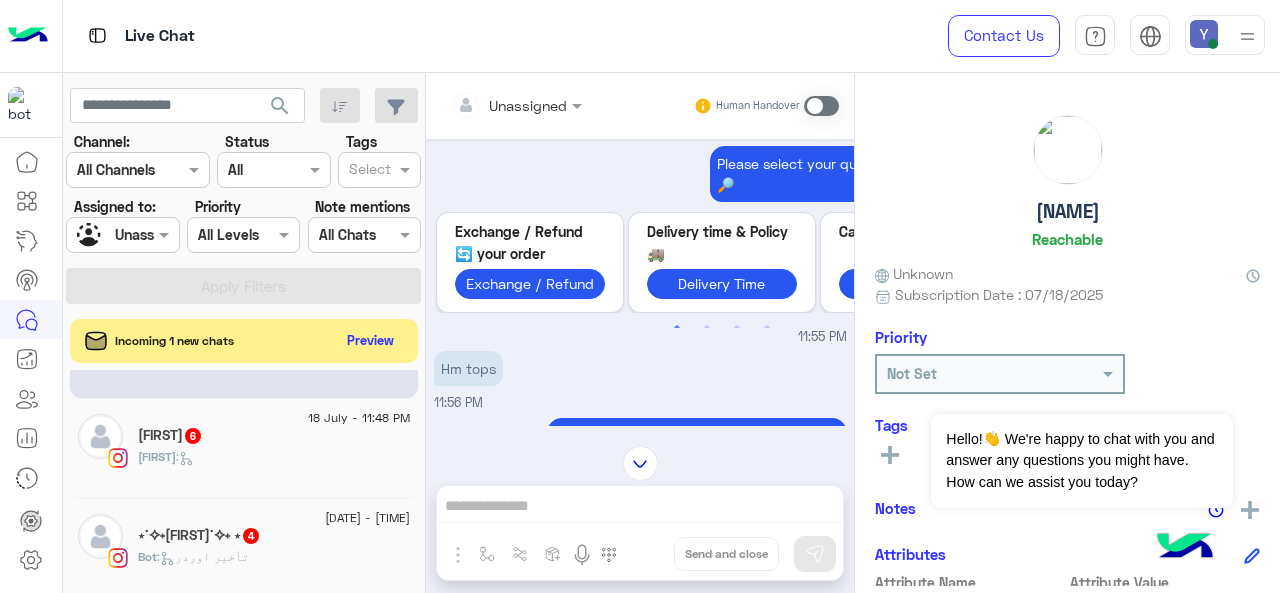 click on "نانا :" 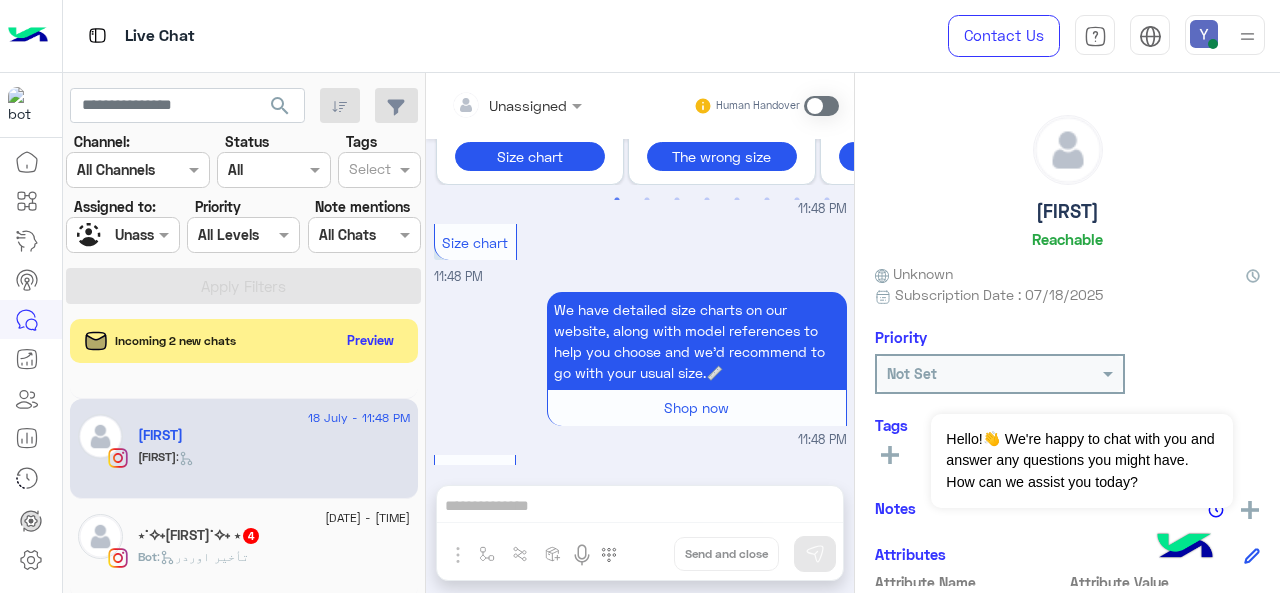 scroll, scrollTop: 1366, scrollLeft: 0, axis: vertical 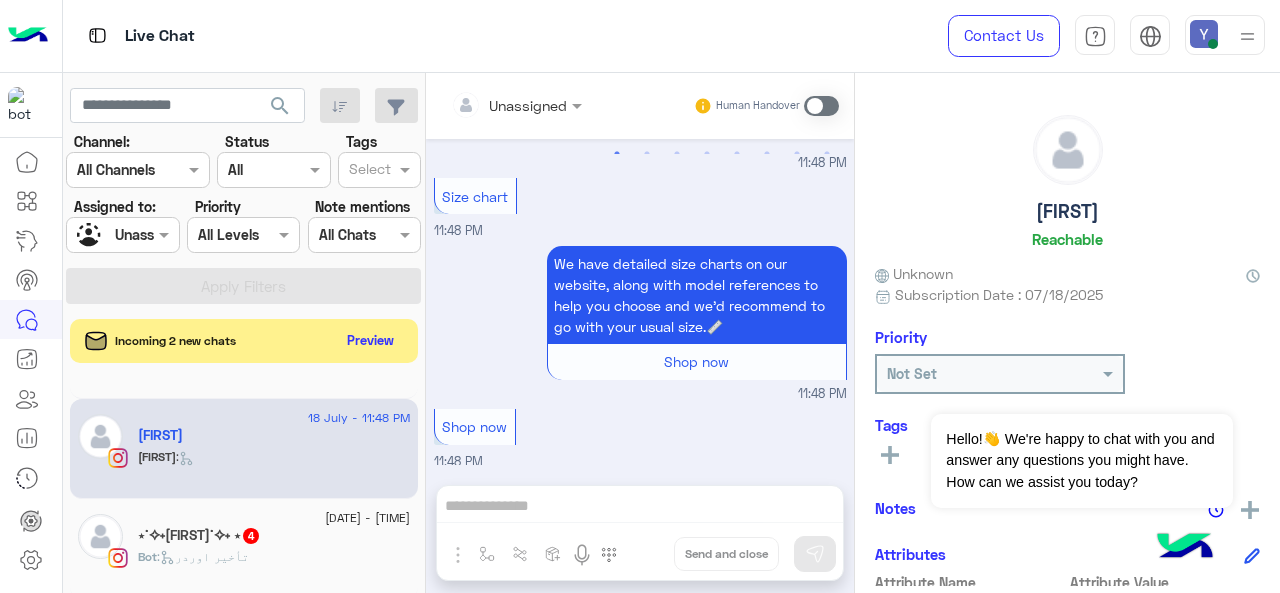 click on "⋆˙✧˖sillo˙✧˖ ⋆  4" 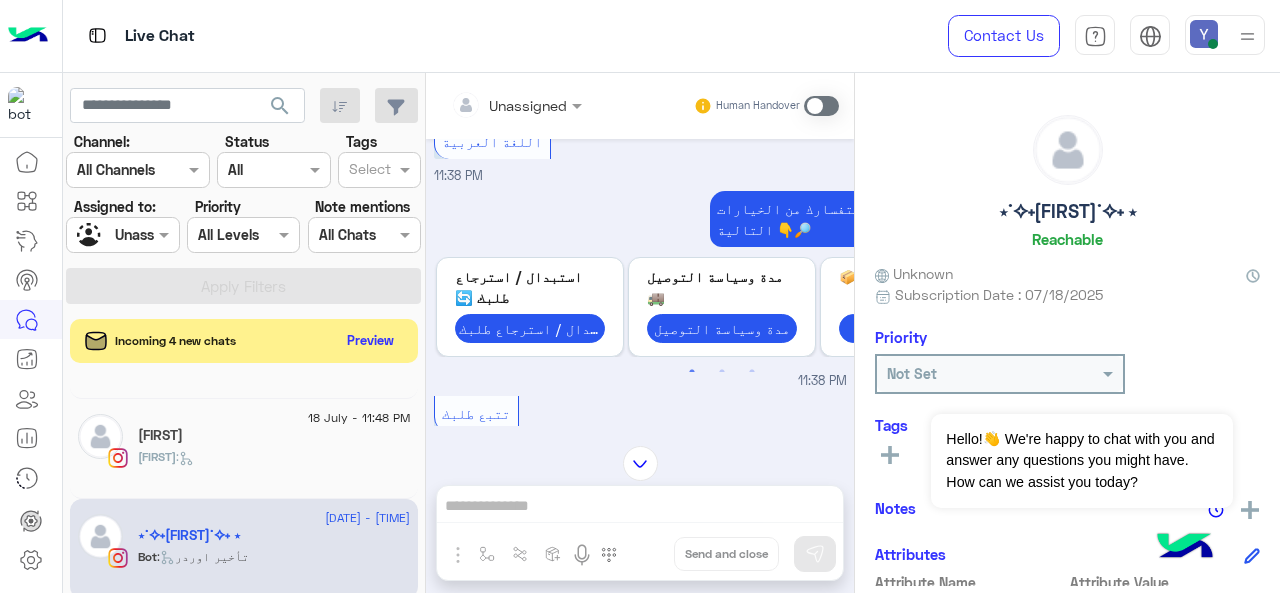 scroll, scrollTop: 412, scrollLeft: 0, axis: vertical 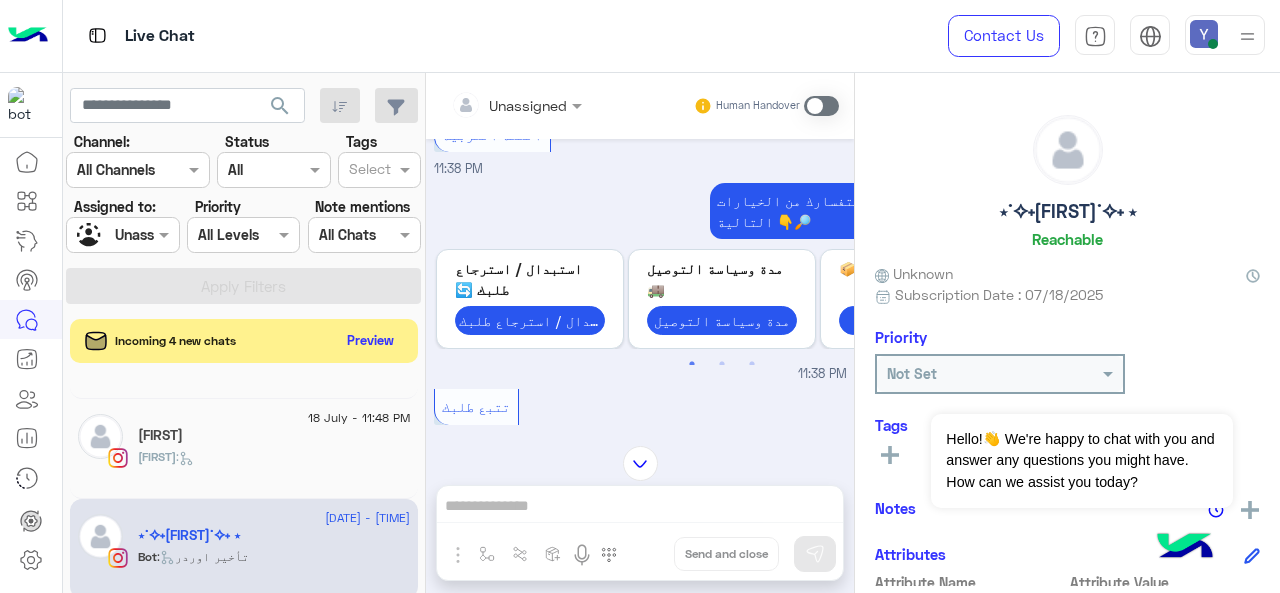 click at bounding box center [821, 106] 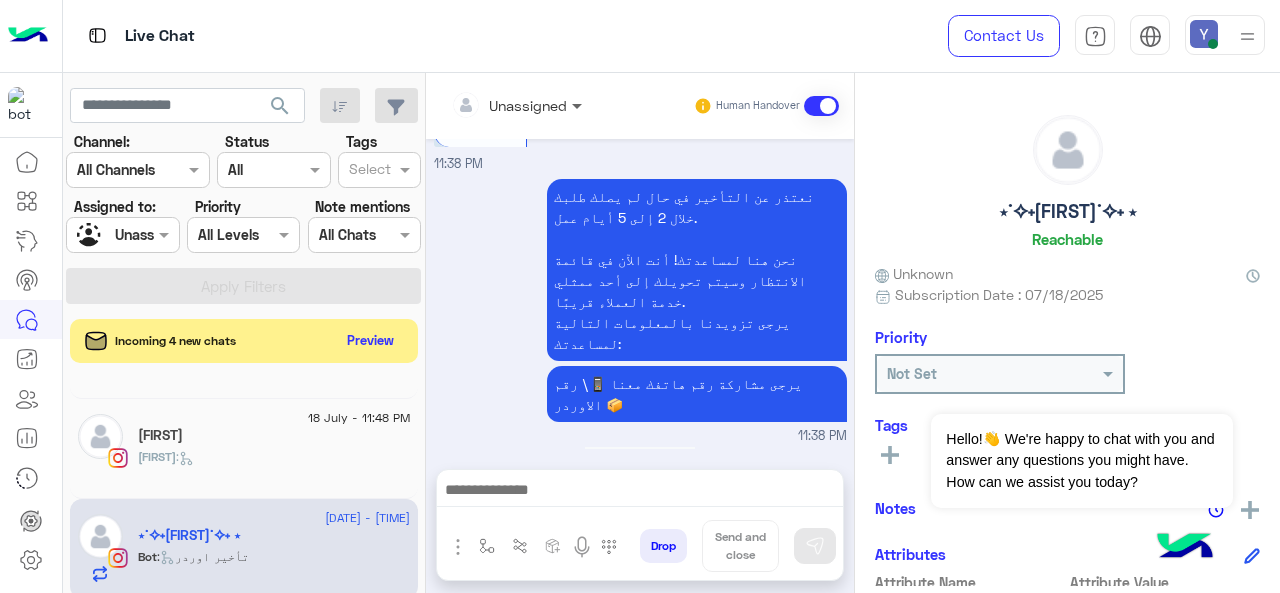 click at bounding box center [579, 105] 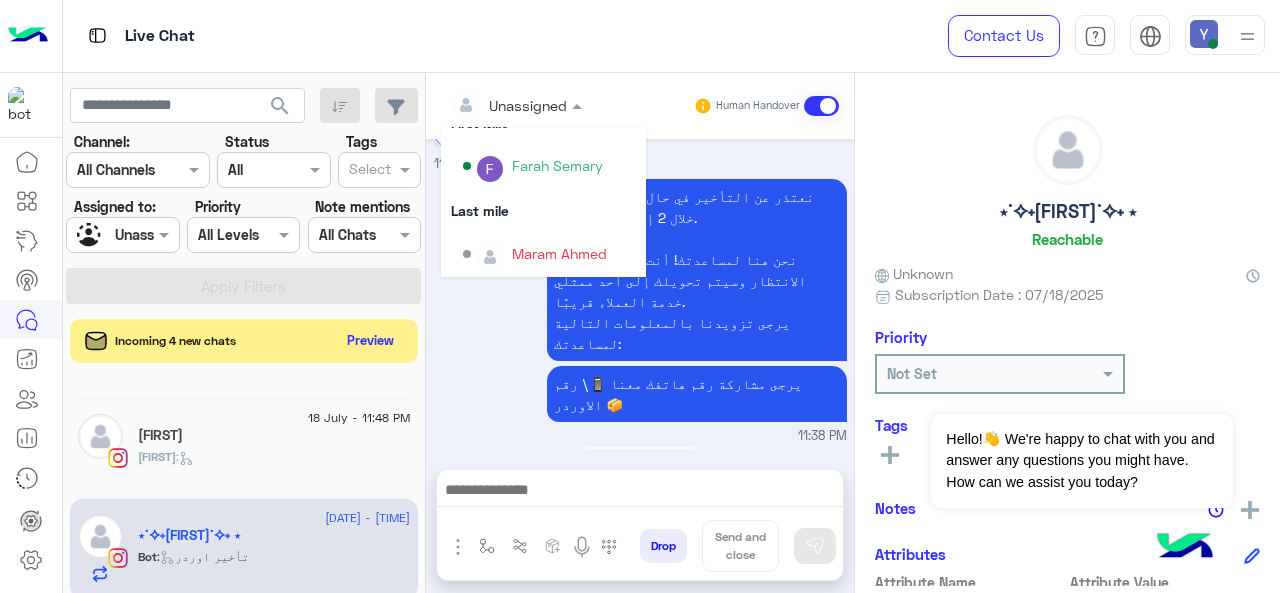 scroll, scrollTop: 354, scrollLeft: 0, axis: vertical 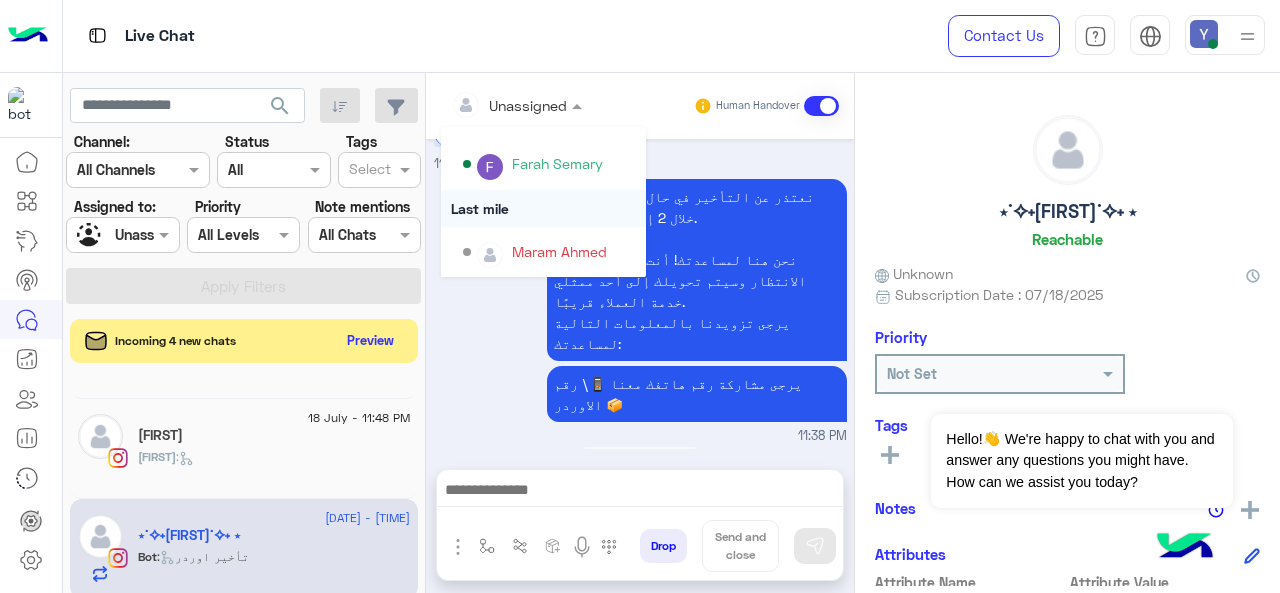 click on "Last mile" at bounding box center [543, 208] 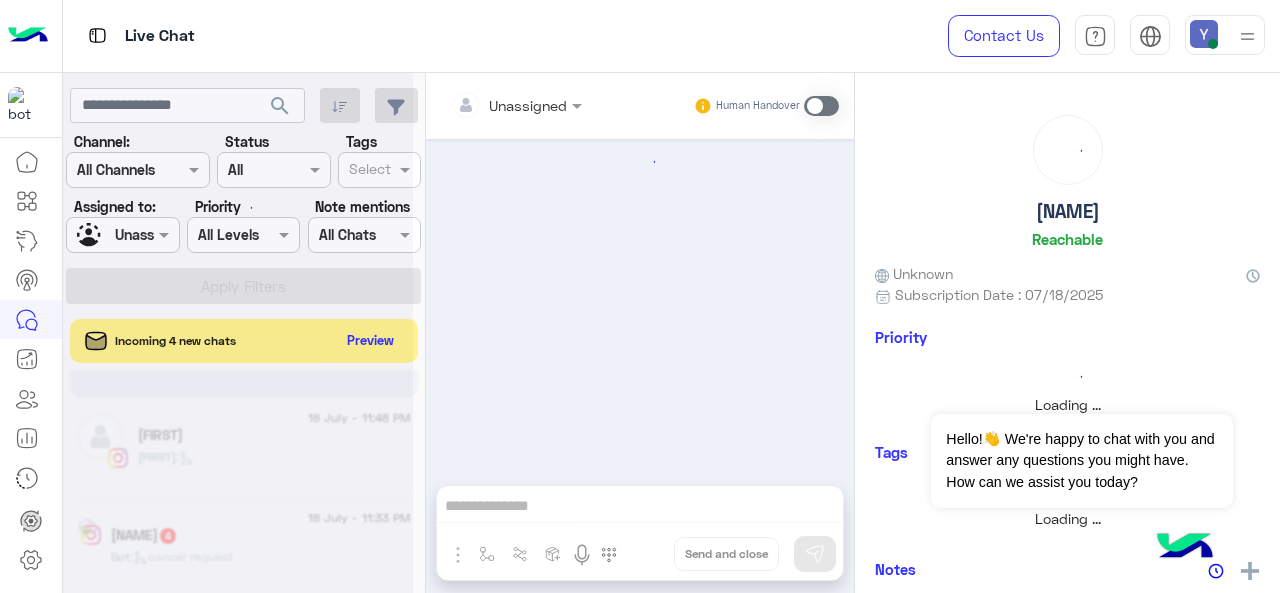 scroll, scrollTop: 790, scrollLeft: 0, axis: vertical 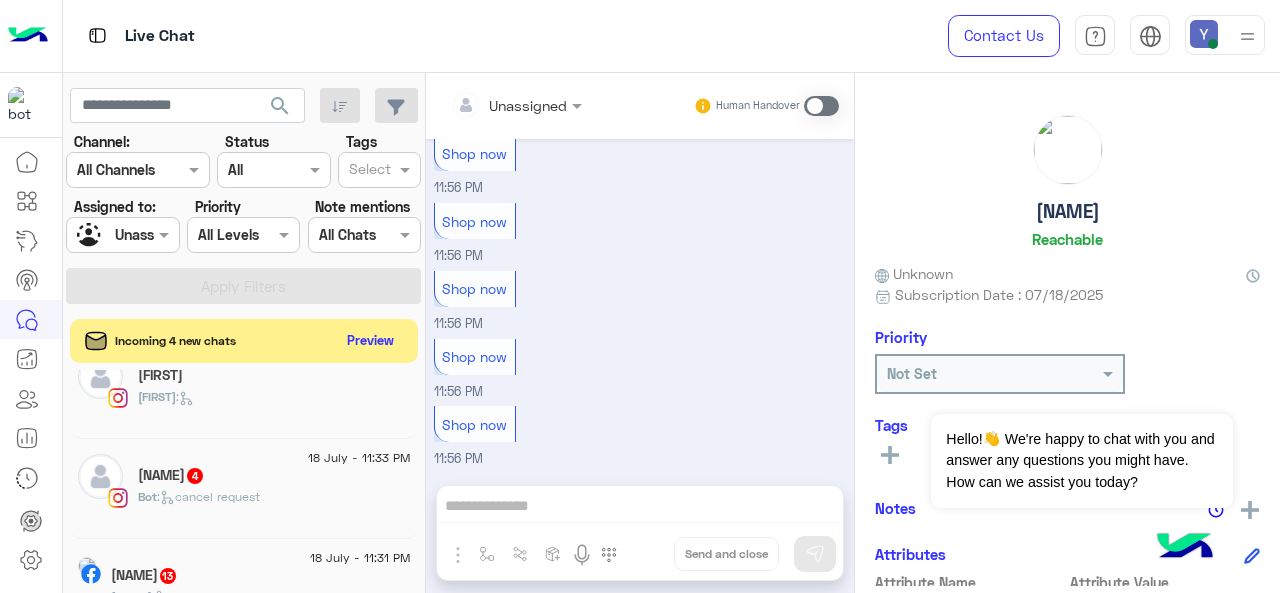 click on "Mirna Magdy  4" 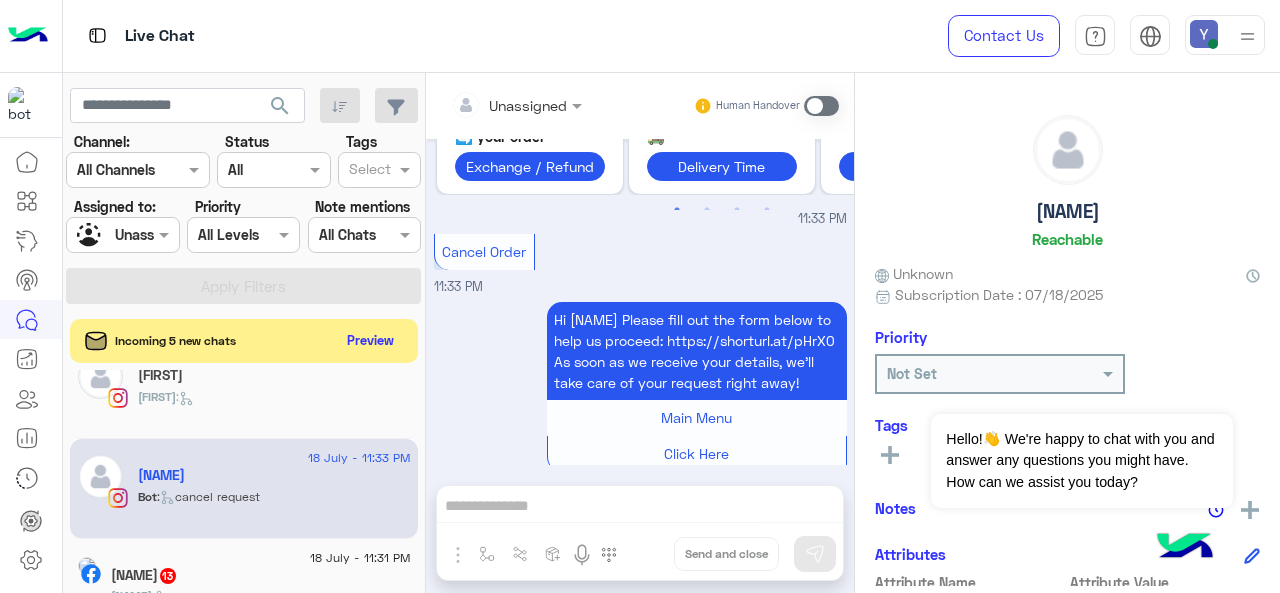 scroll, scrollTop: 1451, scrollLeft: 0, axis: vertical 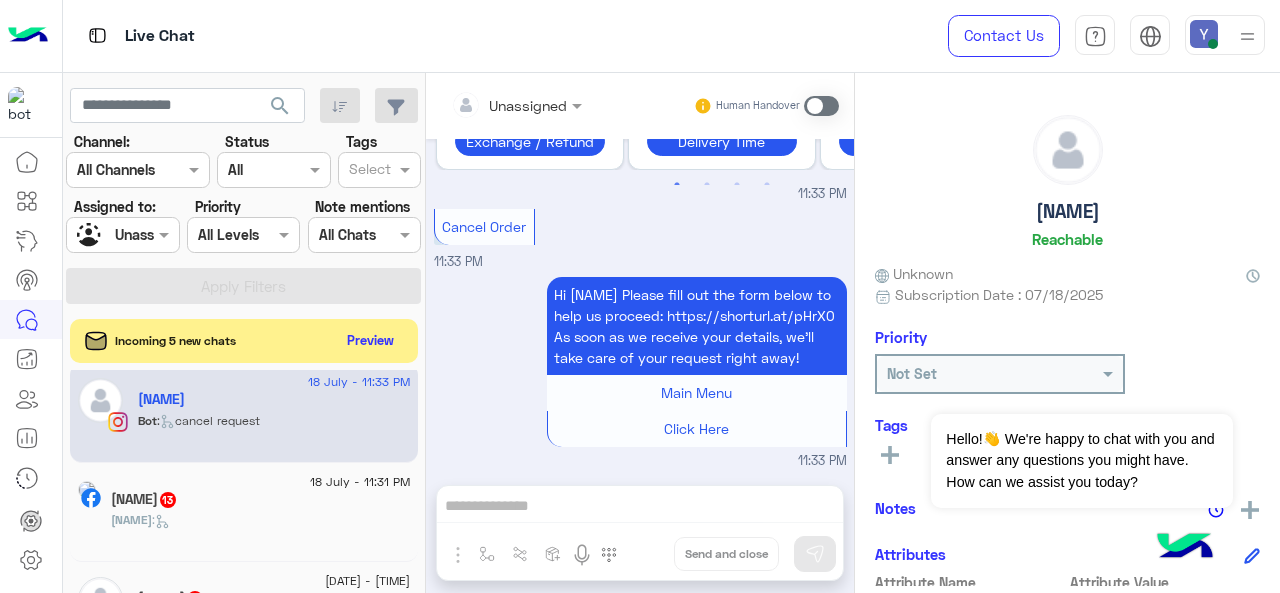 click on "Rihan Aboulkhir  13" 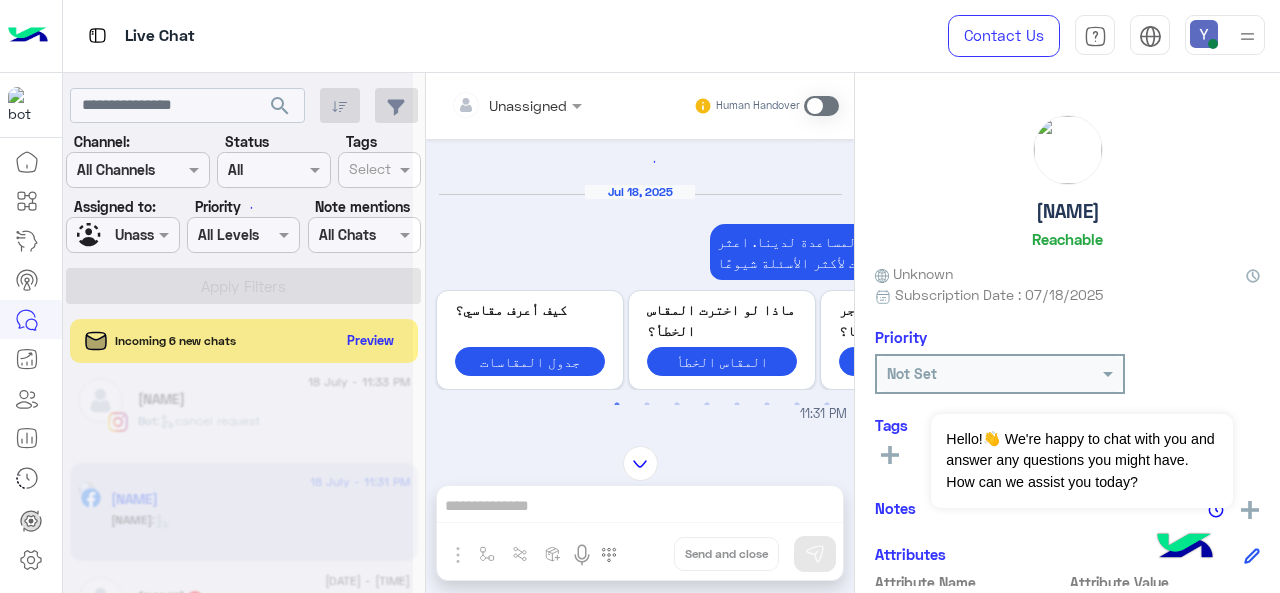 scroll, scrollTop: 1357, scrollLeft: 0, axis: vertical 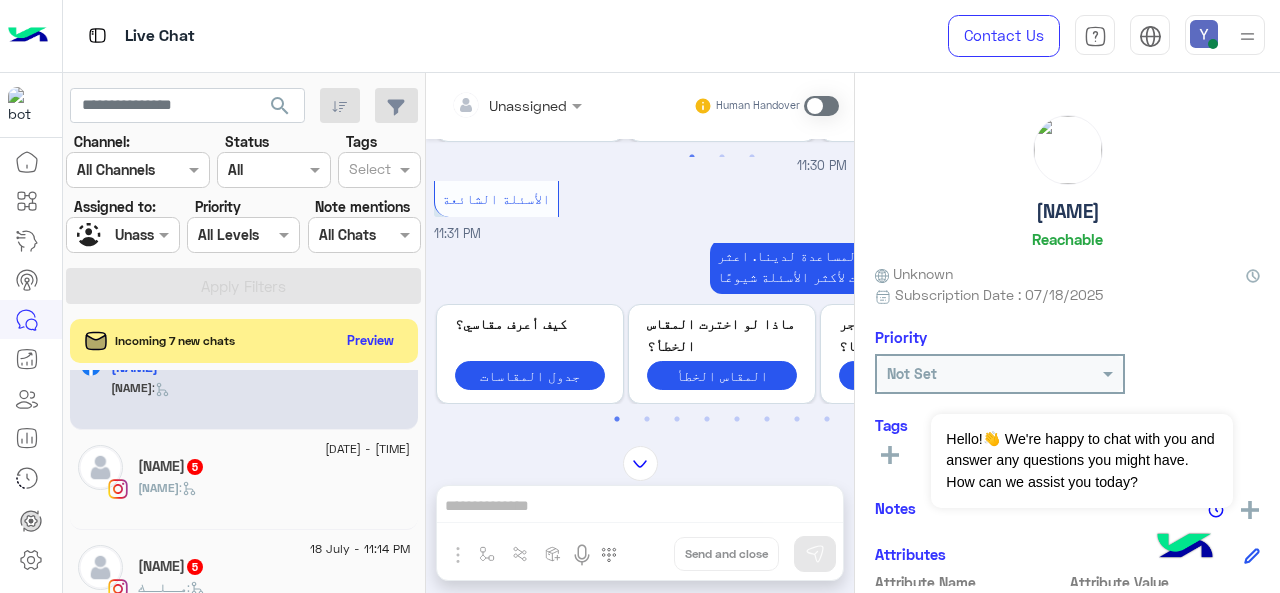 click on "ʀᴜʀᴇᴇ :" 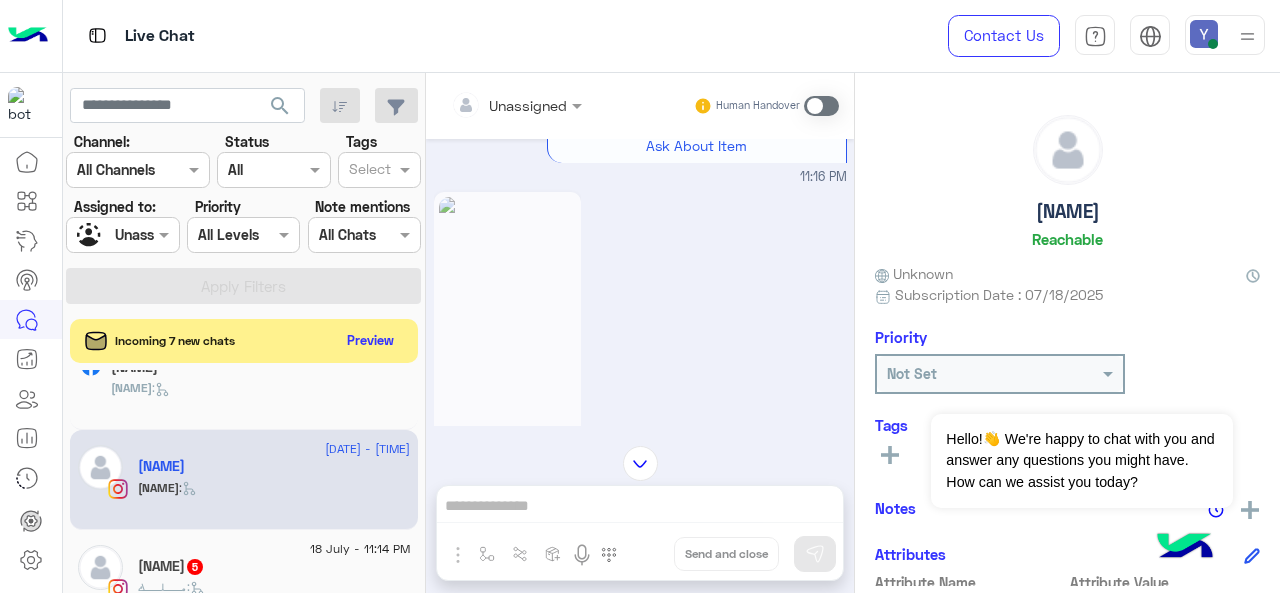 scroll, scrollTop: 774, scrollLeft: 0, axis: vertical 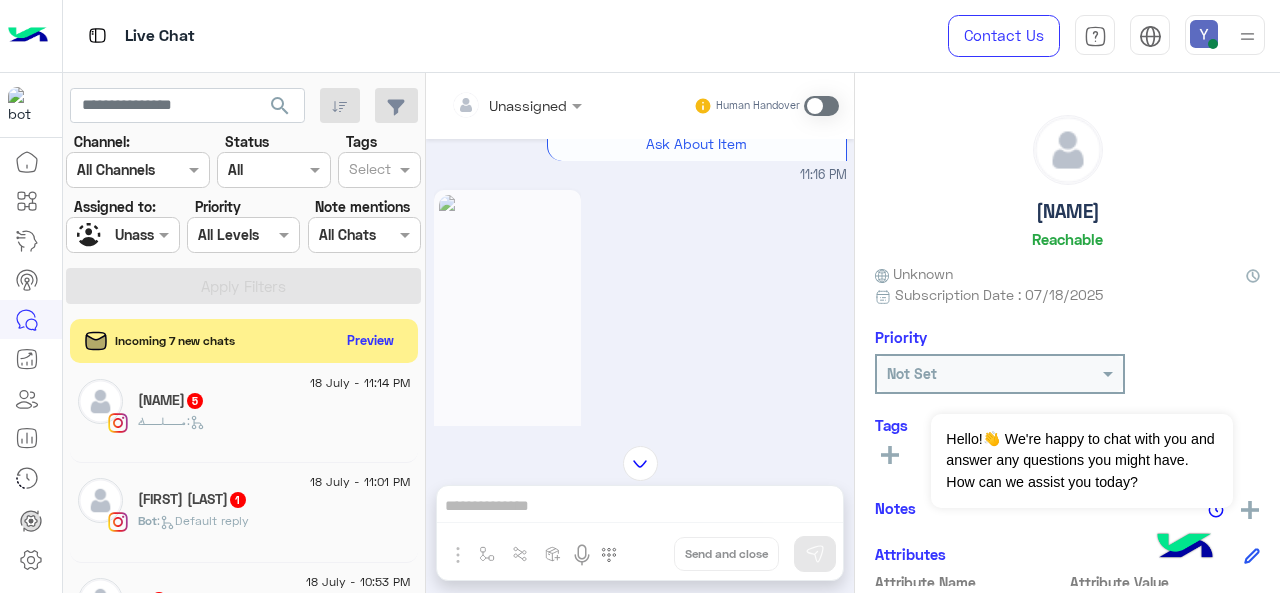 click on "مــلــك حــجــاج  5" 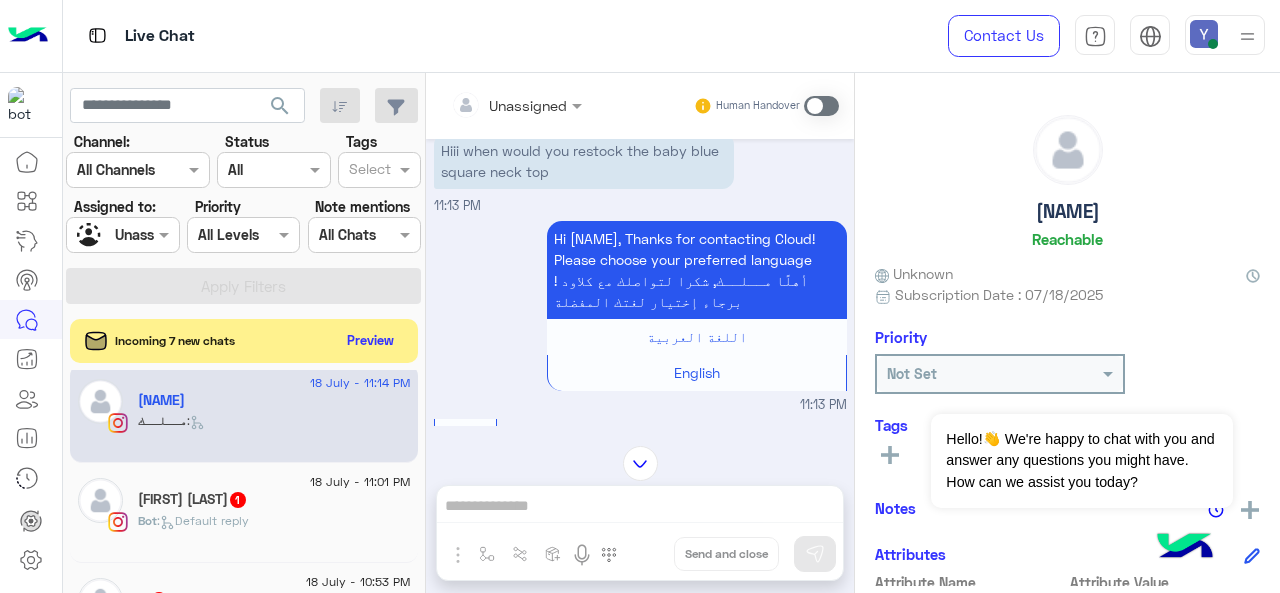 scroll, scrollTop: 0, scrollLeft: 0, axis: both 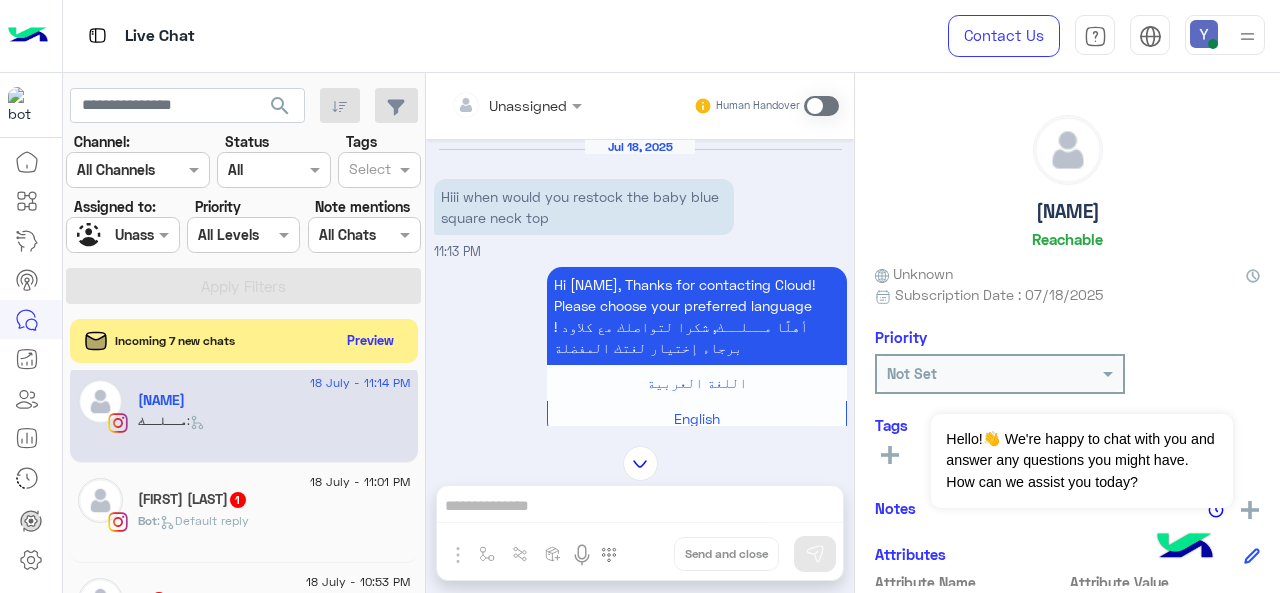 click at bounding box center (821, 106) 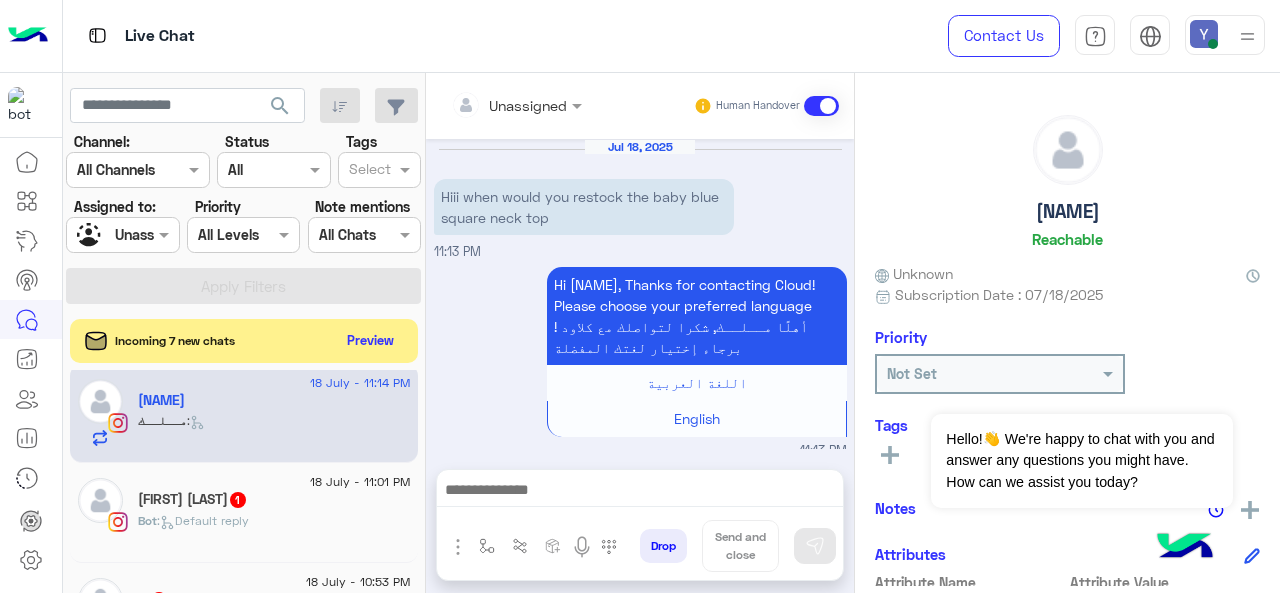 scroll, scrollTop: 983, scrollLeft: 0, axis: vertical 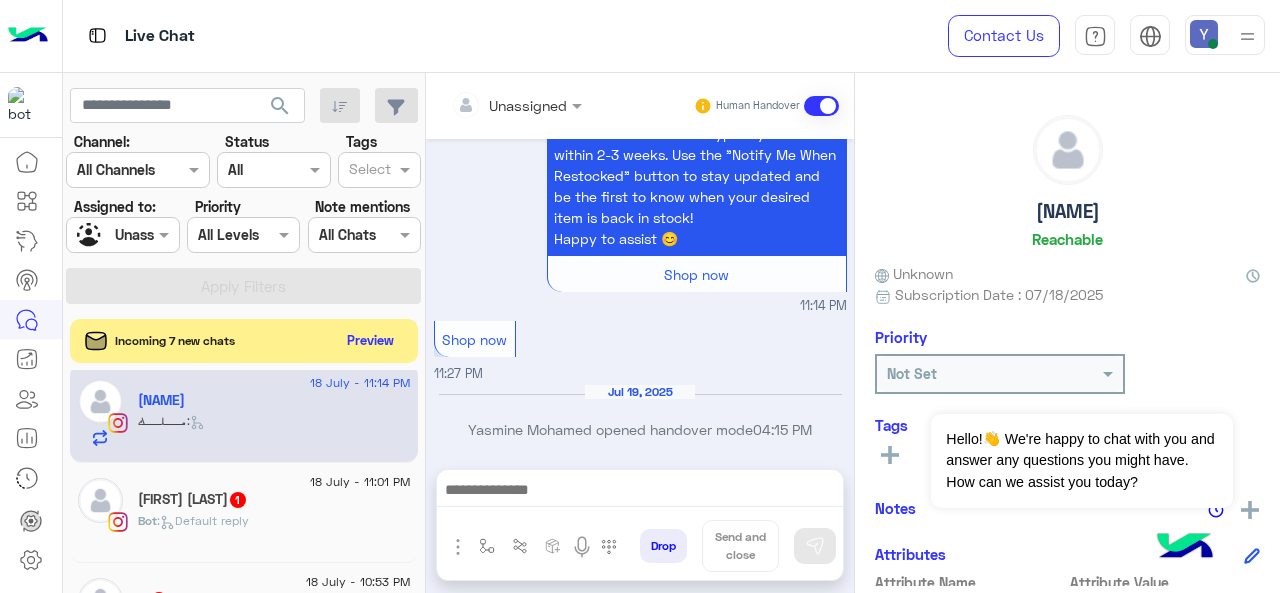 click at bounding box center (516, 104) 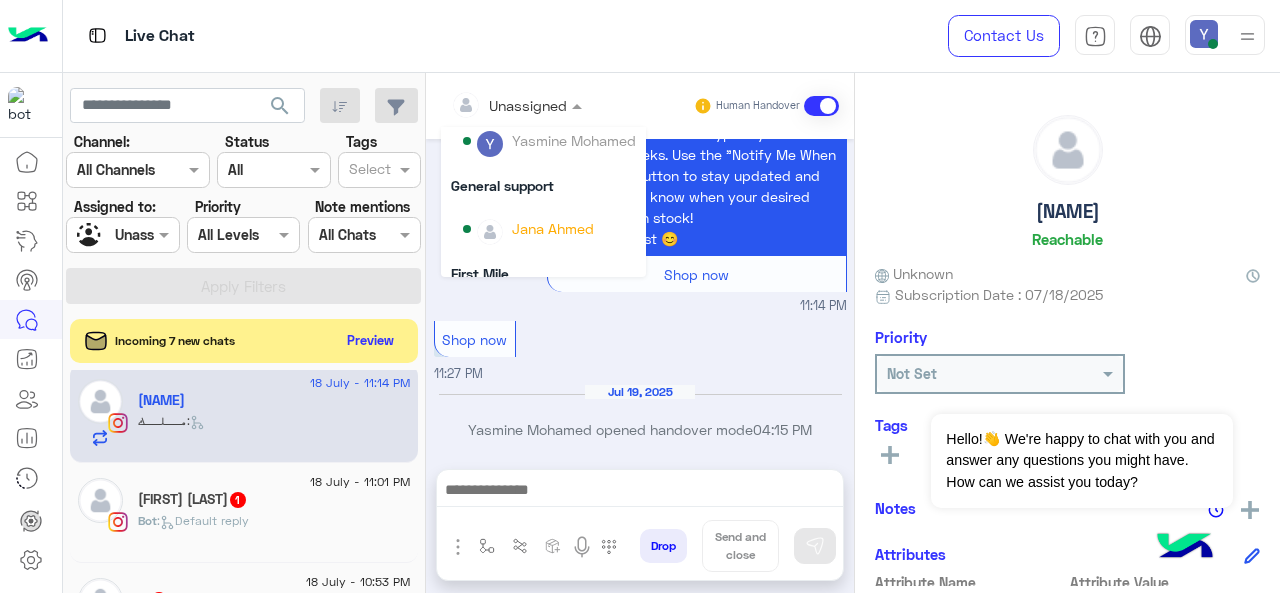 scroll, scrollTop: 207, scrollLeft: 0, axis: vertical 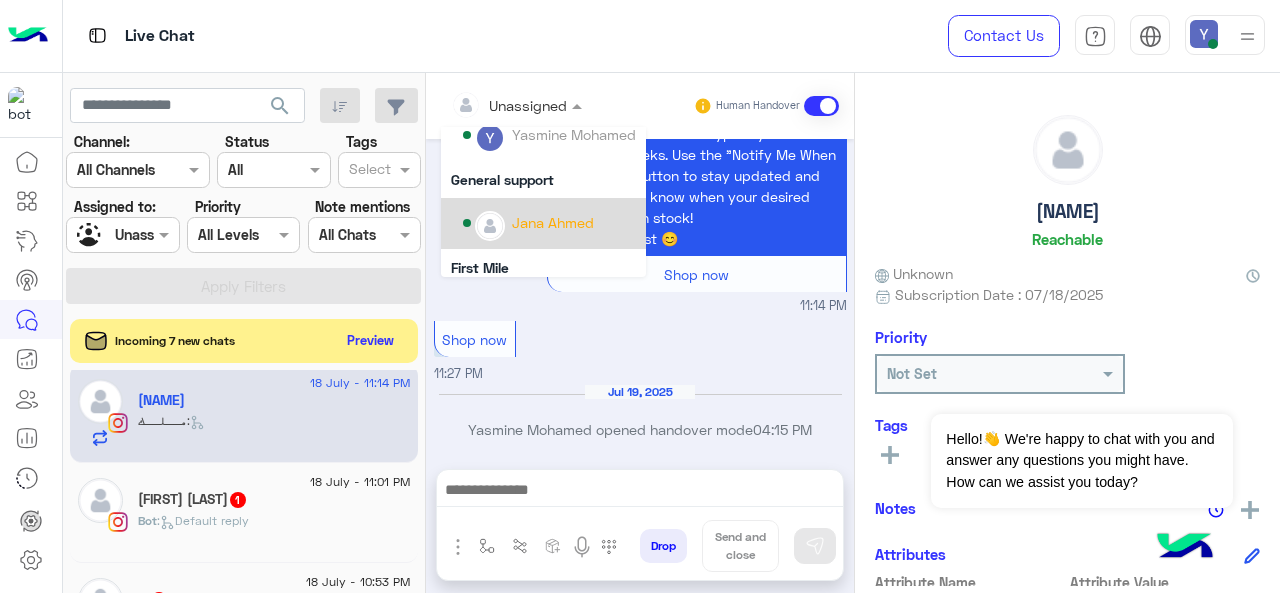 click on "Jana Ahmed" at bounding box center [553, 222] 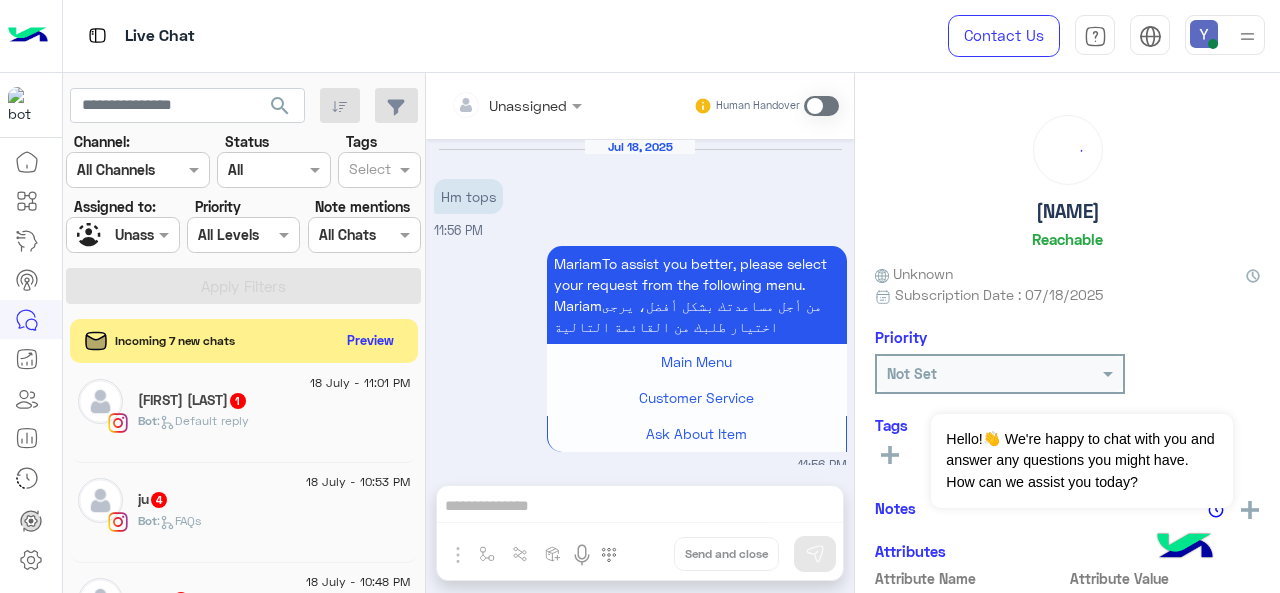 scroll, scrollTop: 790, scrollLeft: 0, axis: vertical 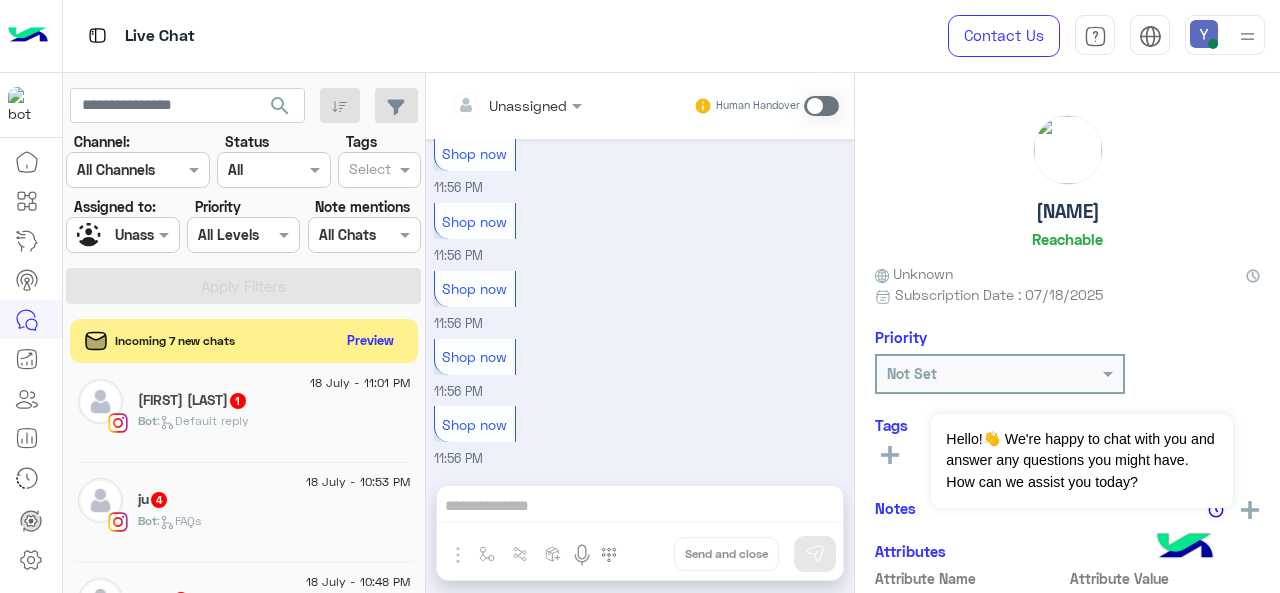 click on ":   Default reply" 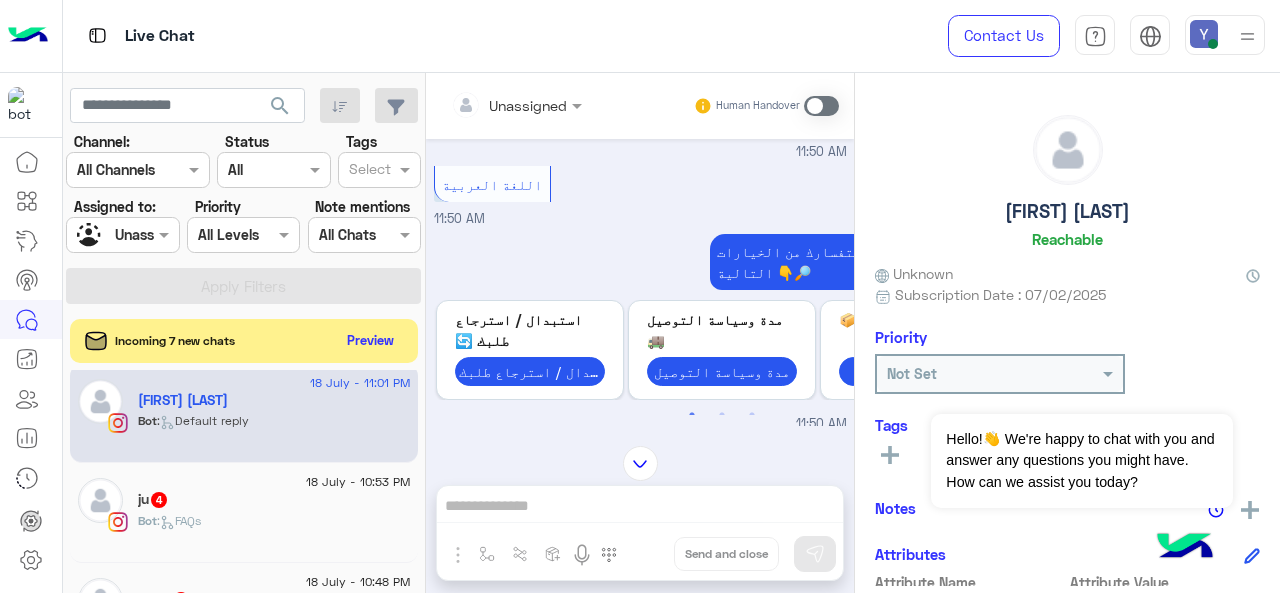 scroll, scrollTop: 282, scrollLeft: 0, axis: vertical 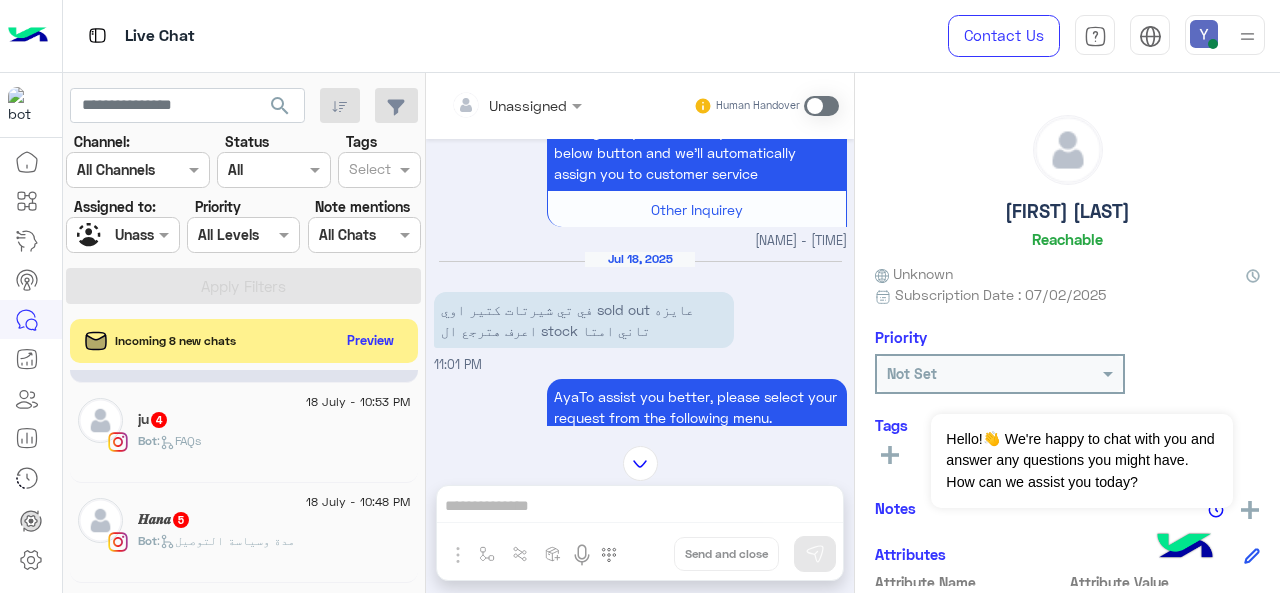 click on "ju   4" 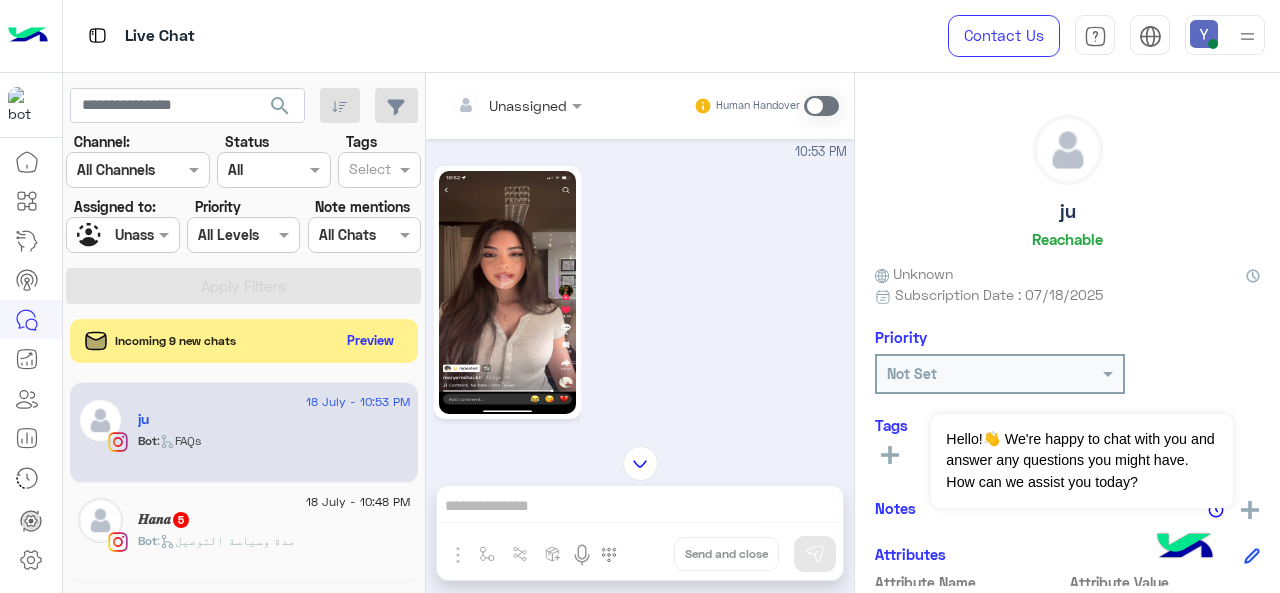 scroll, scrollTop: 279, scrollLeft: 0, axis: vertical 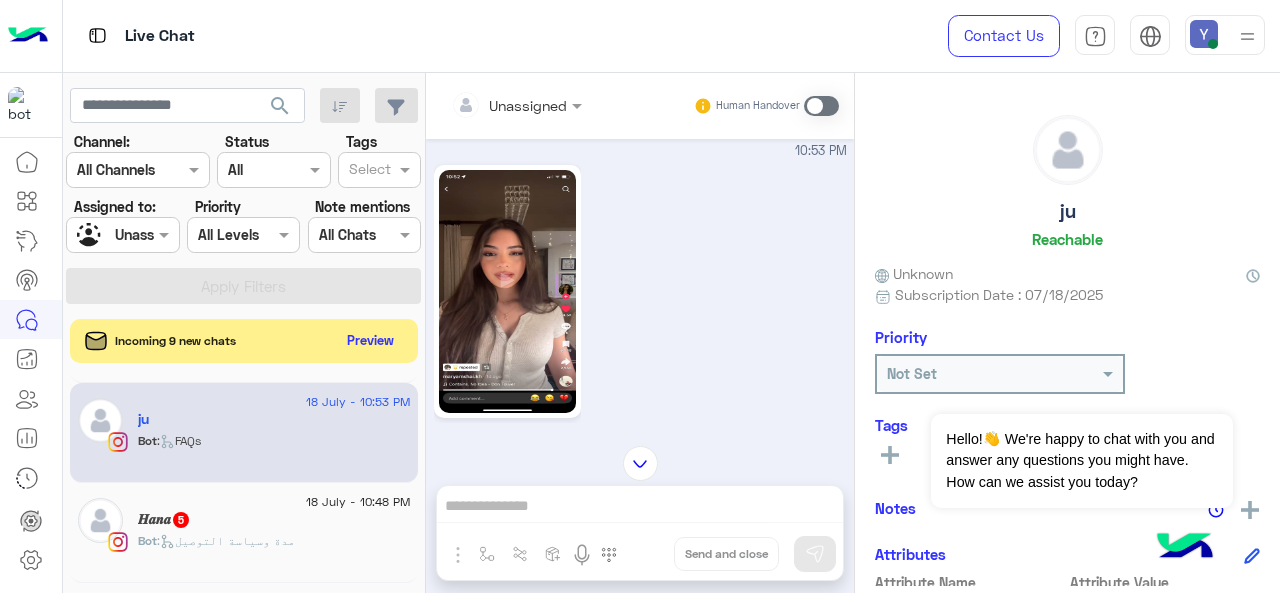 click 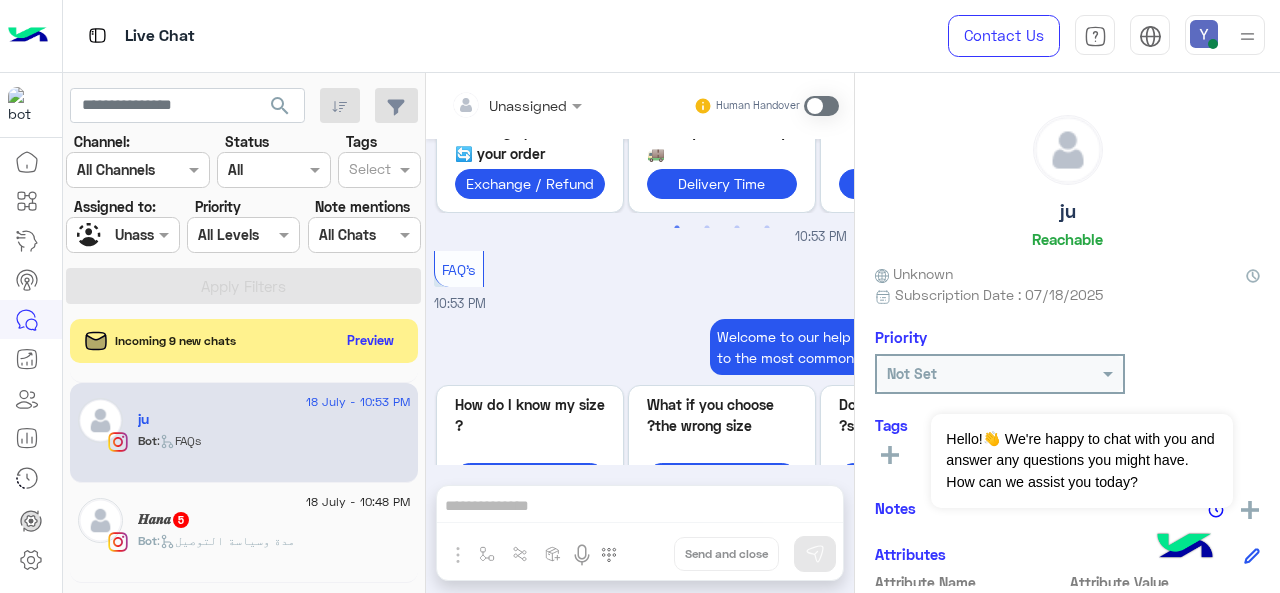 scroll, scrollTop: 1054, scrollLeft: 0, axis: vertical 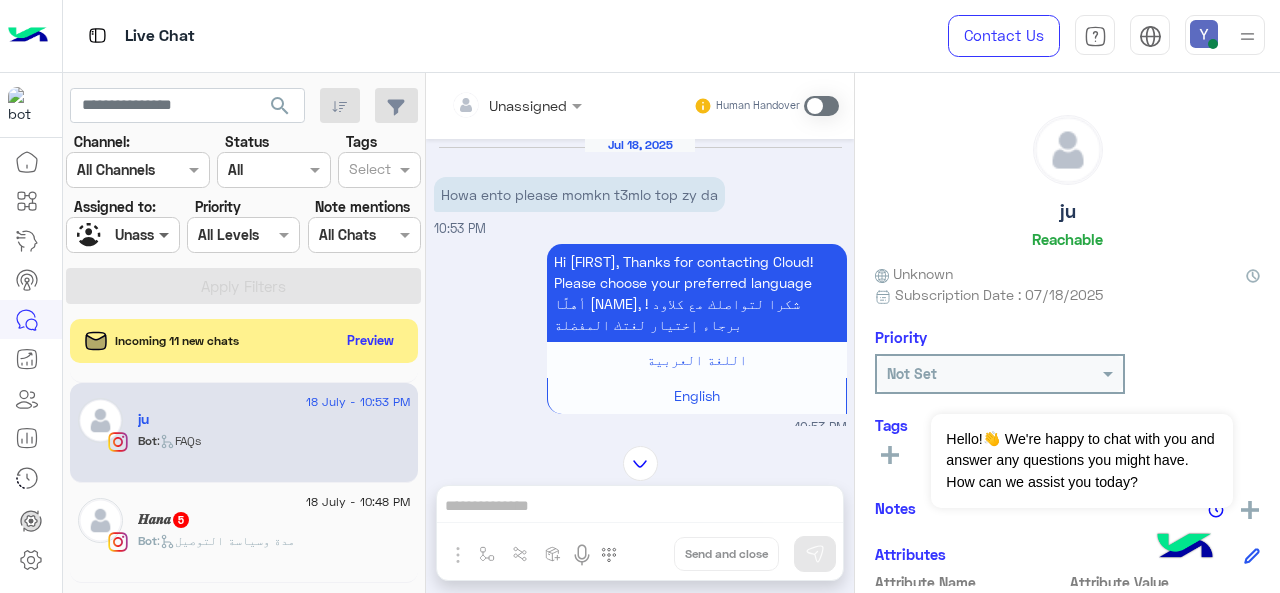 click at bounding box center (166, 234) 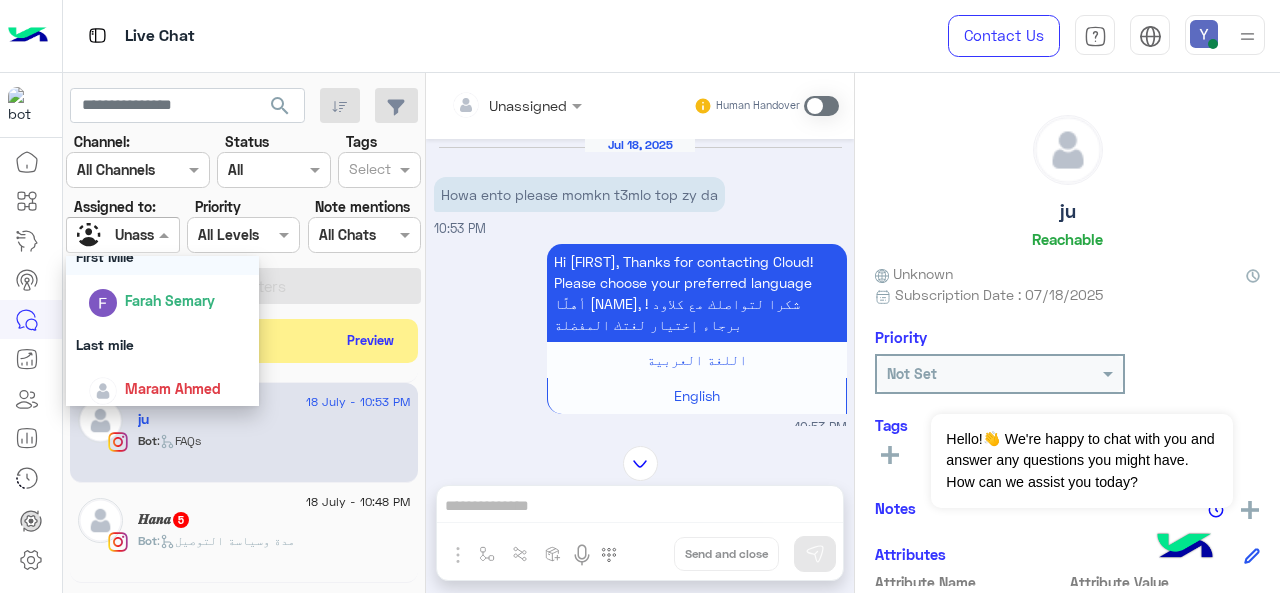 scroll, scrollTop: 392, scrollLeft: 0, axis: vertical 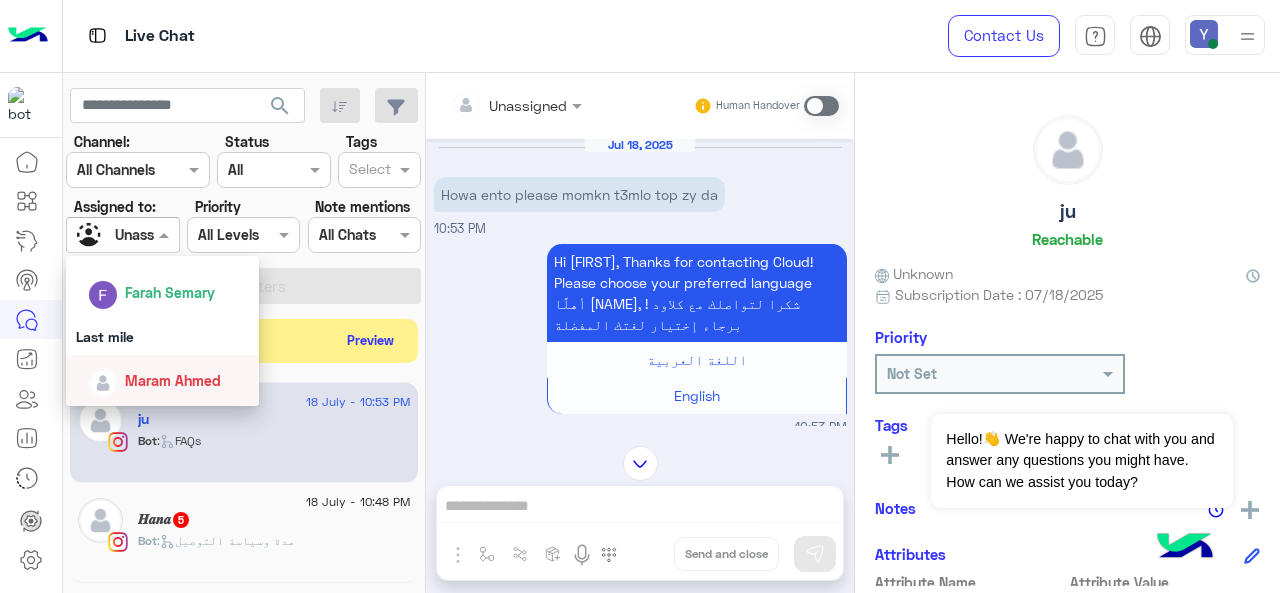 click on "Maram Ahmed" at bounding box center [173, 380] 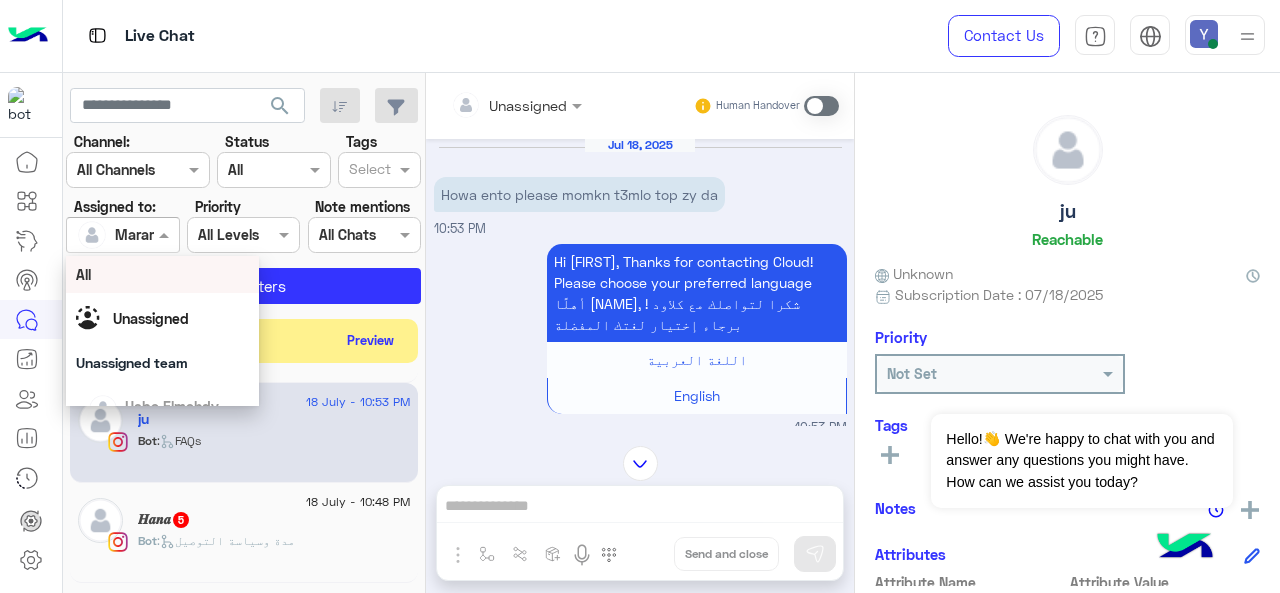 click at bounding box center [122, 234] 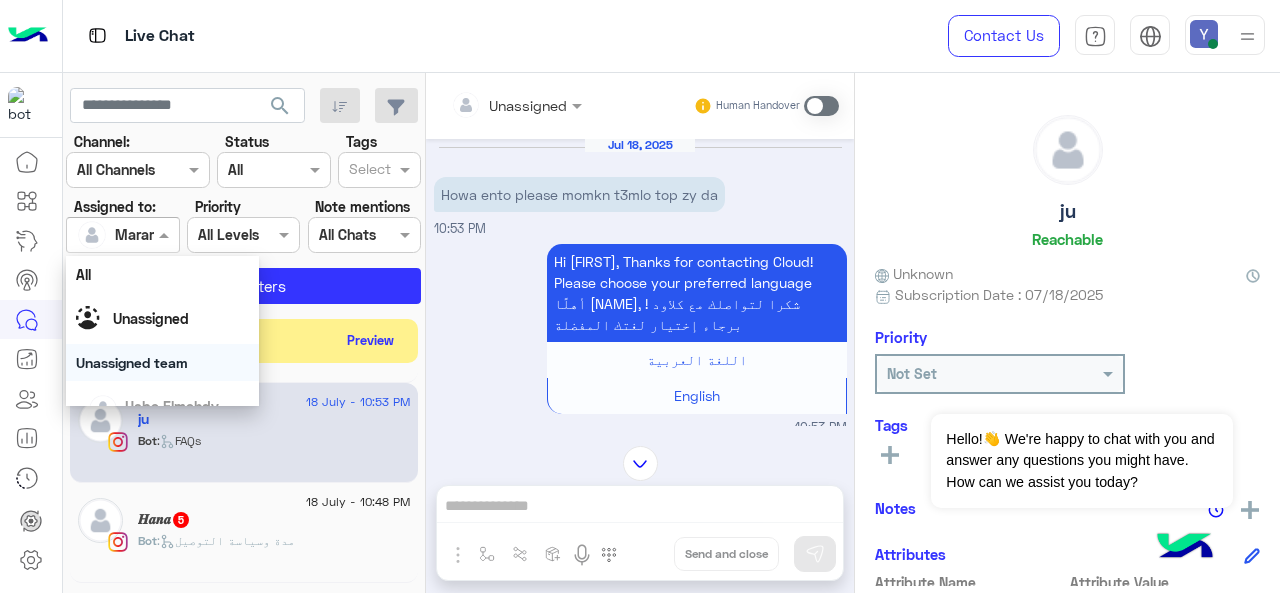 scroll, scrollTop: 392, scrollLeft: 0, axis: vertical 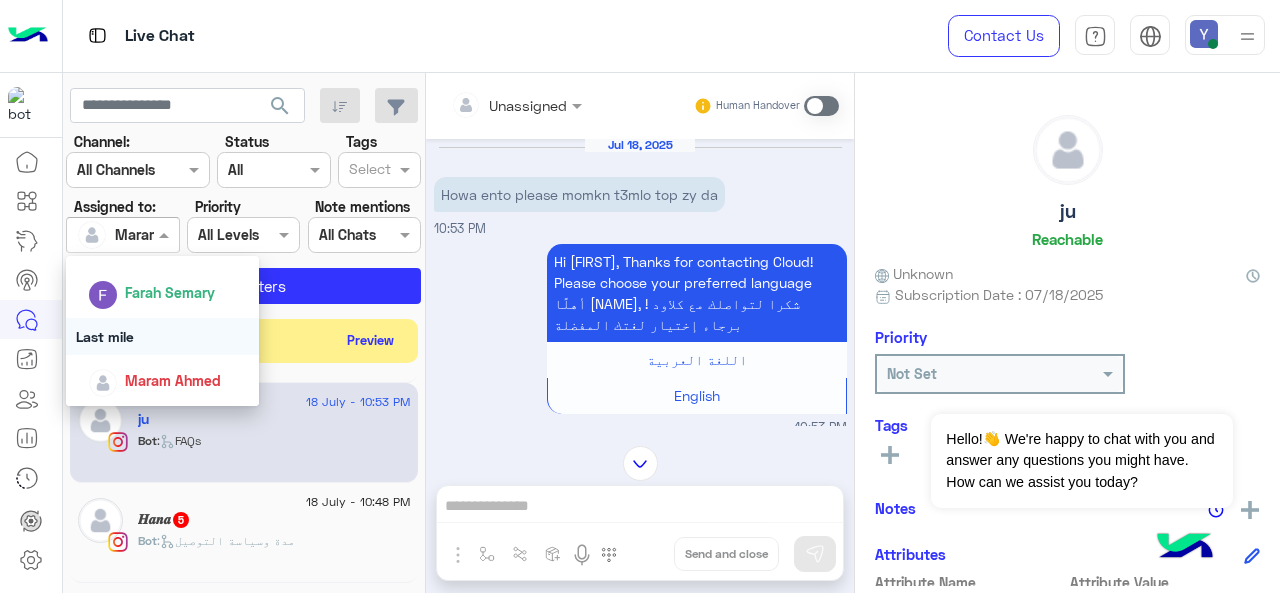 click on "Last mile" at bounding box center (163, 336) 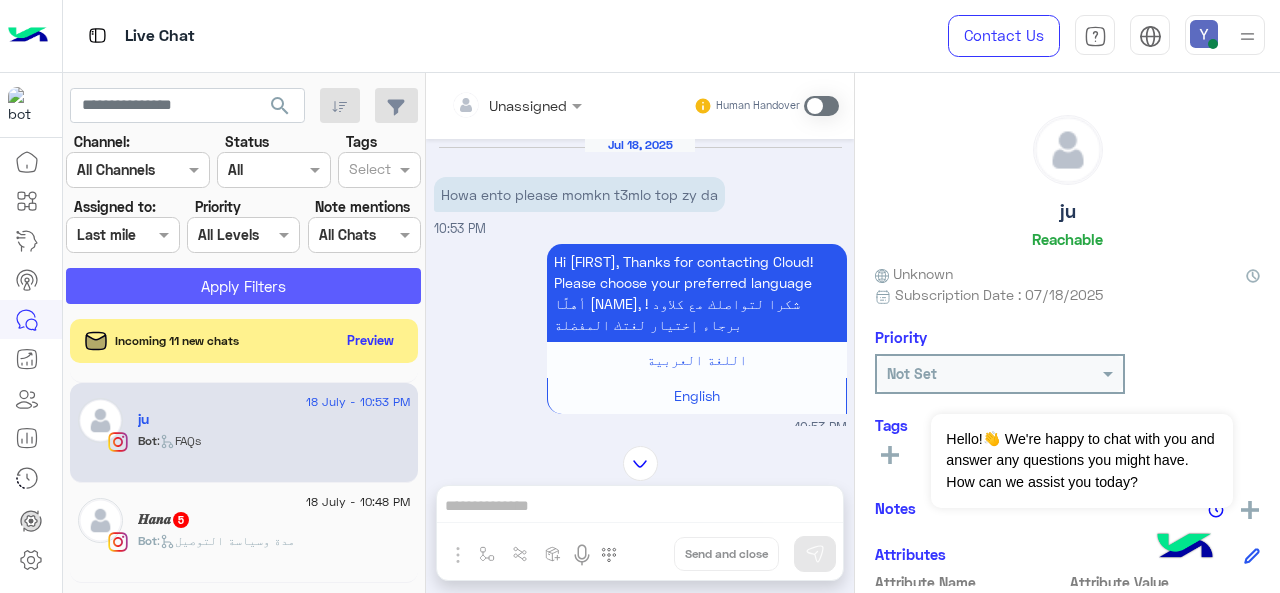 click on "Apply Filters" 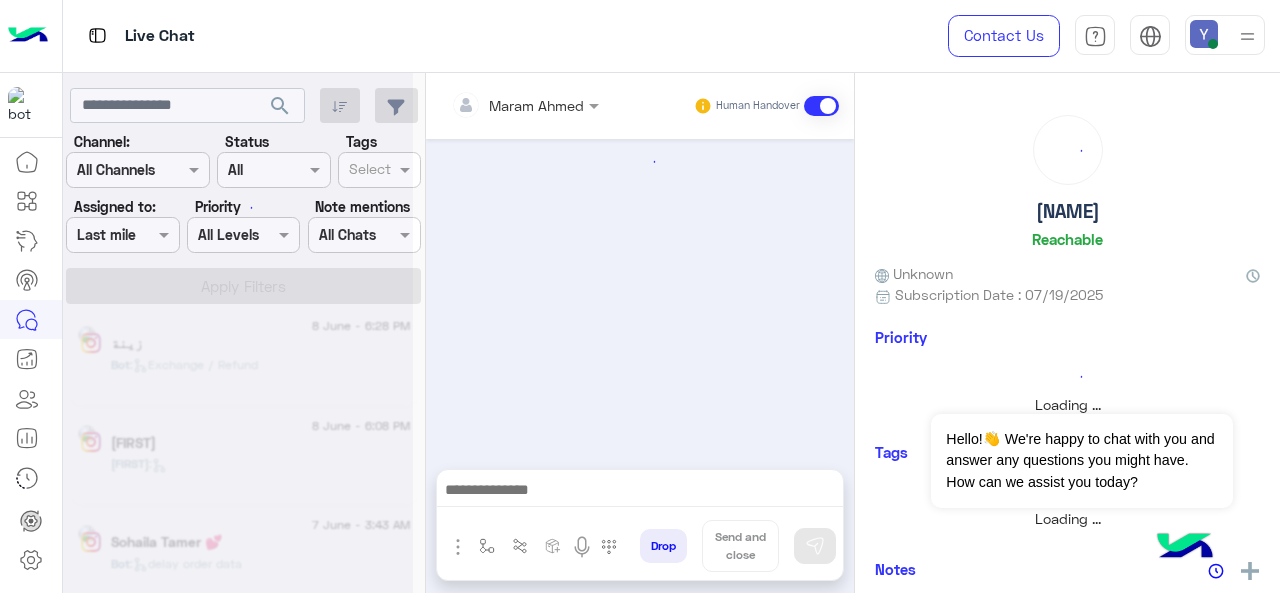 scroll, scrollTop: 0, scrollLeft: 0, axis: both 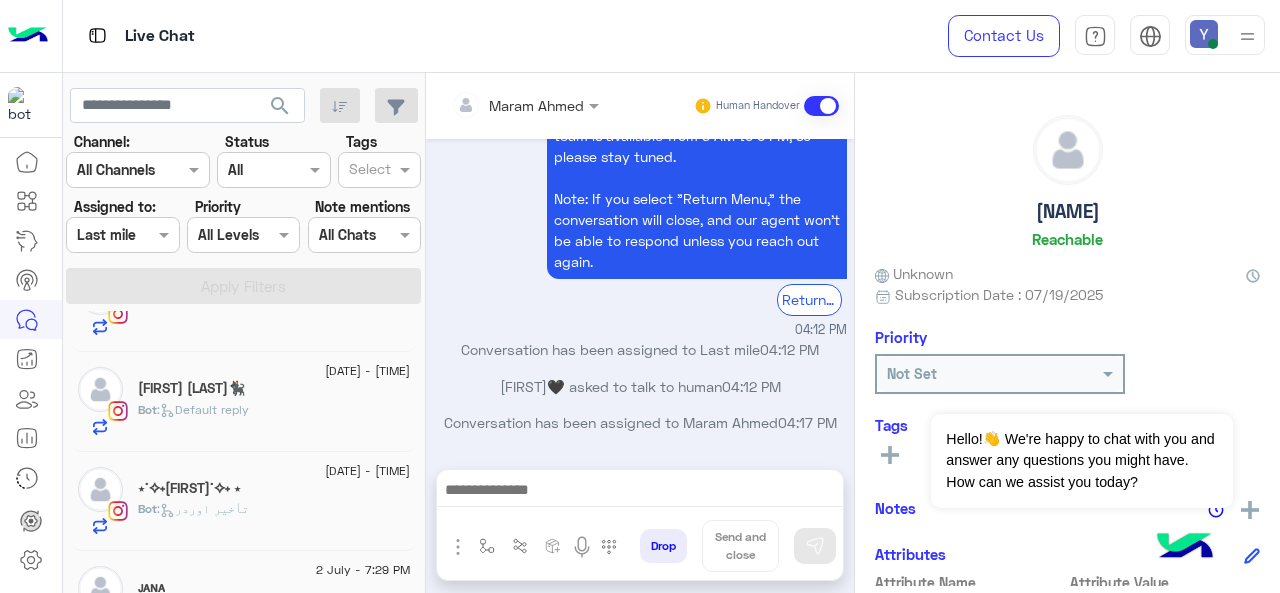 click on "Laila Amr🐈‍⬛" 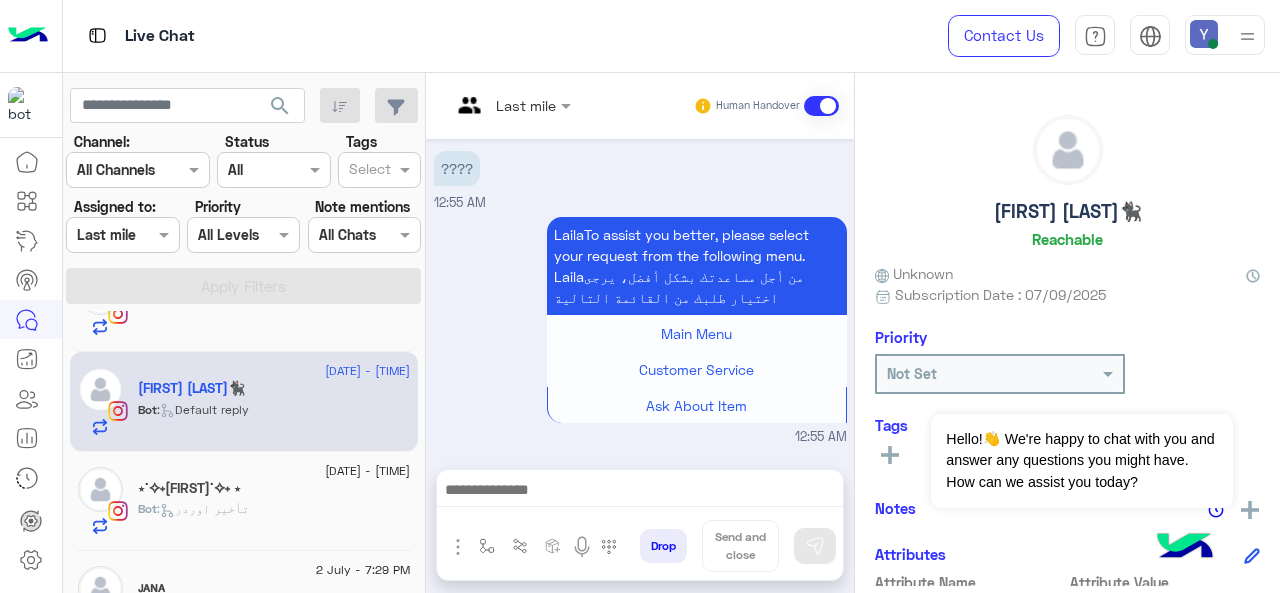 scroll, scrollTop: 697, scrollLeft: 0, axis: vertical 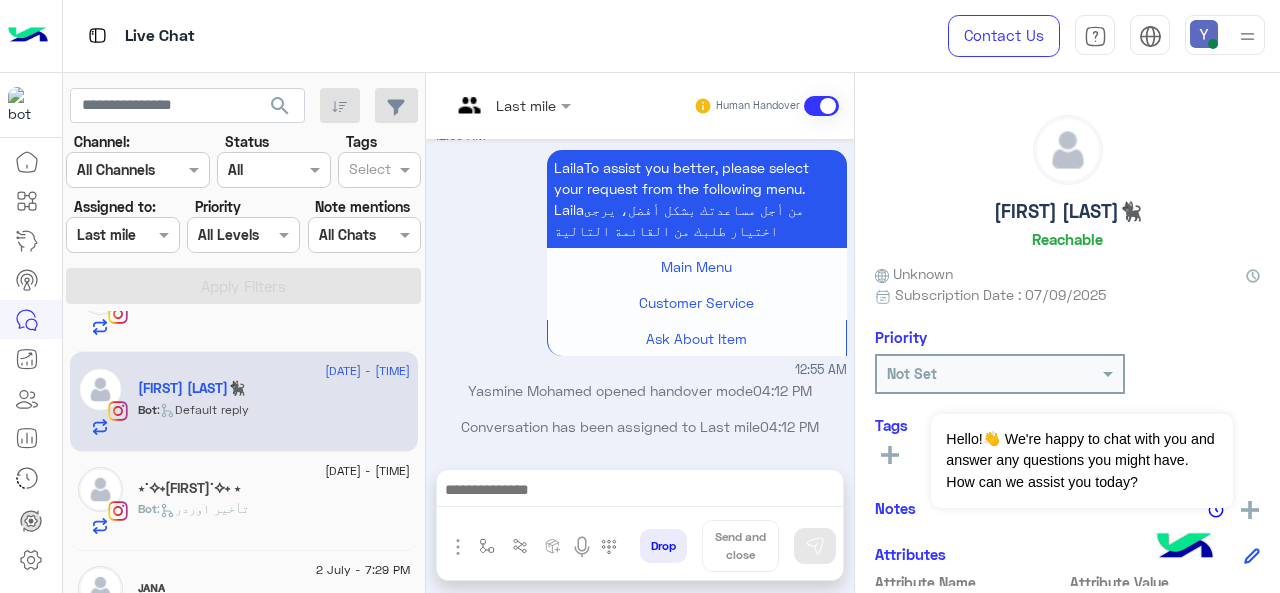 click on "Customer Service" at bounding box center (696, 302) 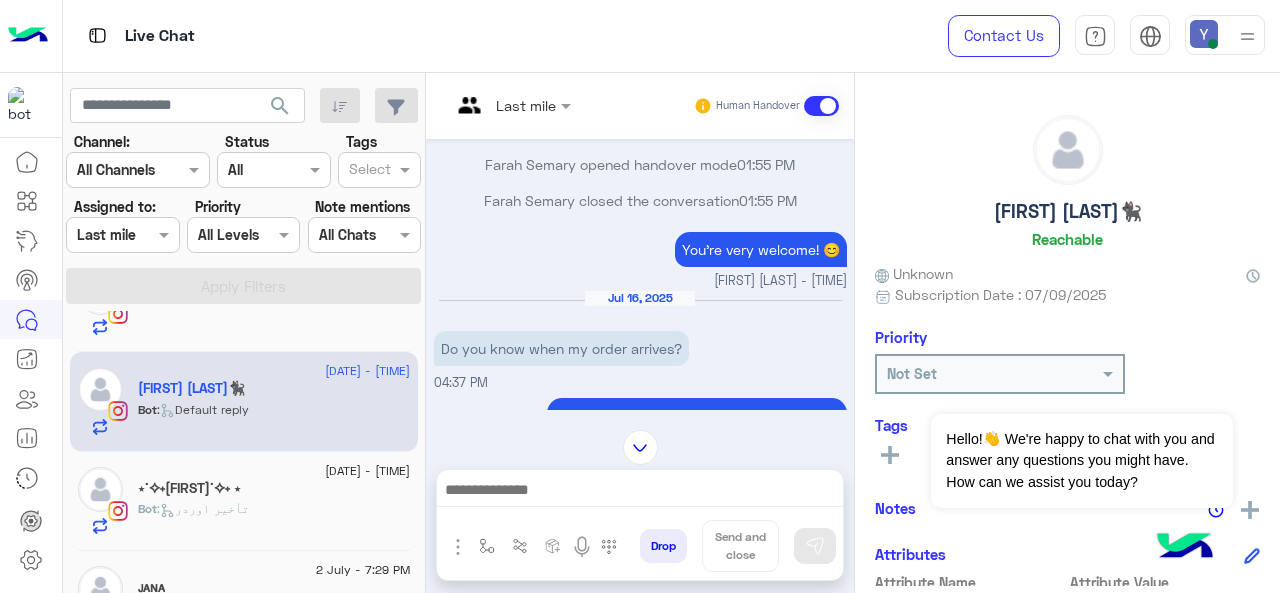 scroll, scrollTop: 697, scrollLeft: 0, axis: vertical 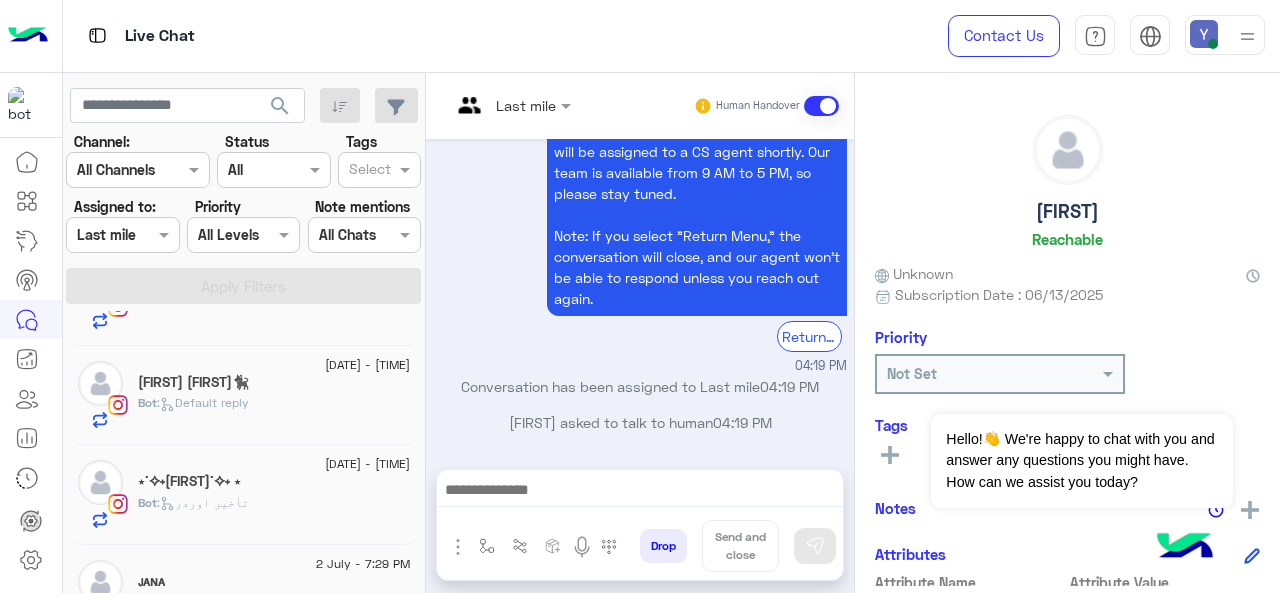click on ":   Default reply" 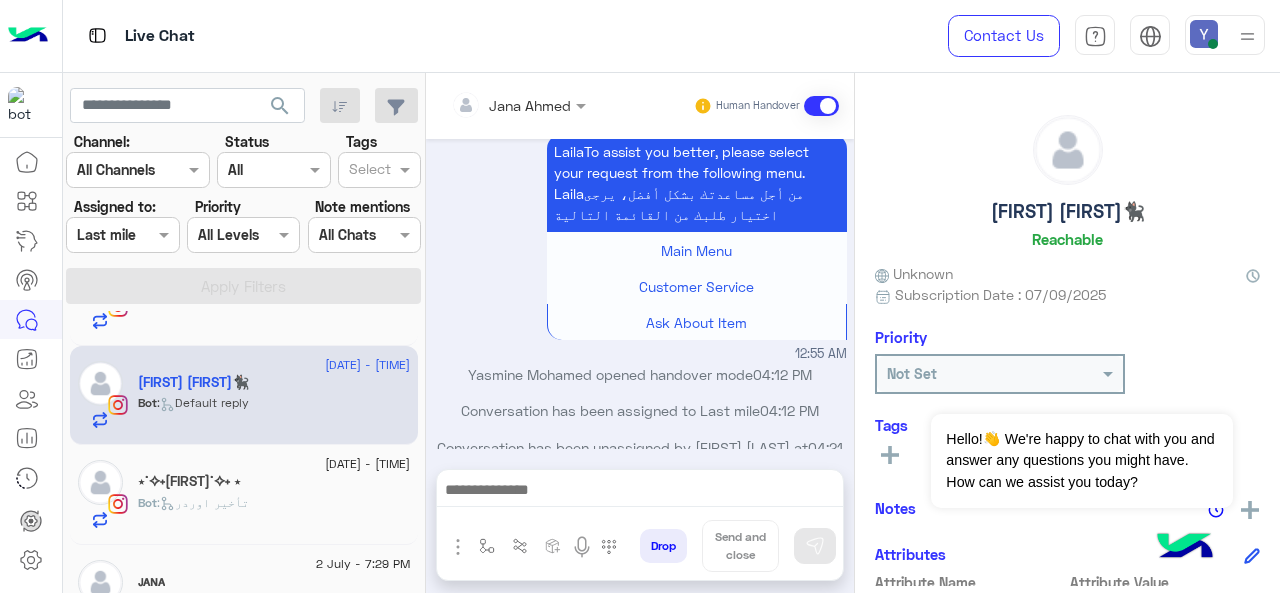 scroll, scrollTop: 755, scrollLeft: 0, axis: vertical 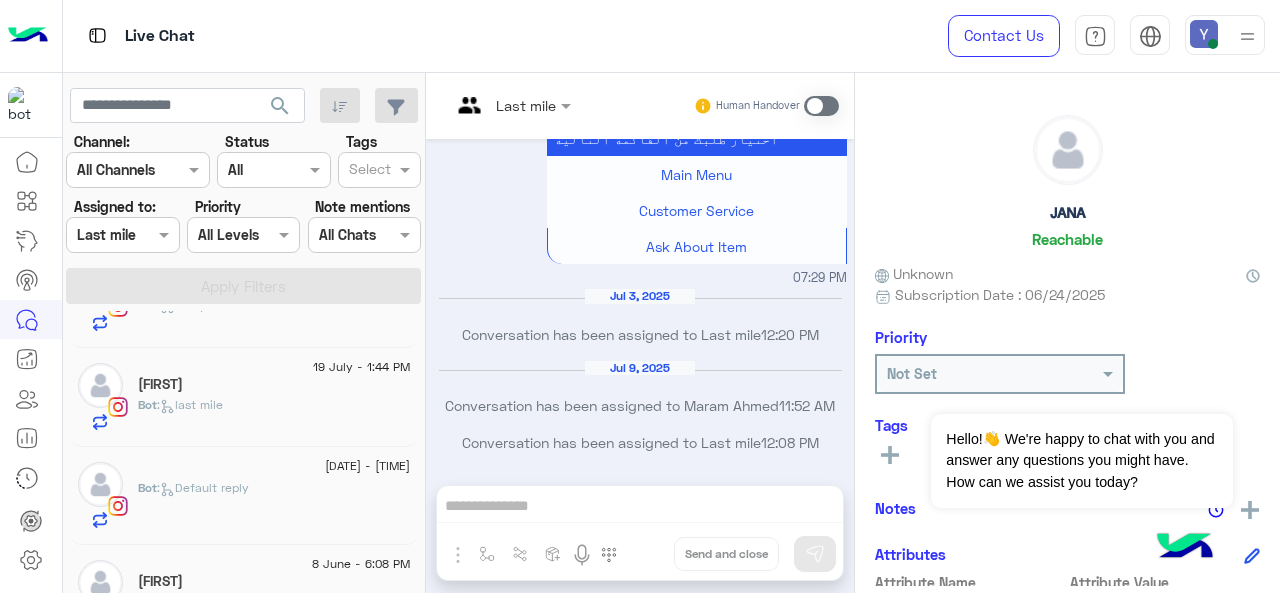 click at bounding box center (122, 234) 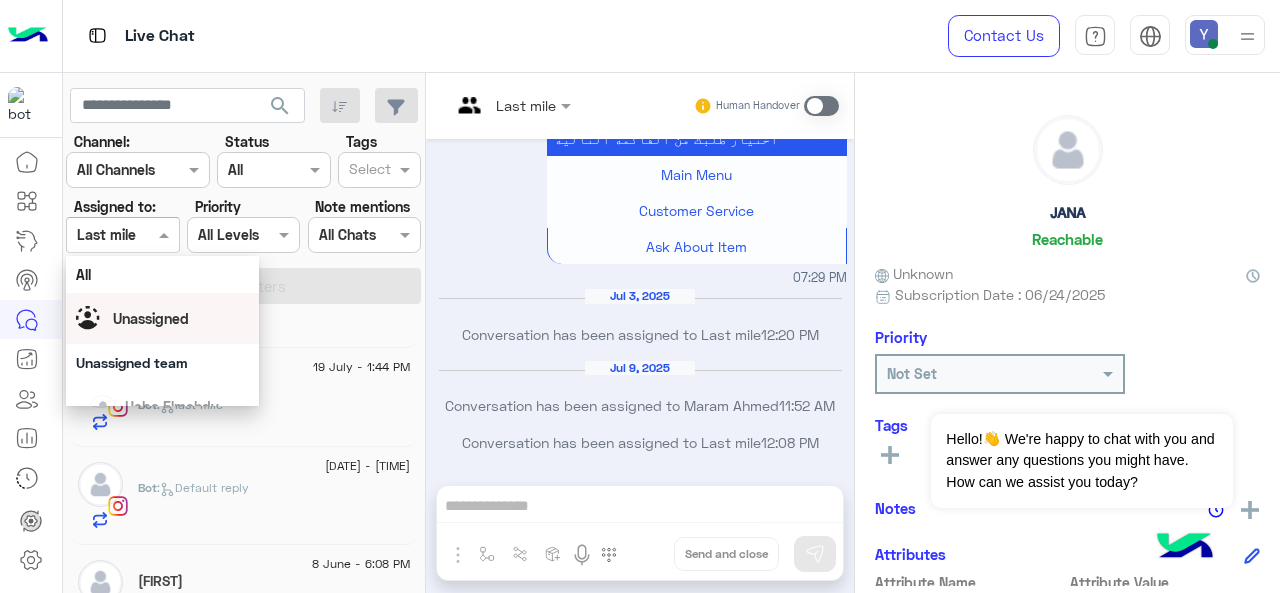 click on "Unassigned" at bounding box center (151, 318) 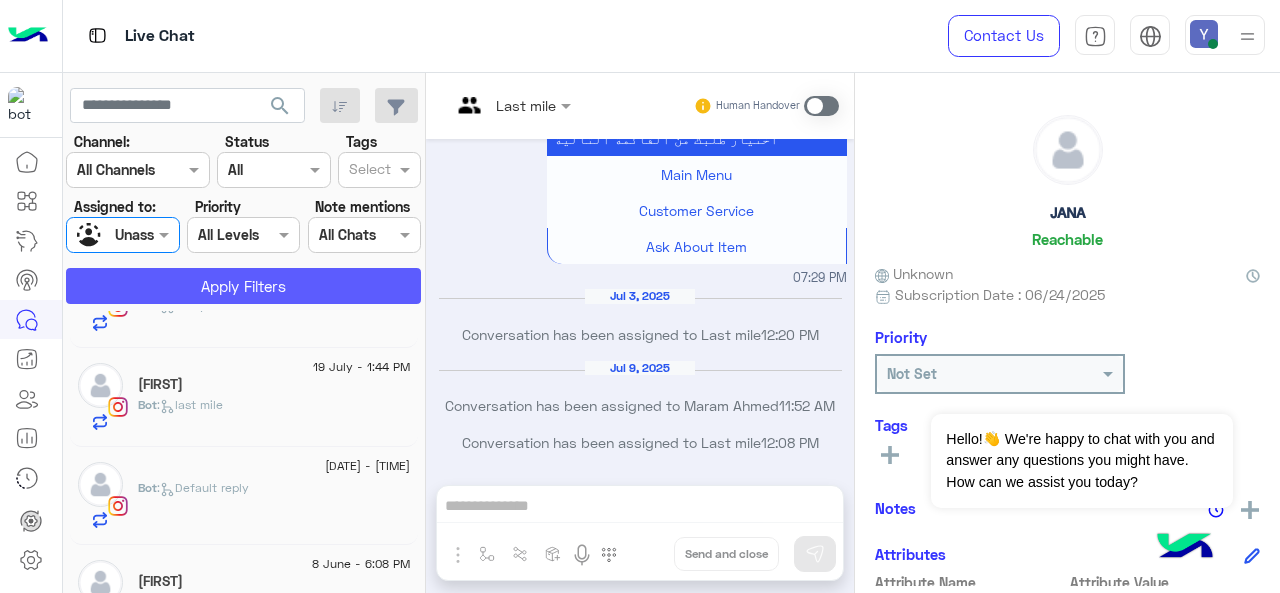 click on "Apply Filters" 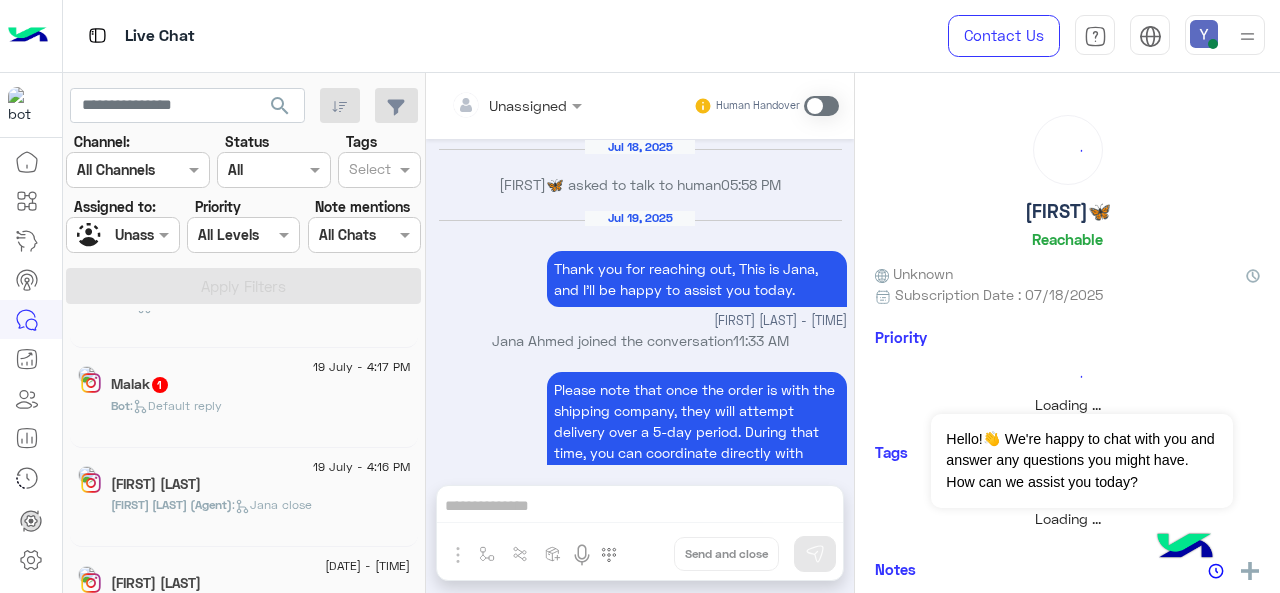 scroll, scrollTop: 906, scrollLeft: 0, axis: vertical 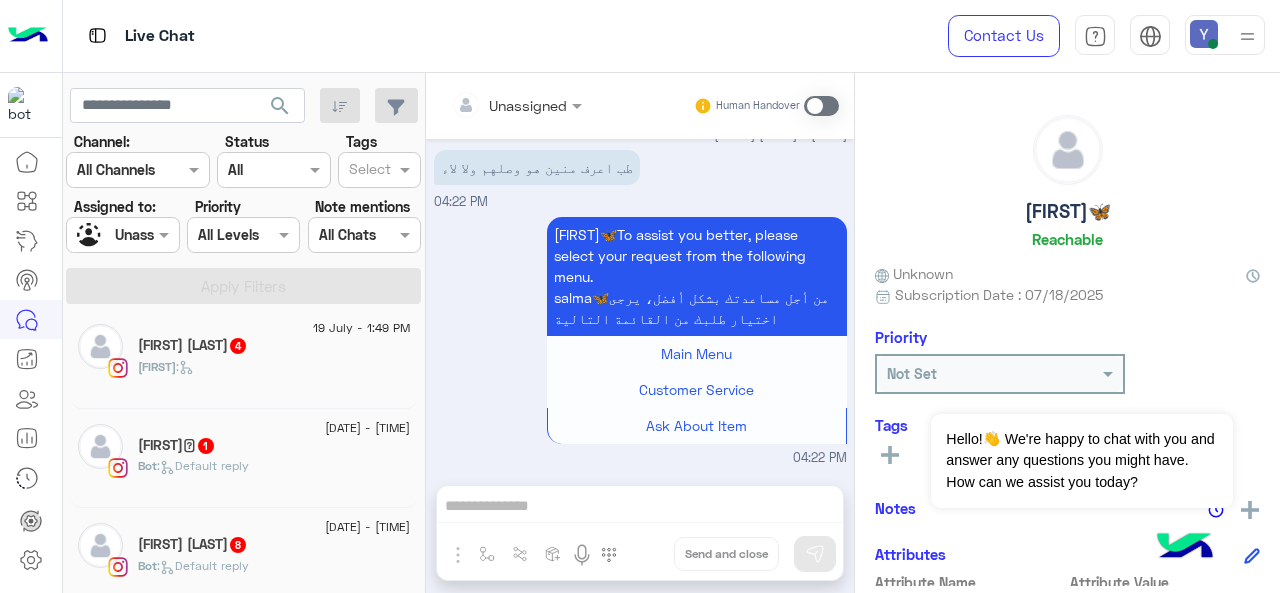 click on "Soad Mostafa  4" 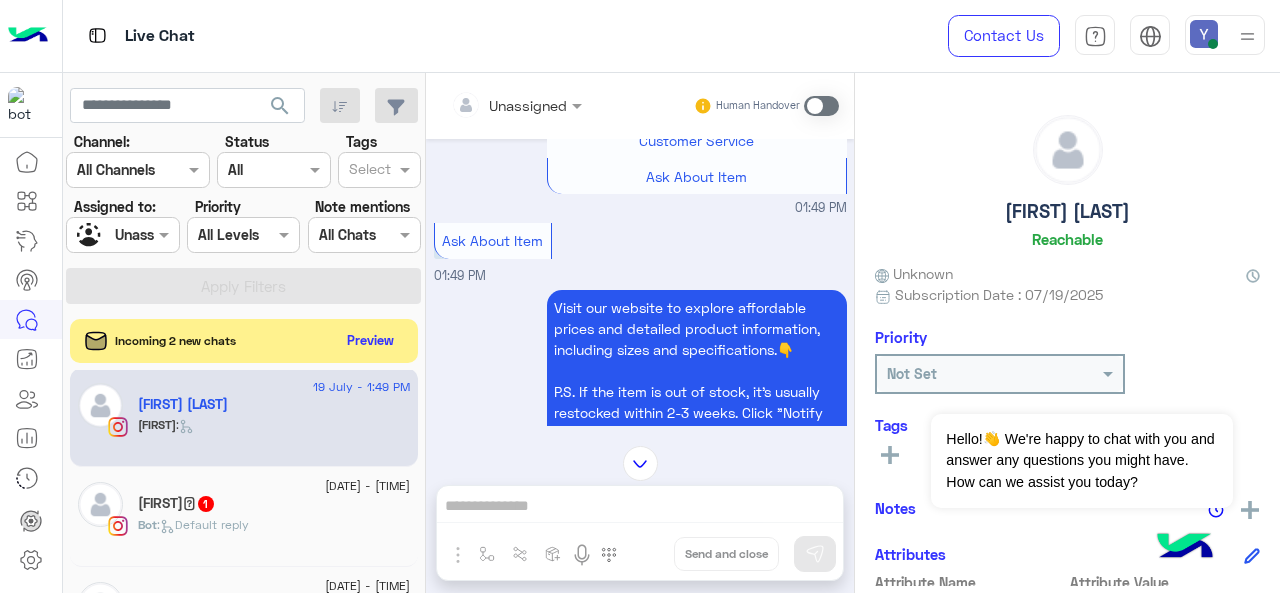 scroll, scrollTop: 718, scrollLeft: 0, axis: vertical 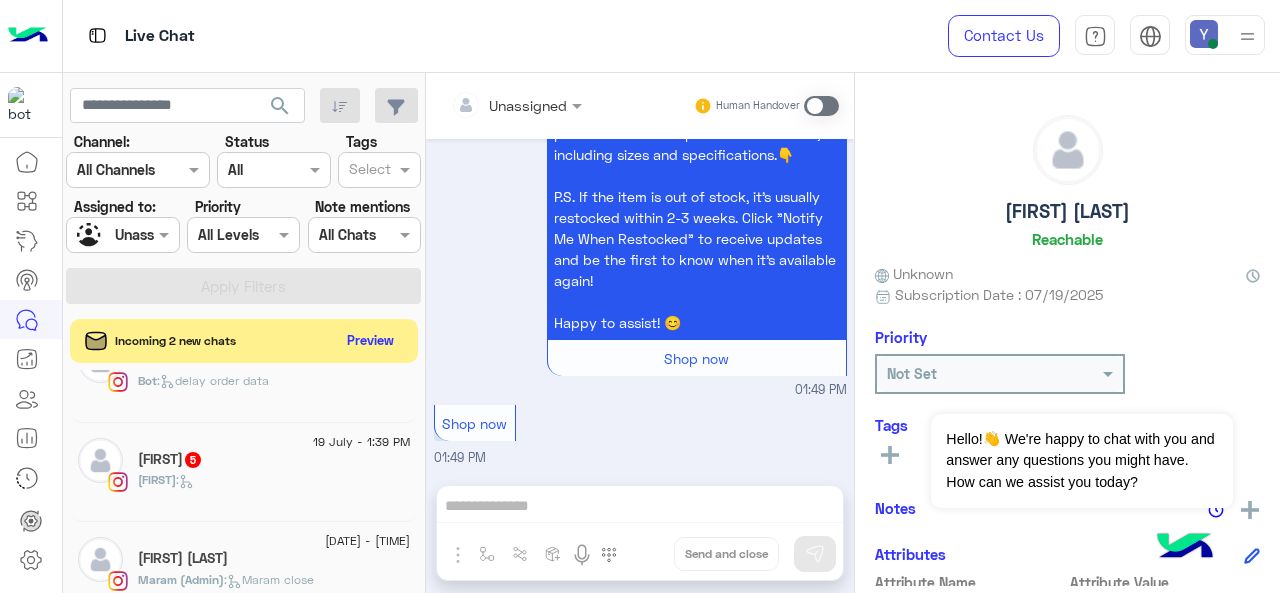 click on "يارا   5" 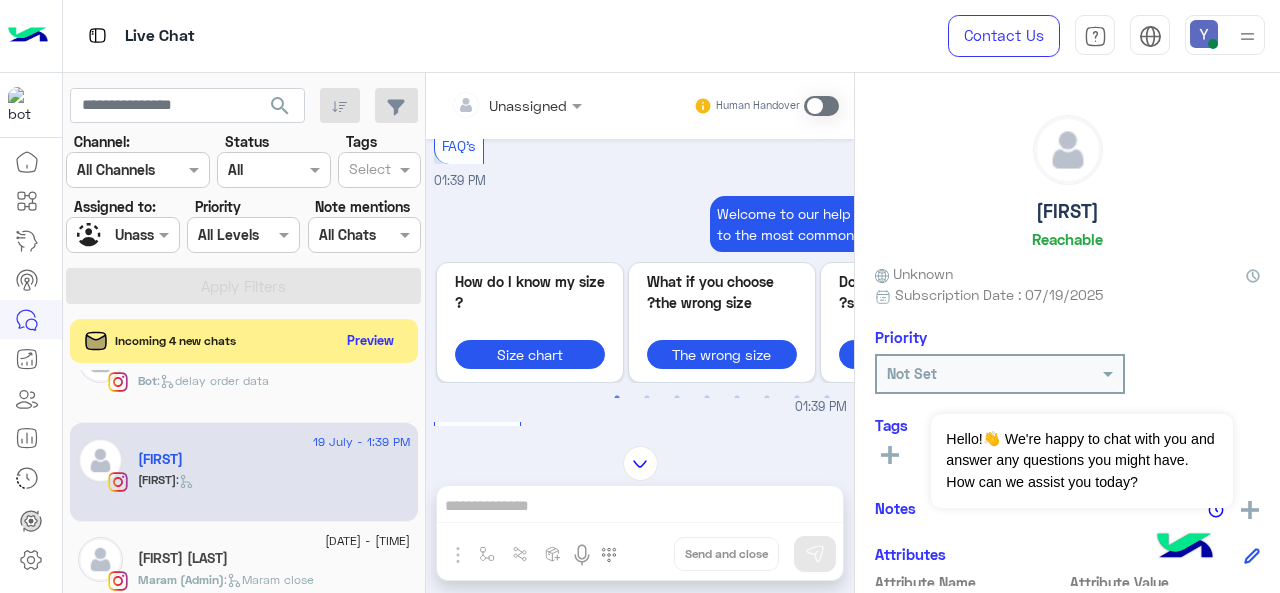 scroll, scrollTop: 608, scrollLeft: 0, axis: vertical 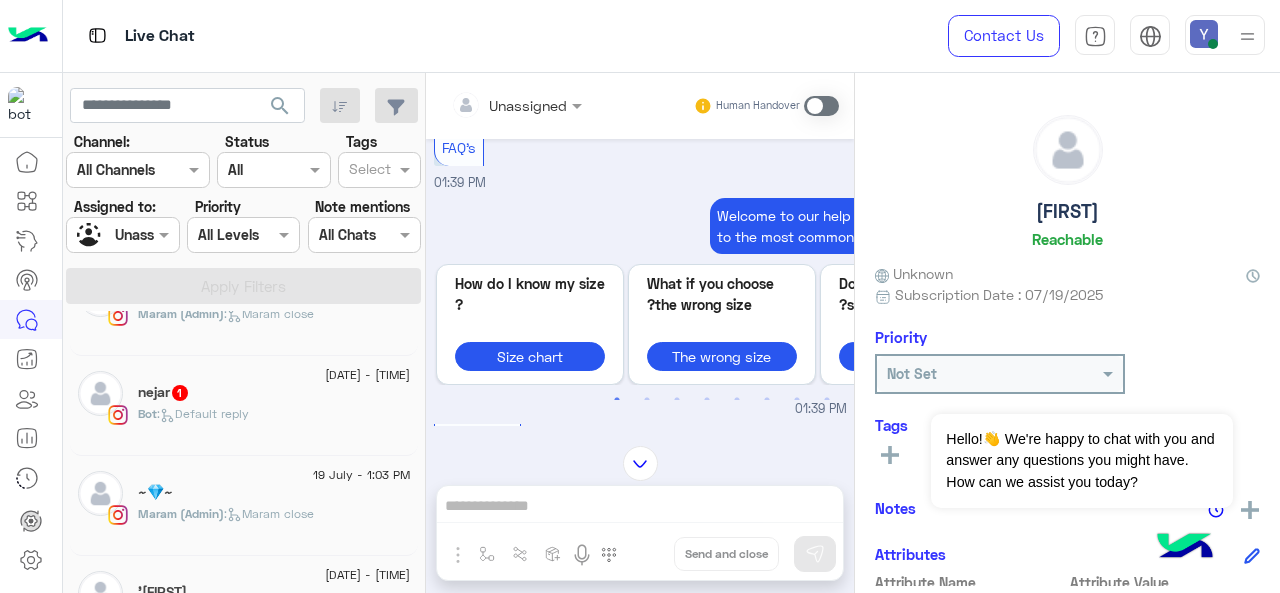 click on "nejar   1" 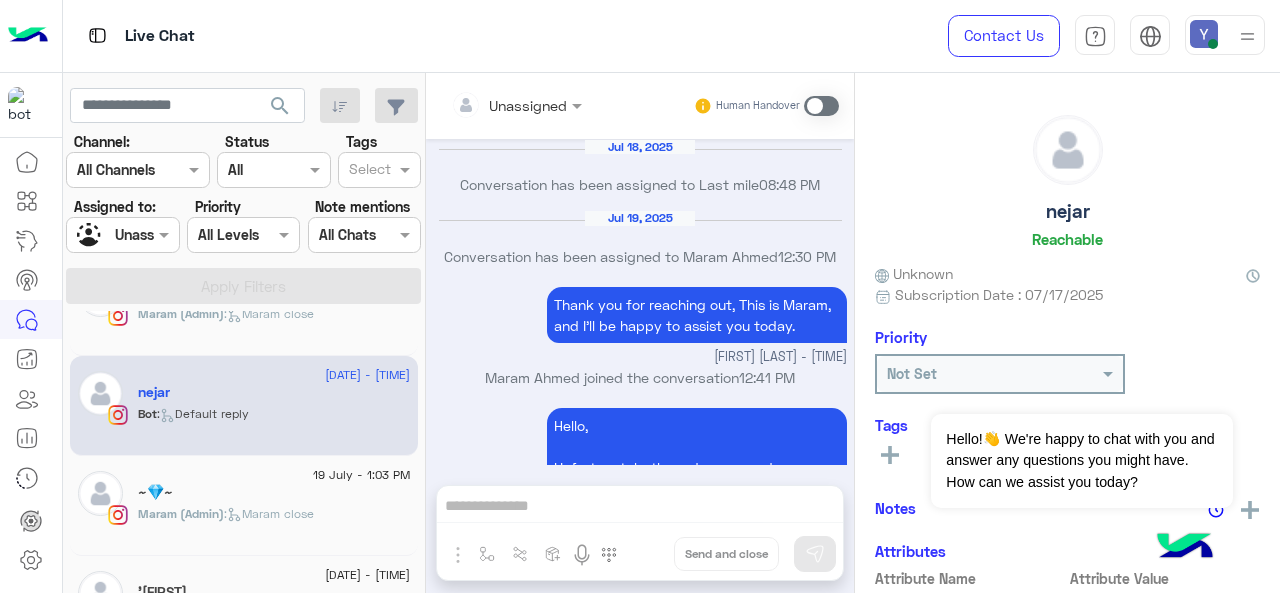 scroll, scrollTop: 954, scrollLeft: 0, axis: vertical 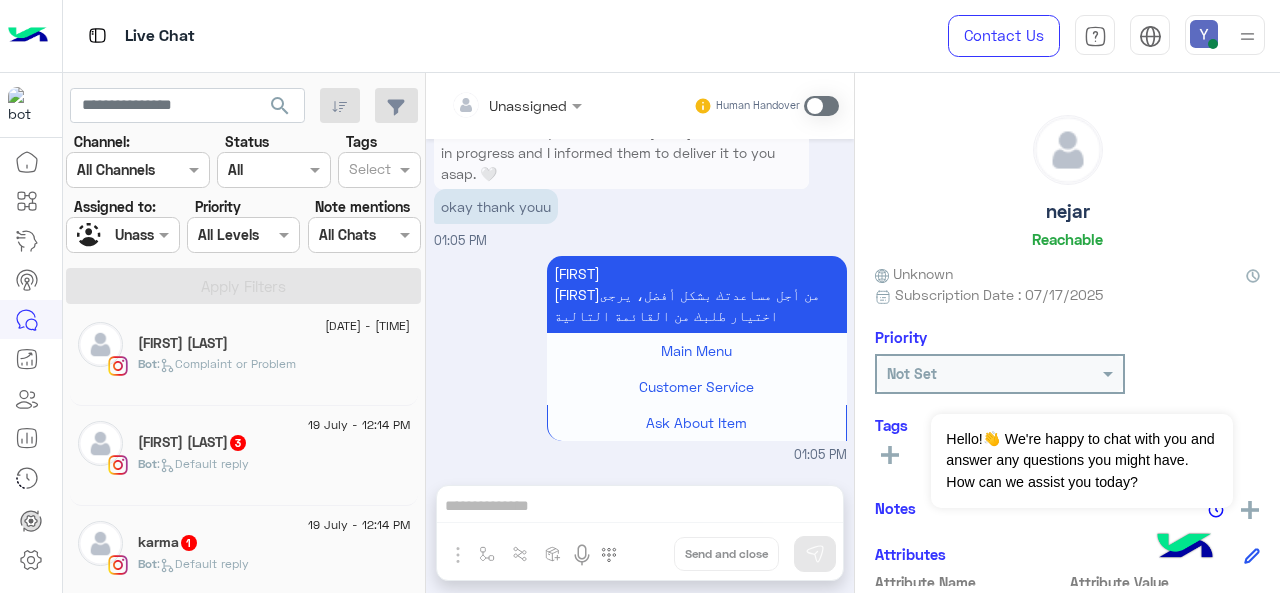 click on ":   Default reply" 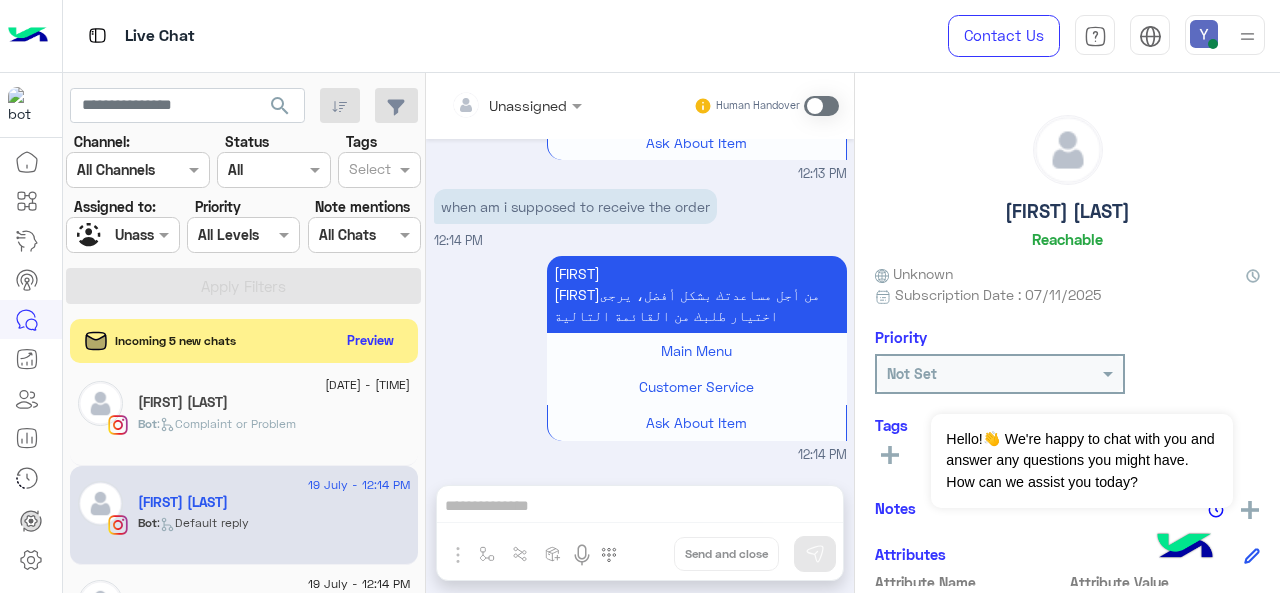 scroll, scrollTop: 1028, scrollLeft: 0, axis: vertical 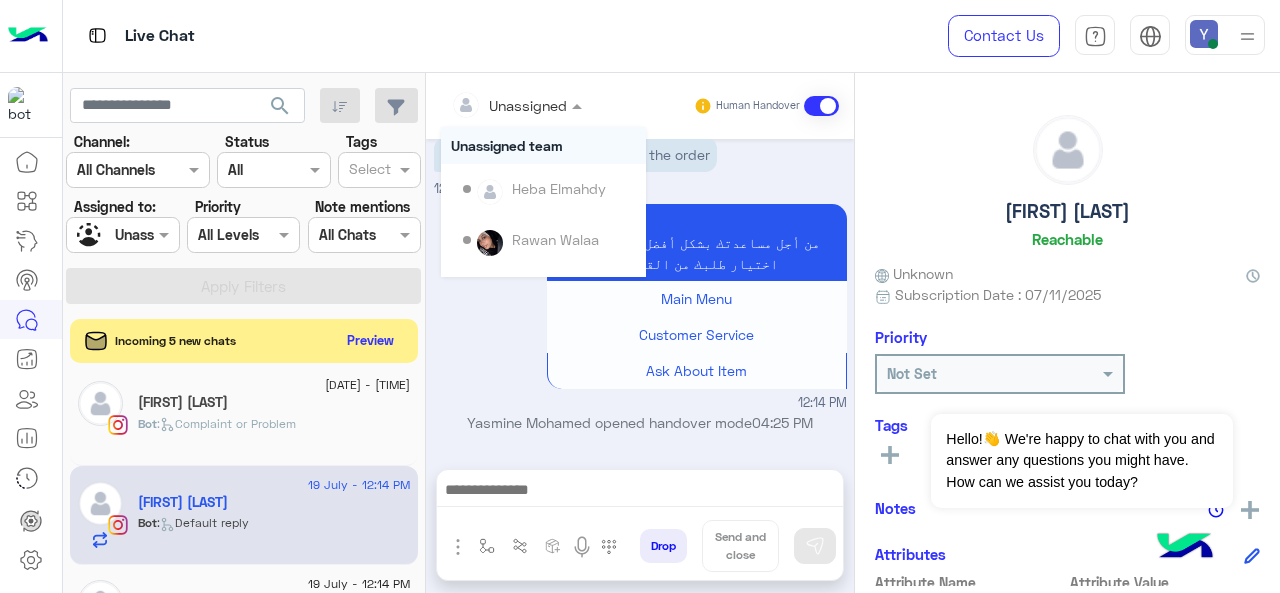 click at bounding box center (516, 104) 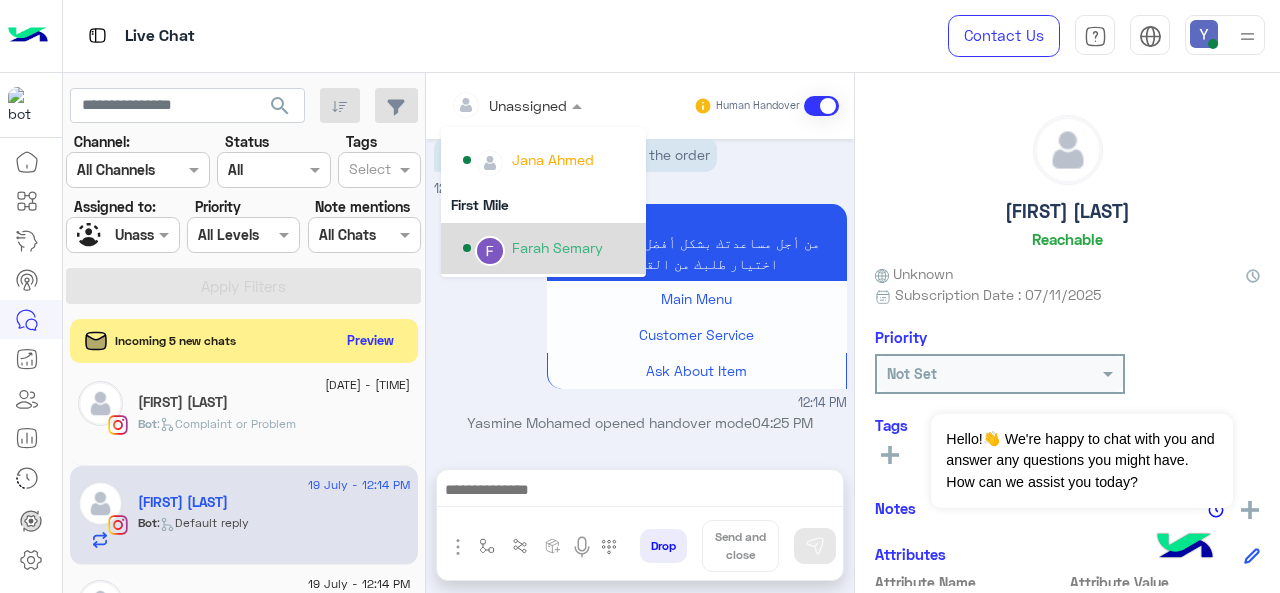 scroll, scrollTop: 354, scrollLeft: 0, axis: vertical 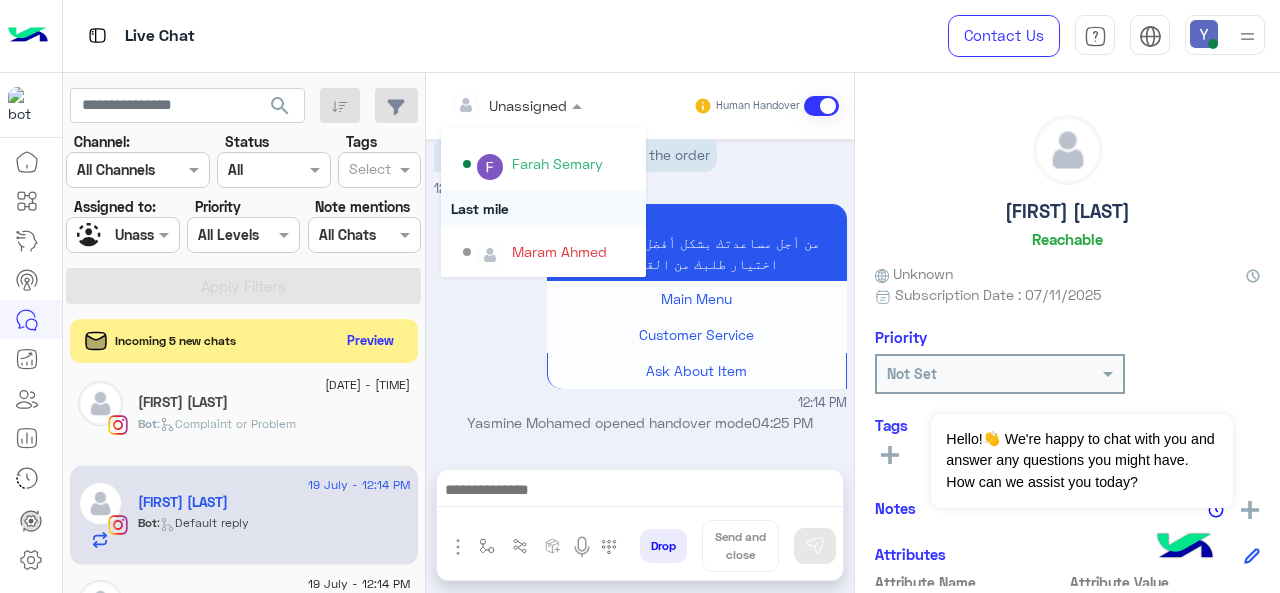 click on "Last mile" at bounding box center (543, 208) 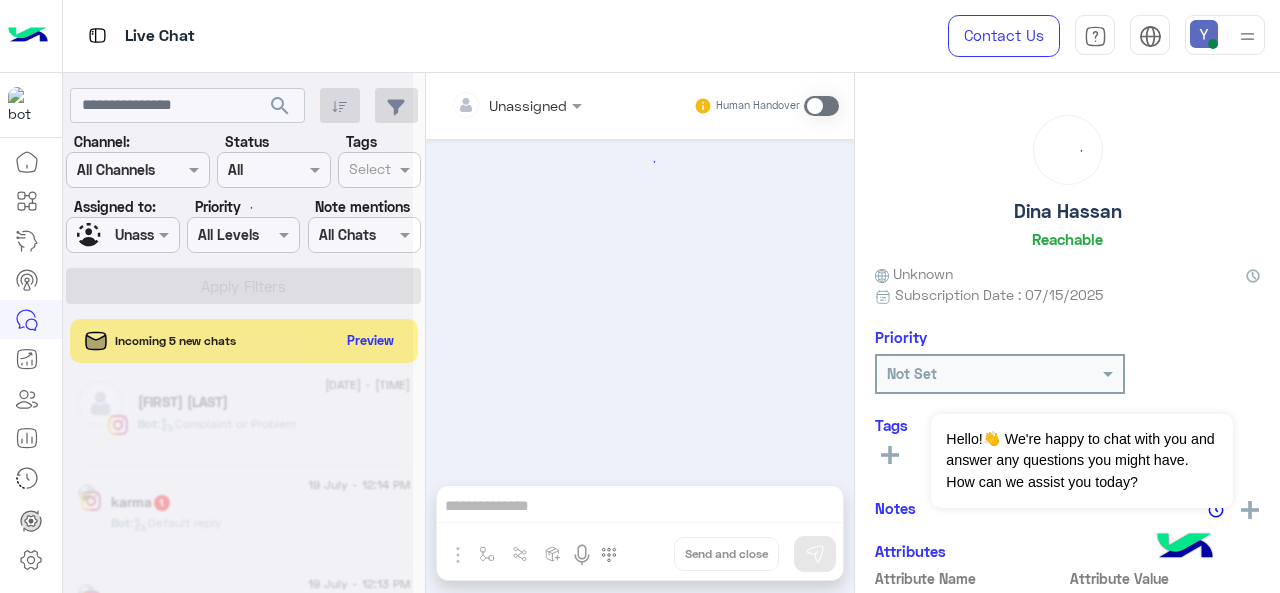 scroll, scrollTop: 972, scrollLeft: 0, axis: vertical 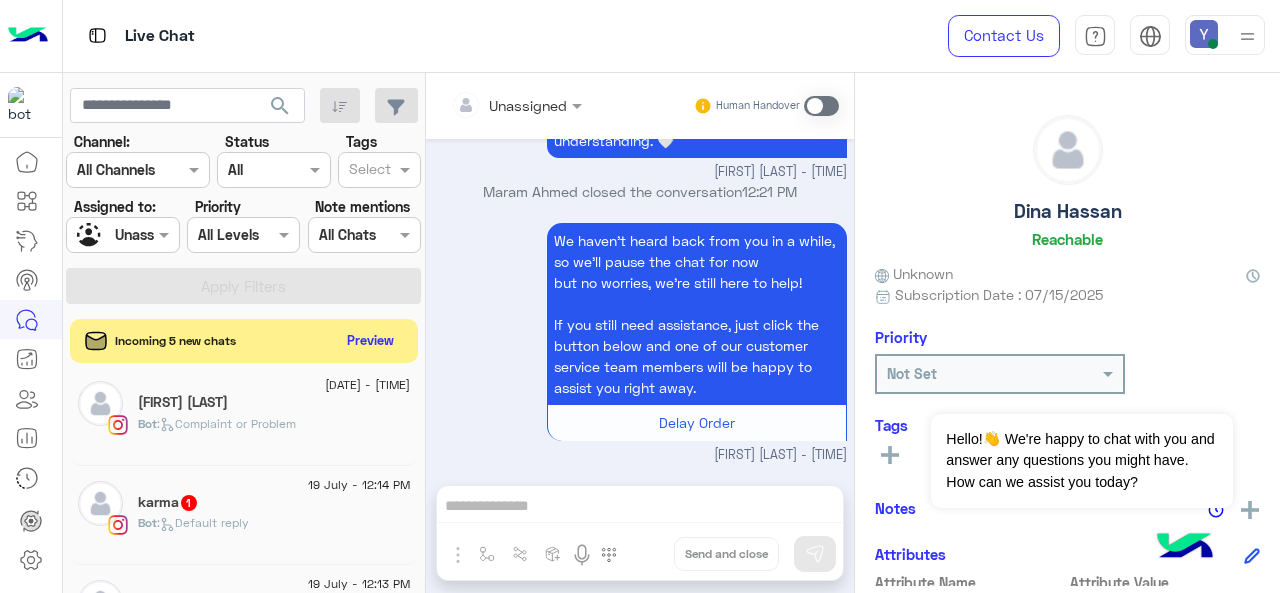 click at bounding box center [122, 234] 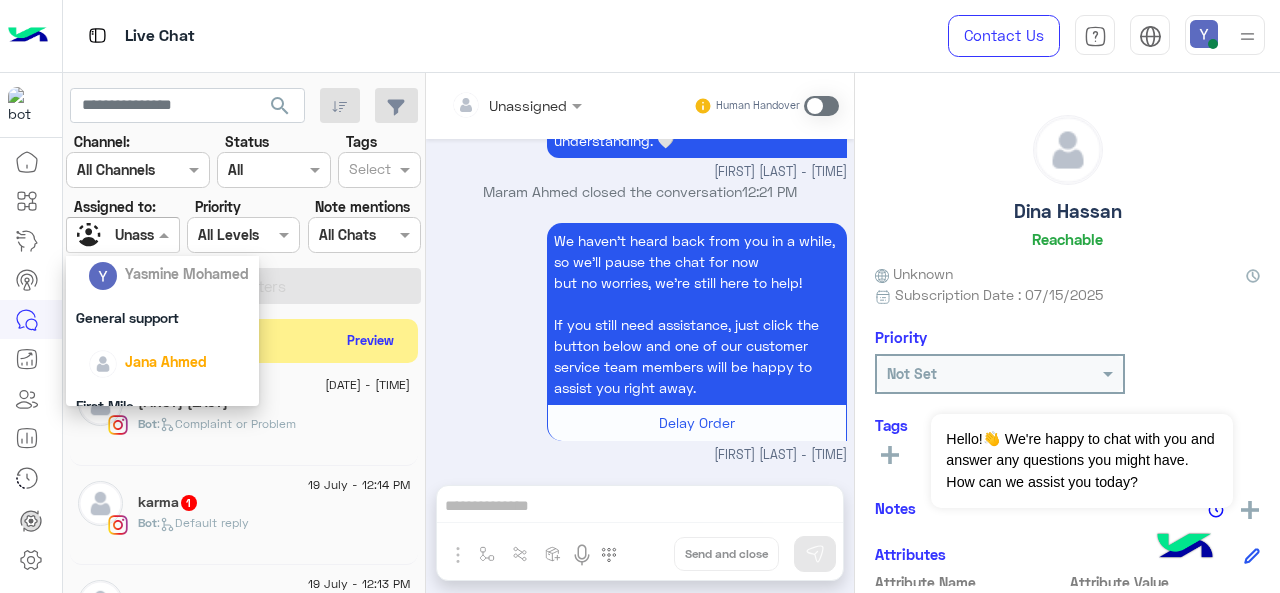 scroll, scrollTop: 236, scrollLeft: 0, axis: vertical 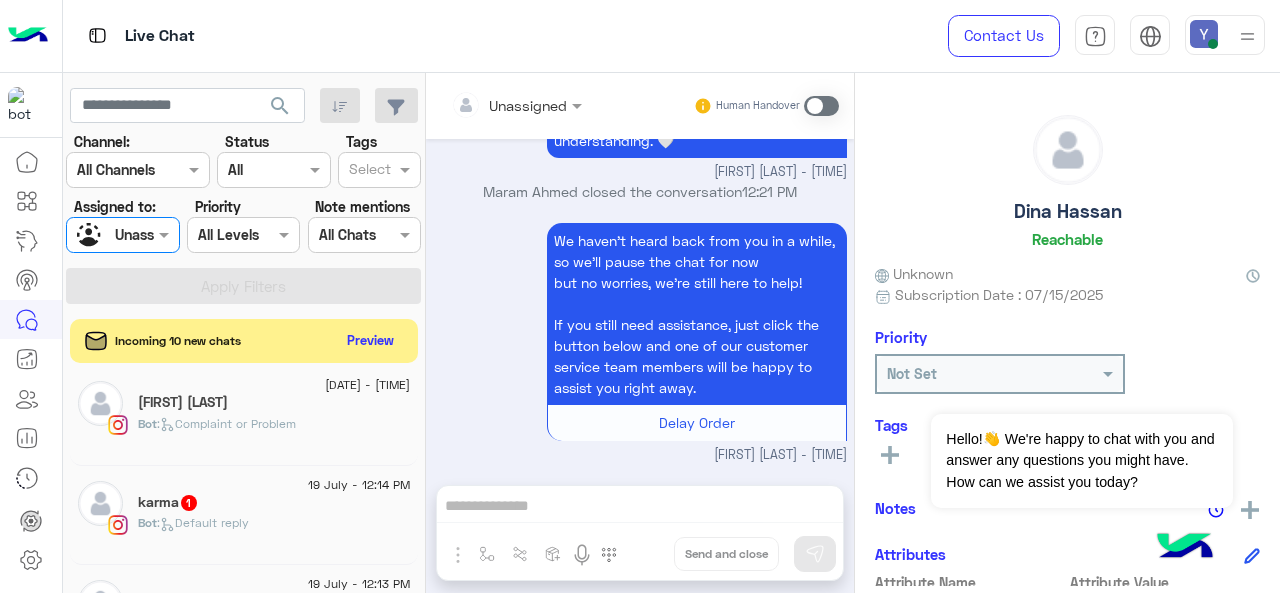 click at bounding box center (122, 234) 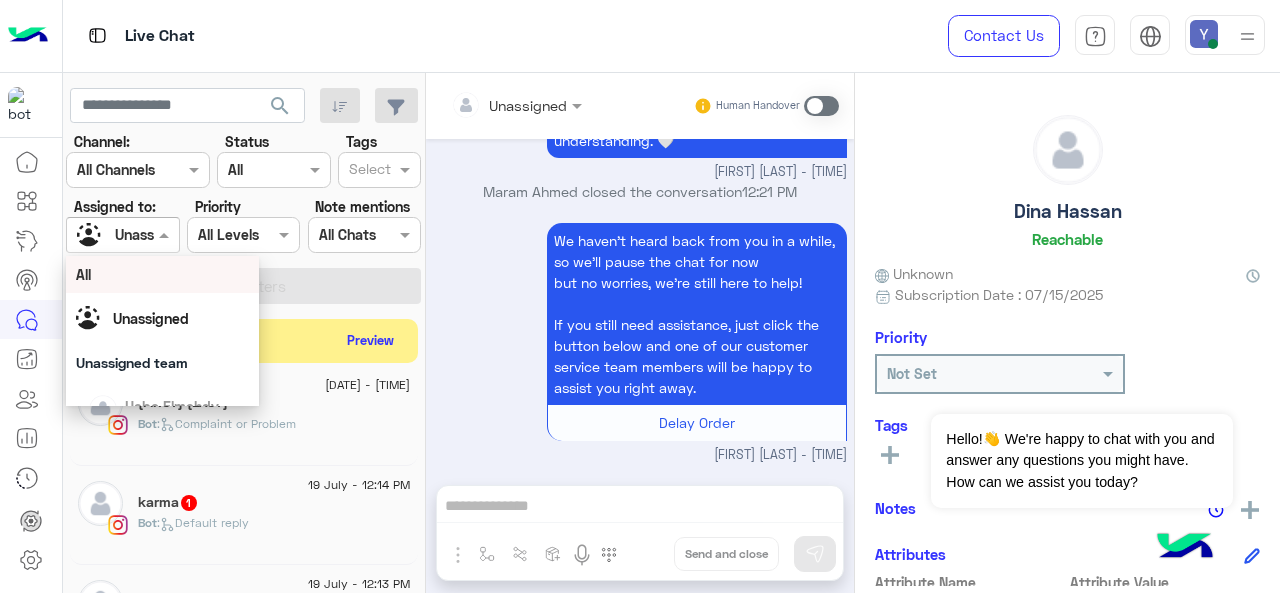 click at bounding box center [122, 234] 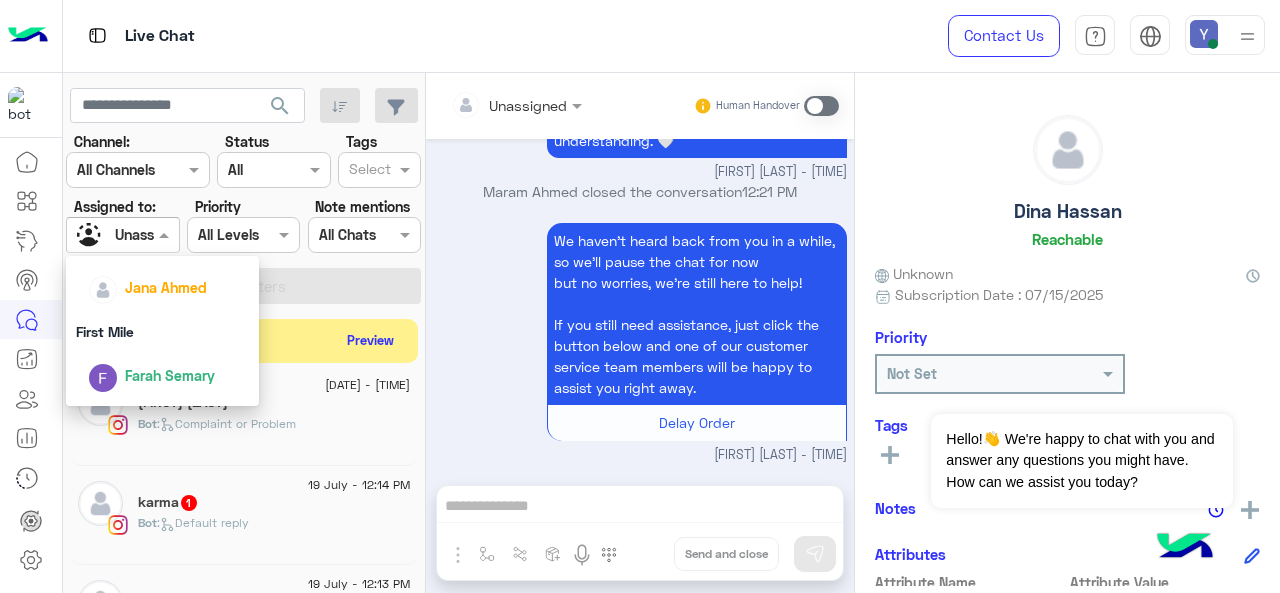 scroll, scrollTop: 317, scrollLeft: 0, axis: vertical 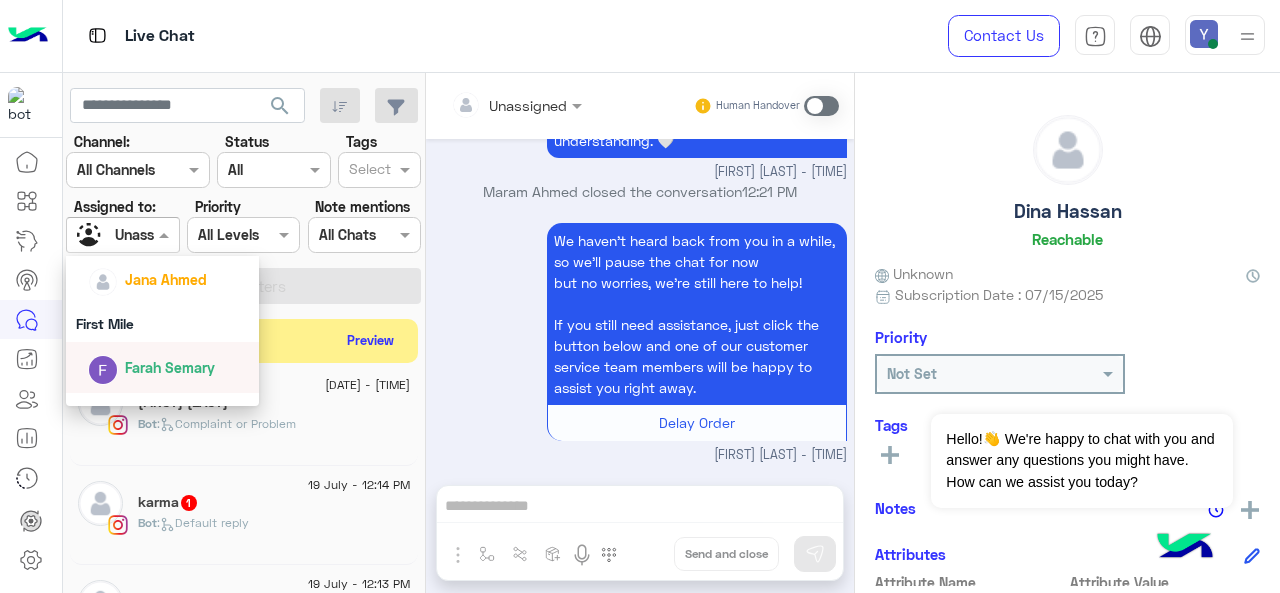 click on "Farah Semary" at bounding box center (169, 367) 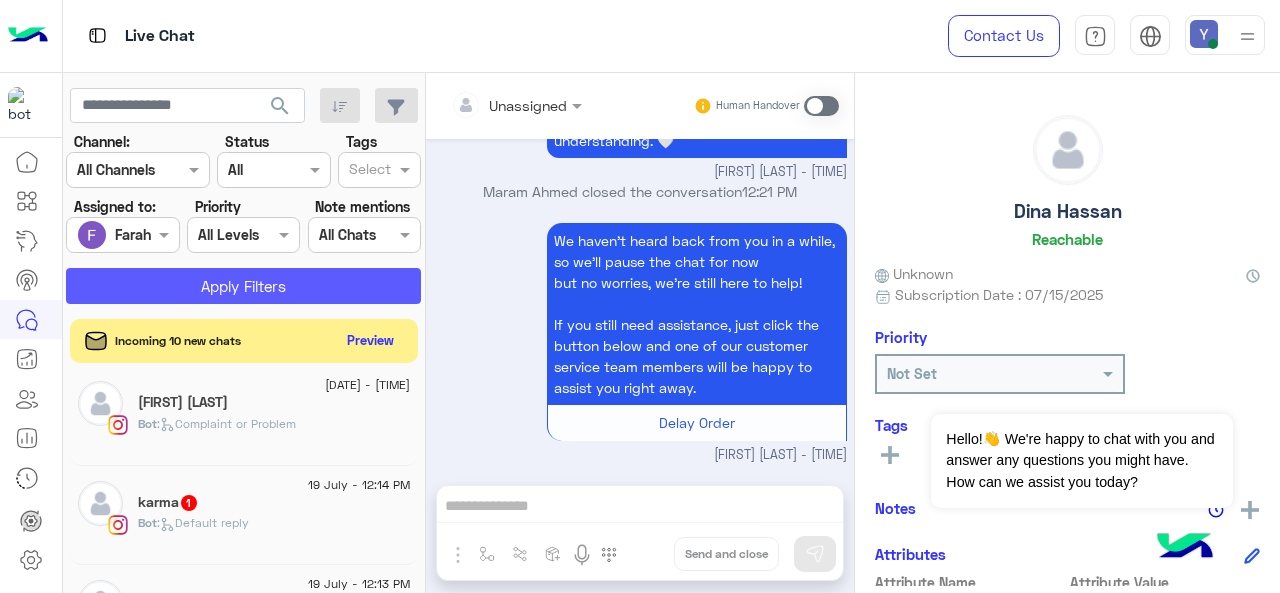 click on "Apply Filters" 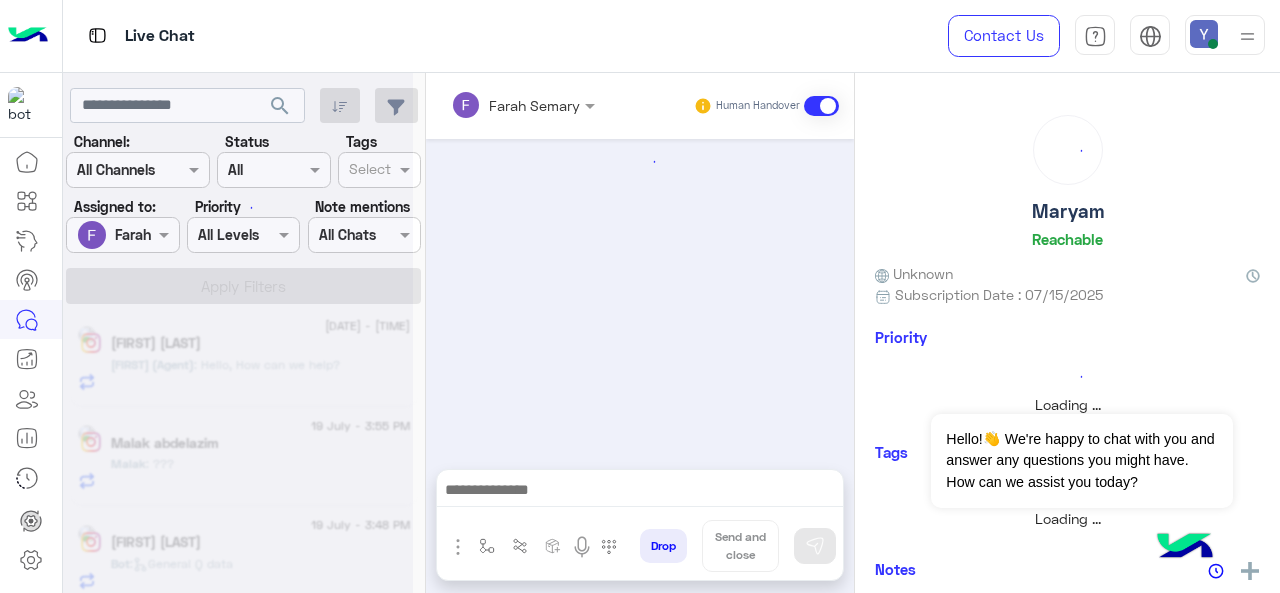 scroll, scrollTop: 0, scrollLeft: 0, axis: both 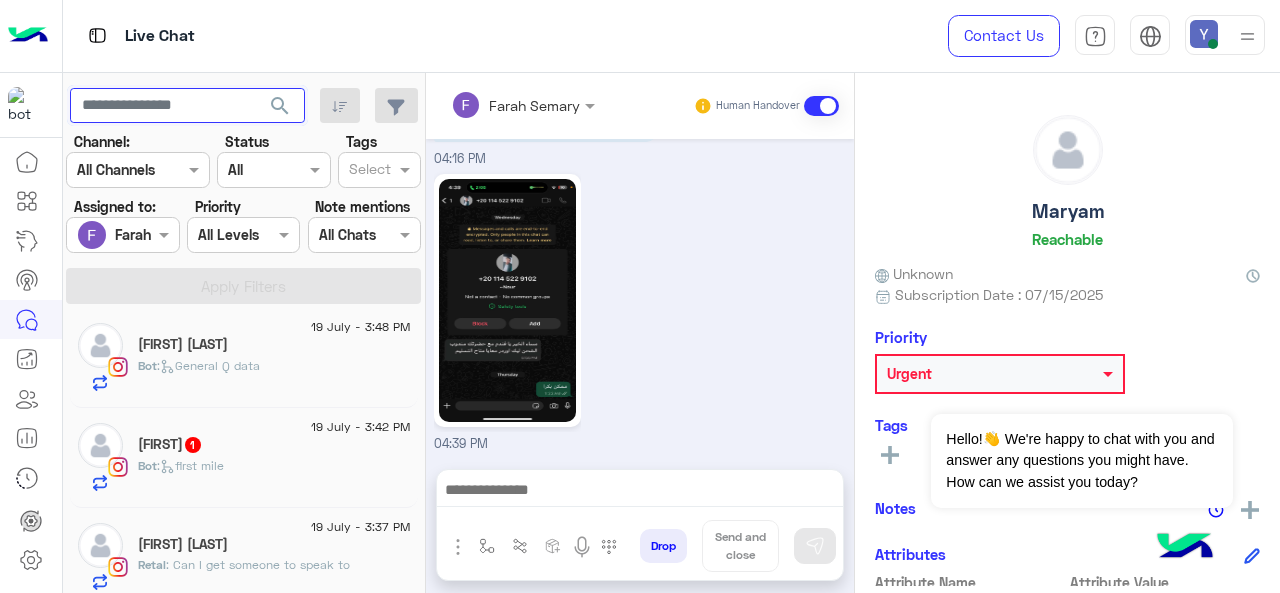 click at bounding box center (187, 106) 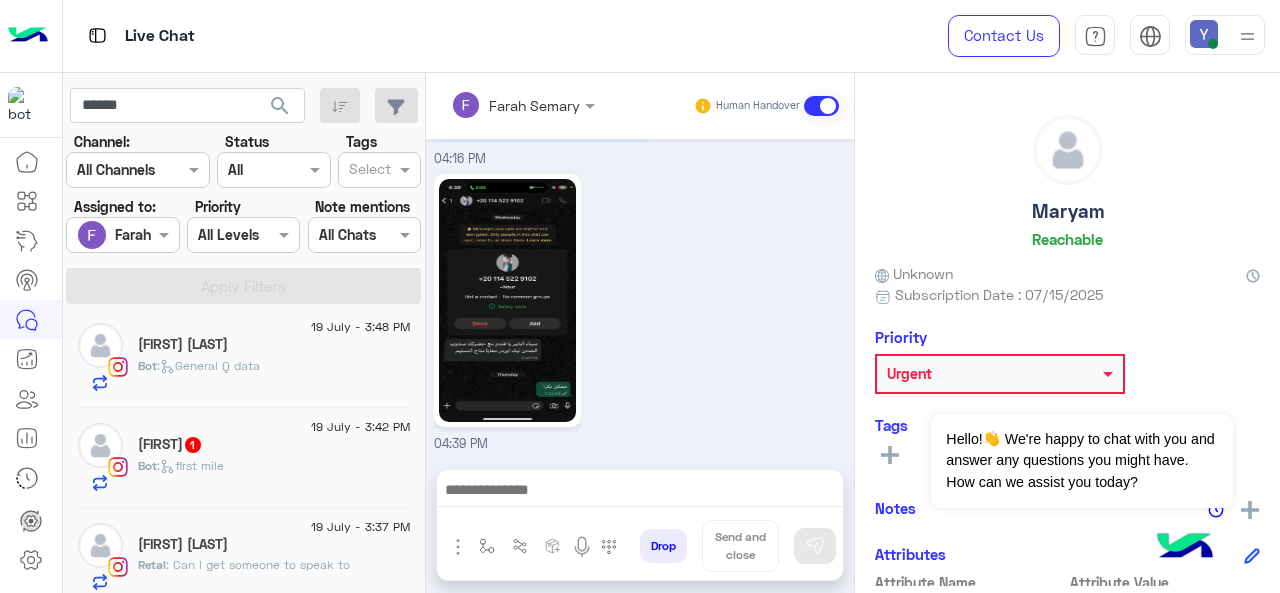 click on "search" 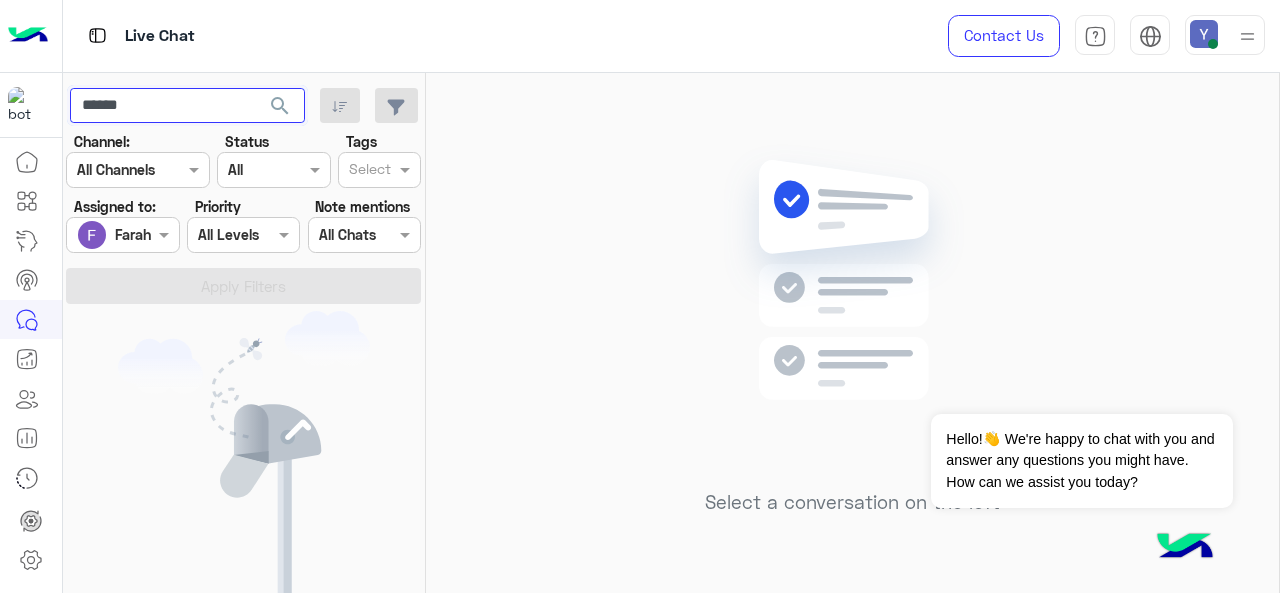 click on "******" at bounding box center [187, 106] 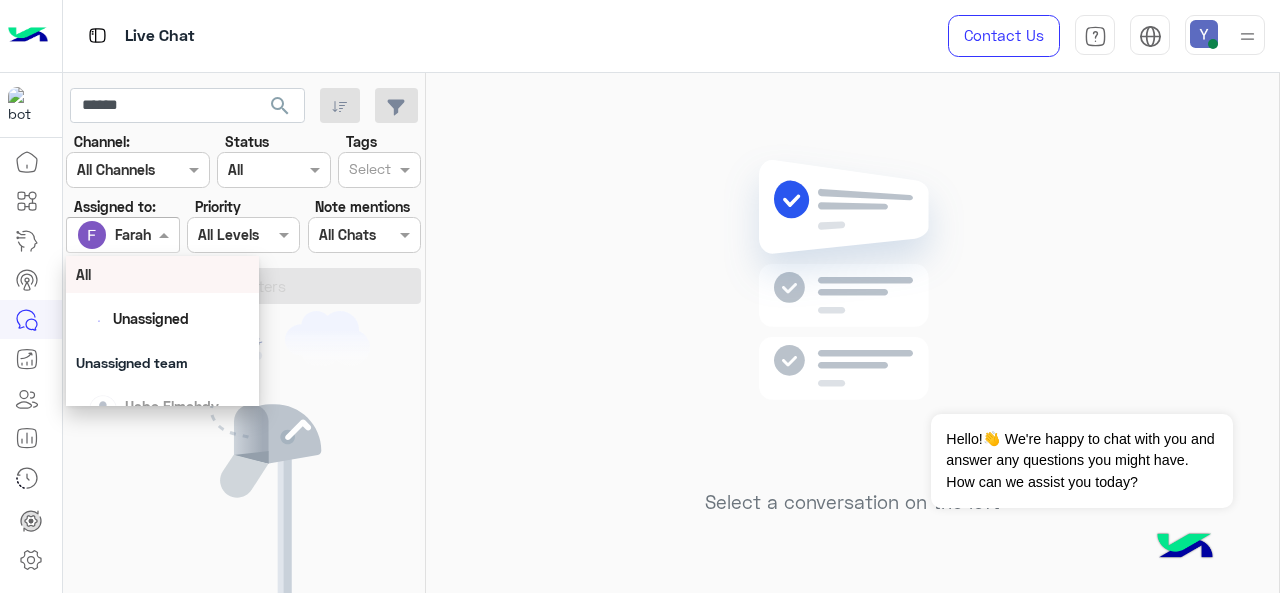 click at bounding box center [122, 234] 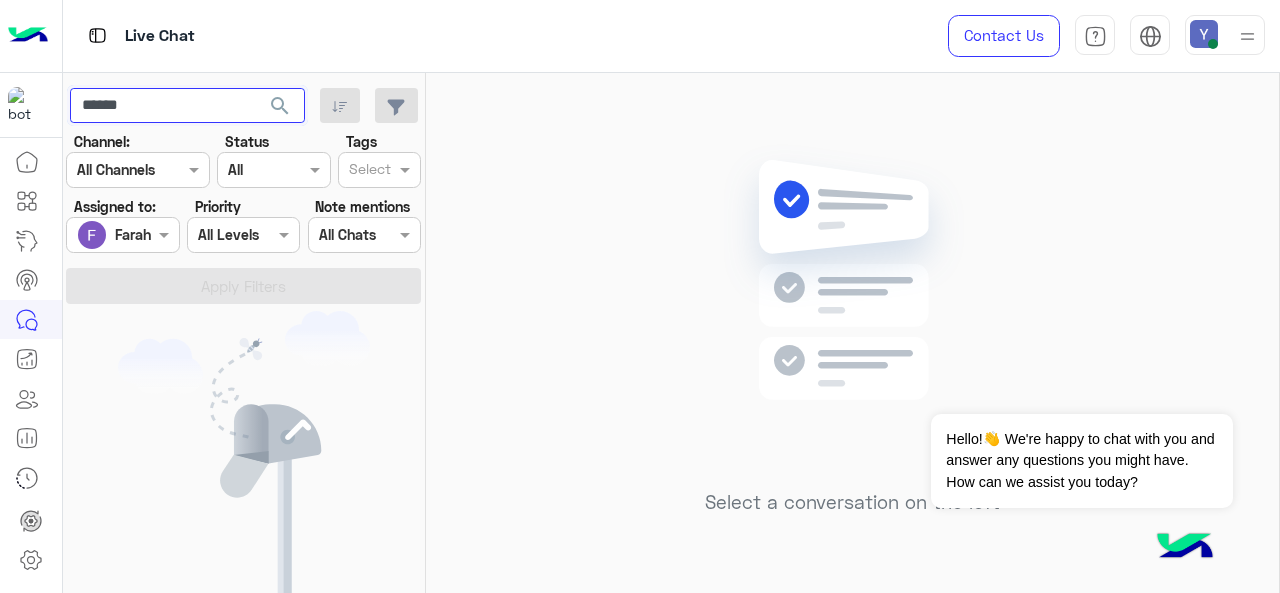 click on "******" at bounding box center [187, 106] 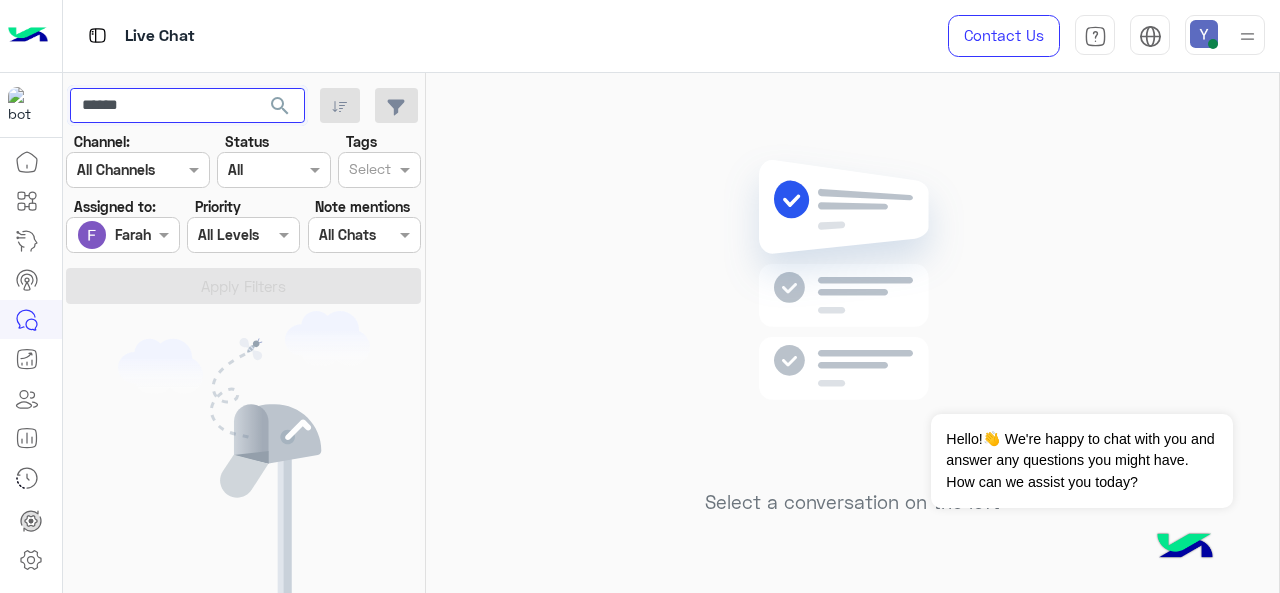 type on "******" 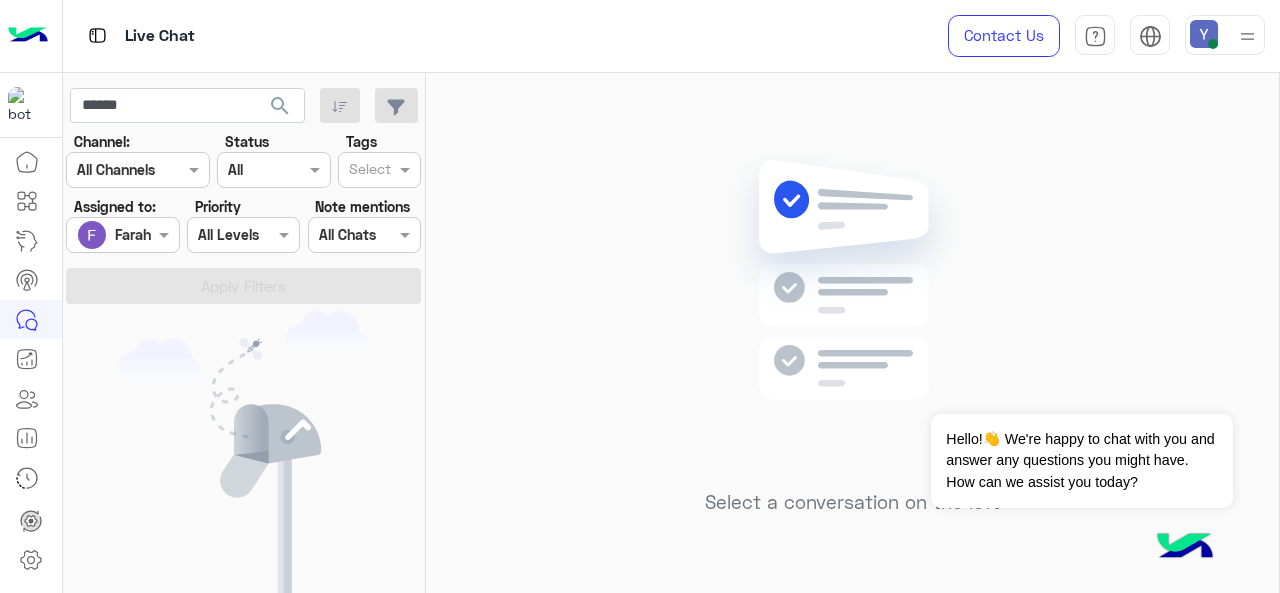 click on "search" 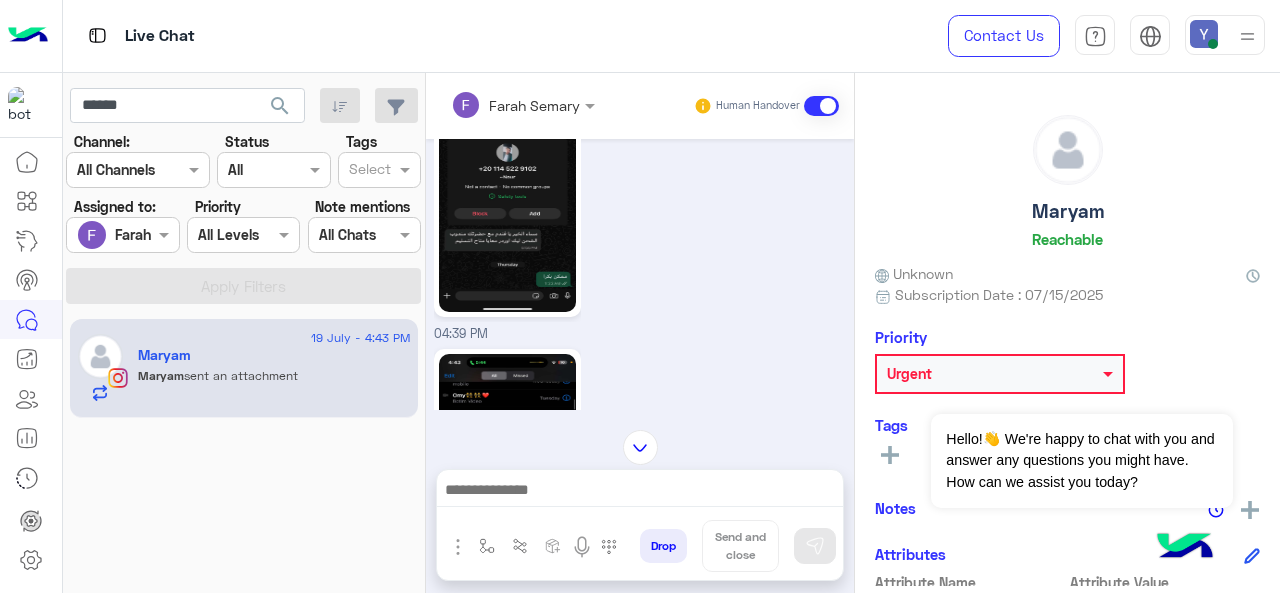 scroll, scrollTop: 2456, scrollLeft: 0, axis: vertical 